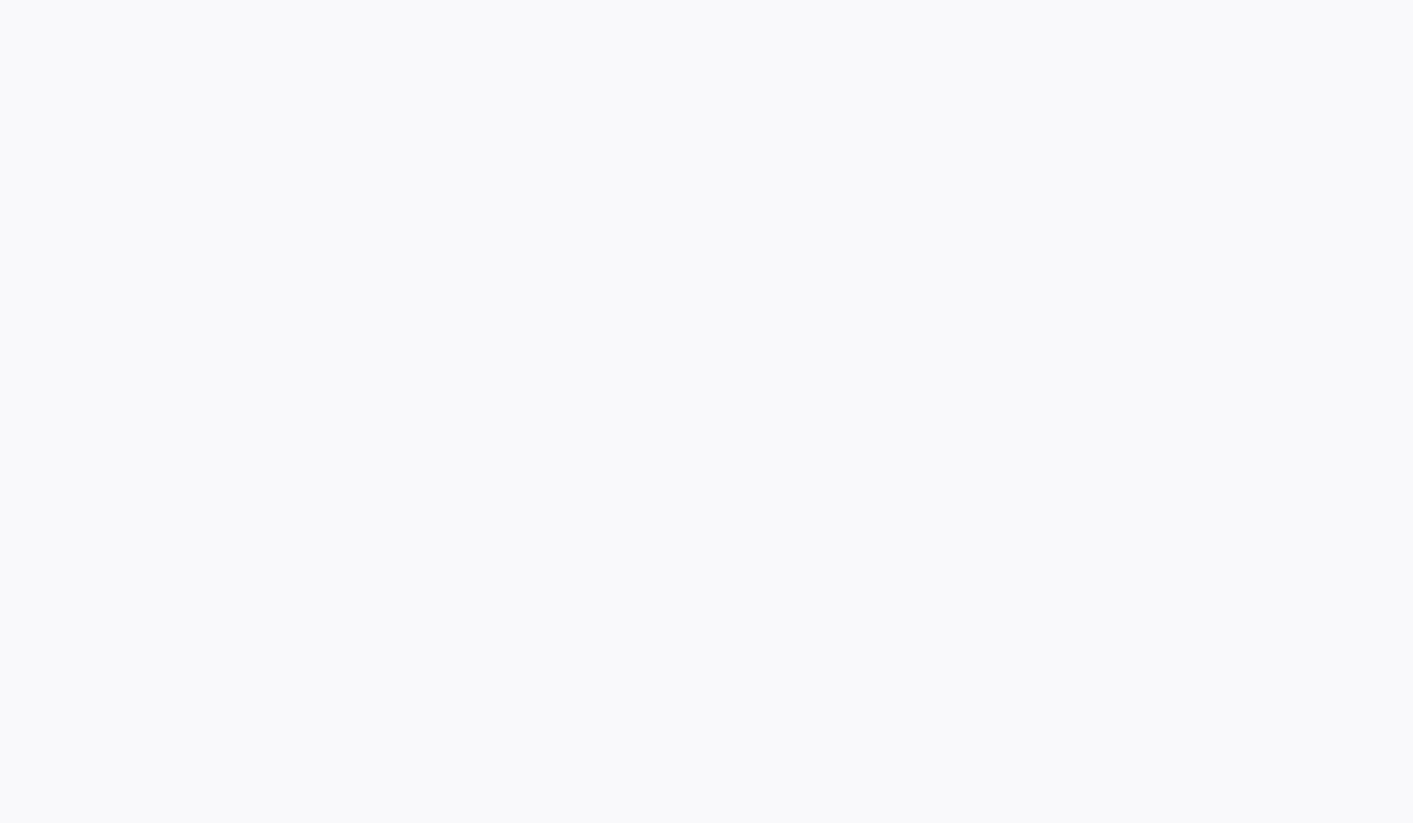 scroll, scrollTop: 0, scrollLeft: 0, axis: both 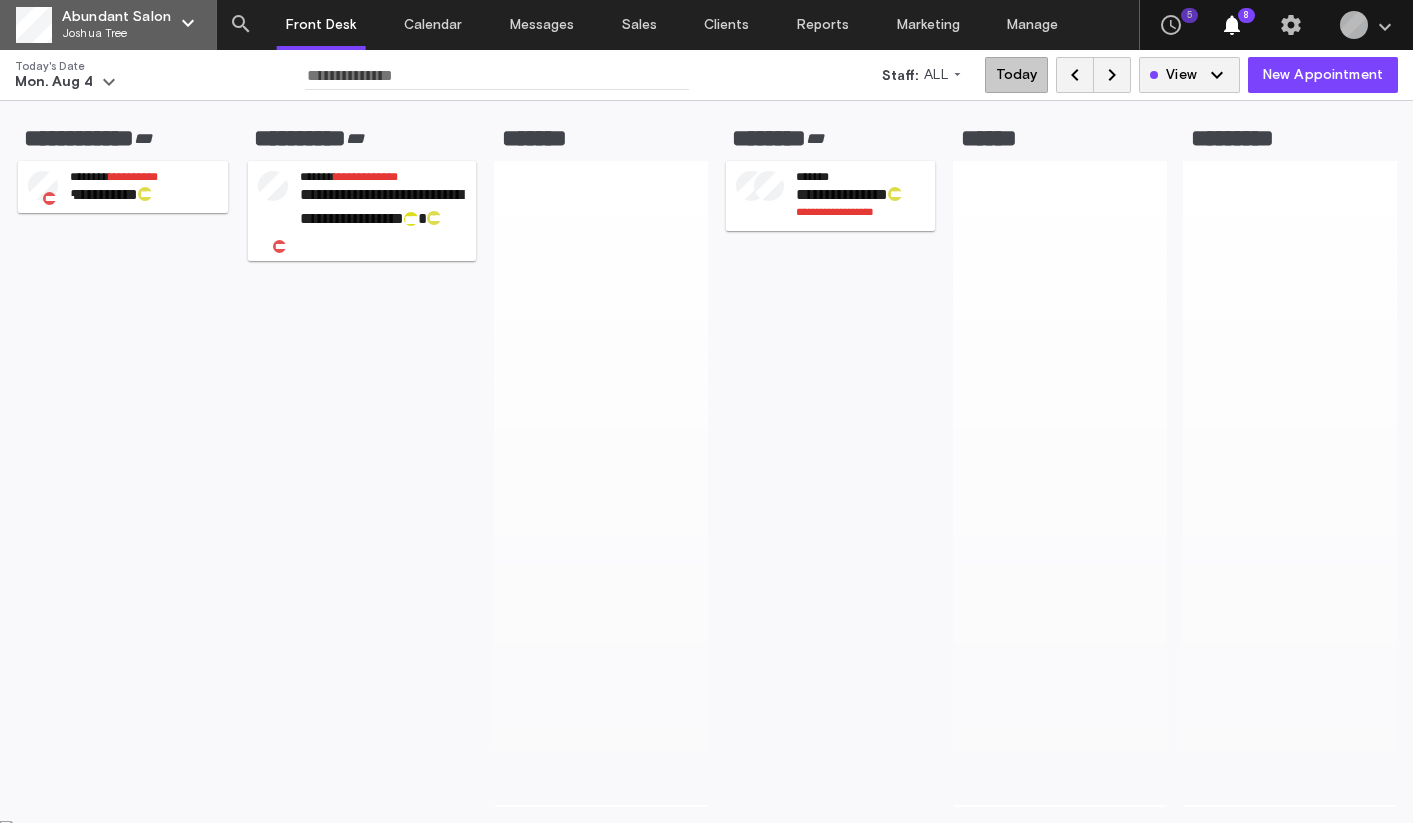 click on "keyboard_arrow_down" 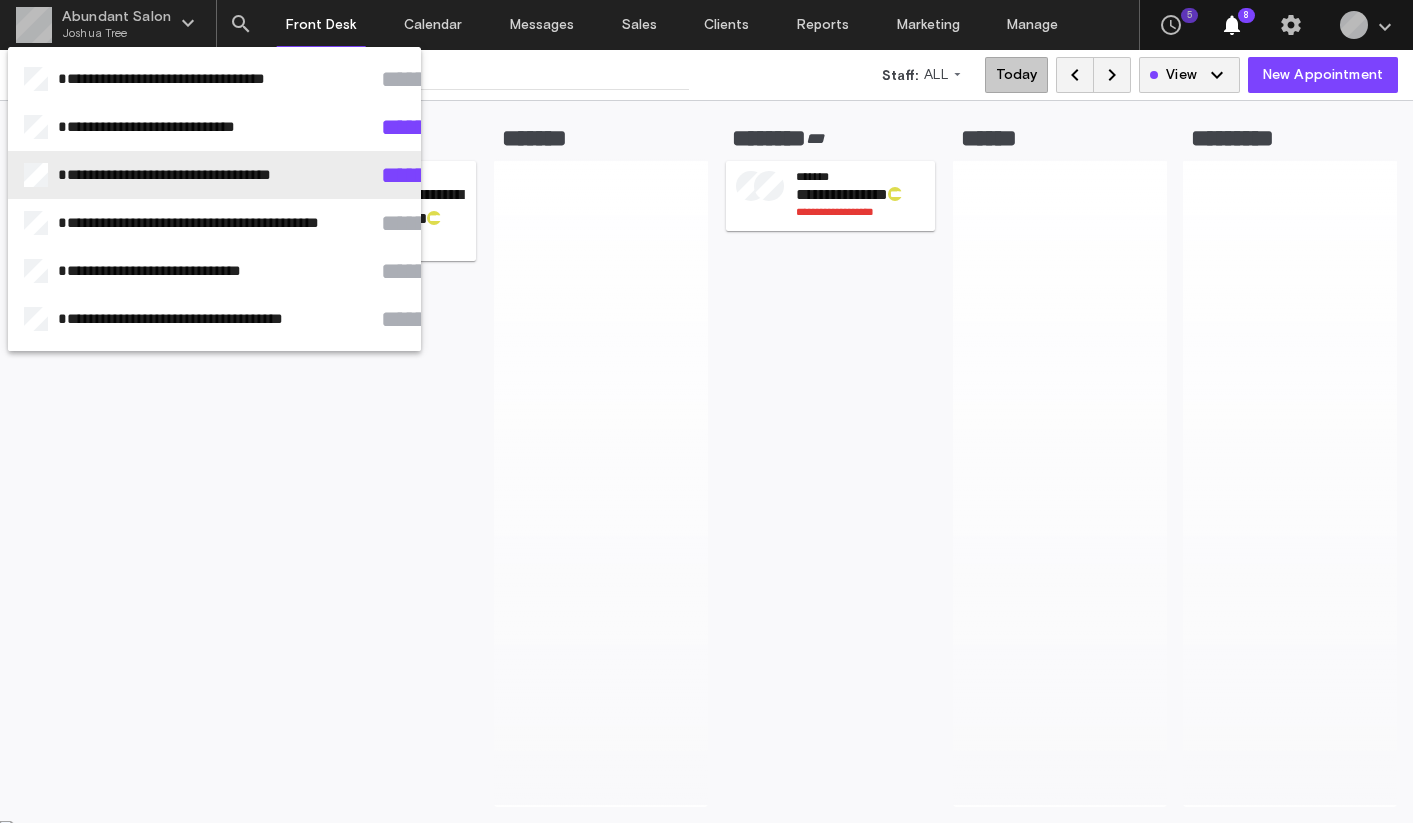 click on "**********" 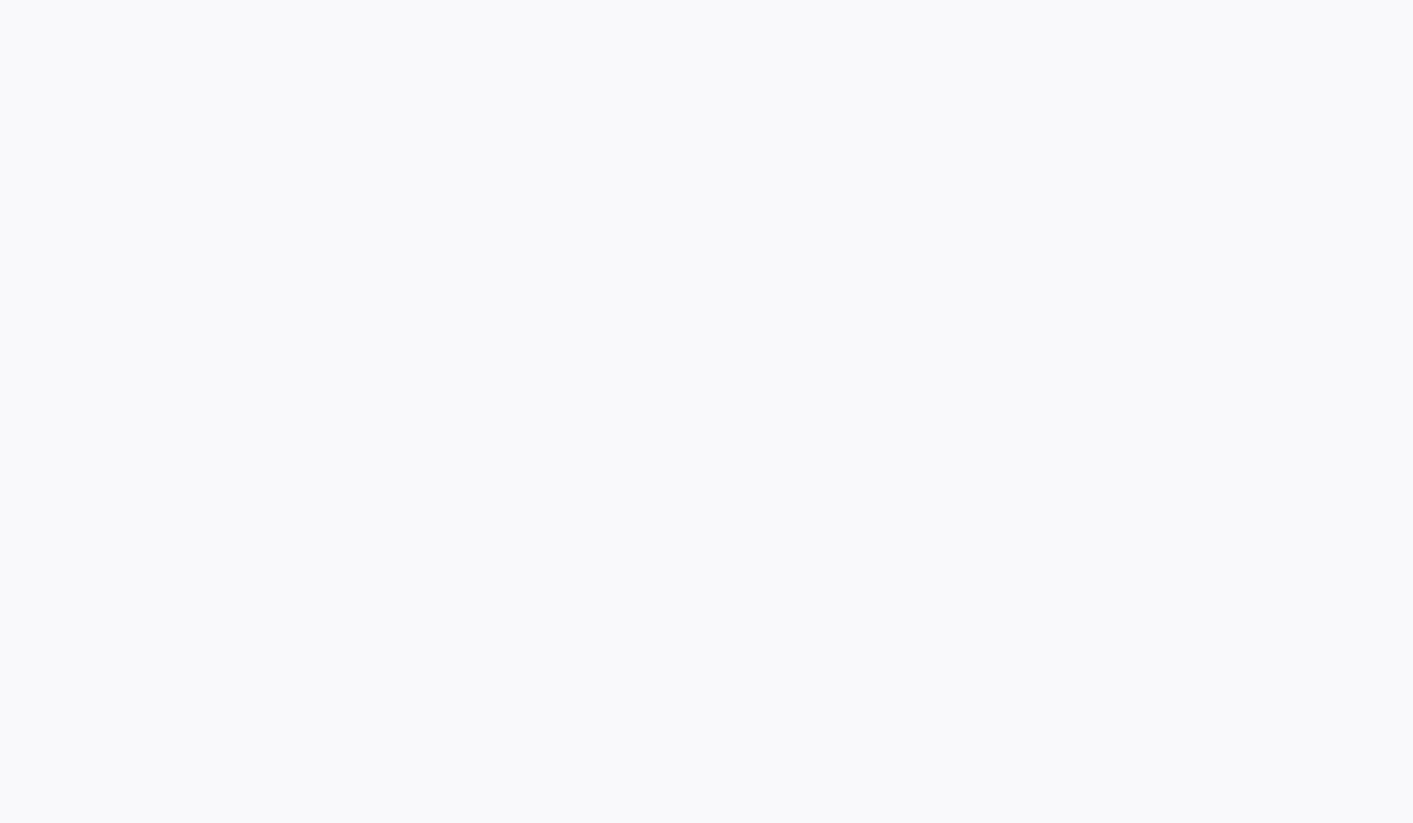 scroll, scrollTop: 0, scrollLeft: 0, axis: both 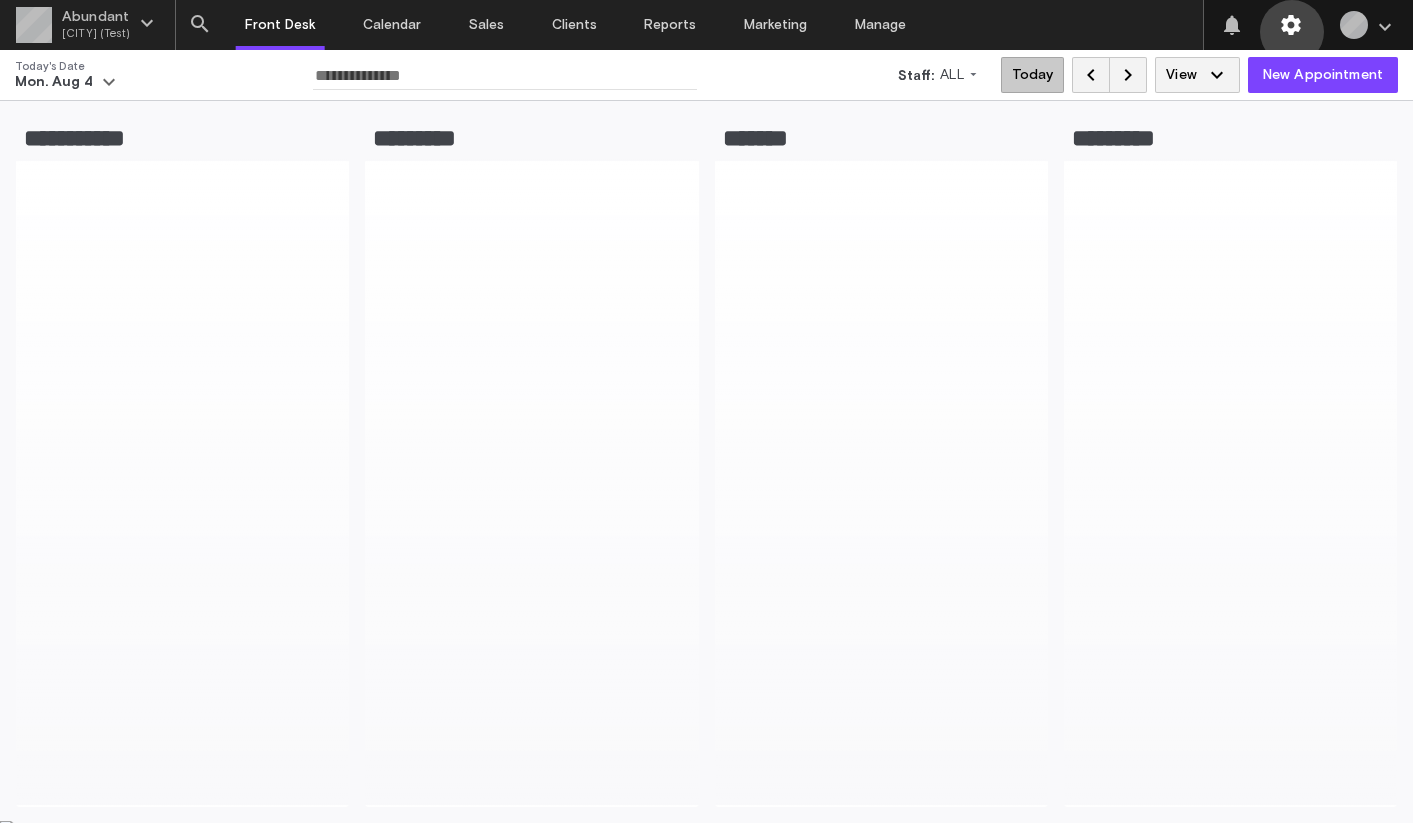 click on "settings" at bounding box center (1291, 25) 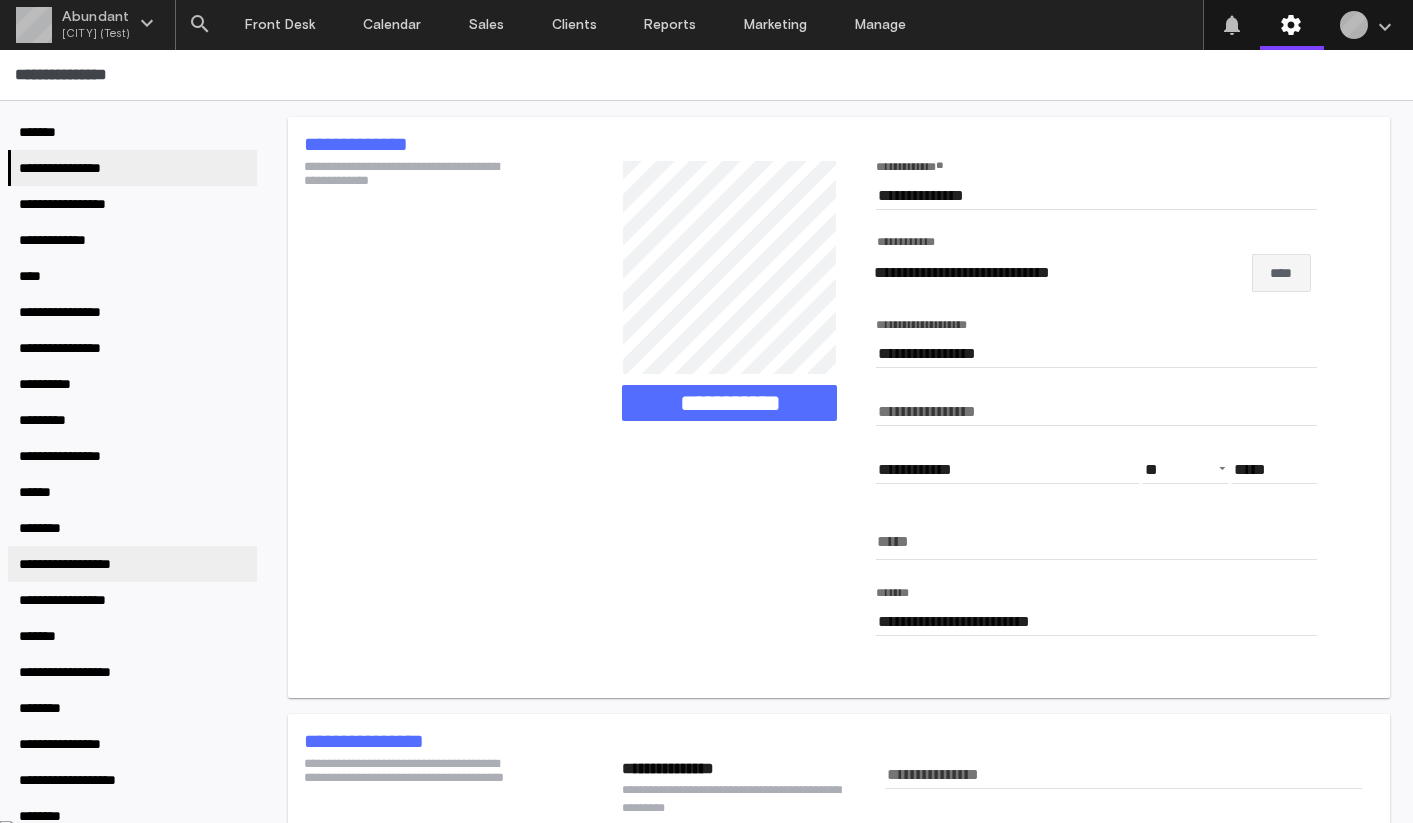 scroll, scrollTop: 40, scrollLeft: 0, axis: vertical 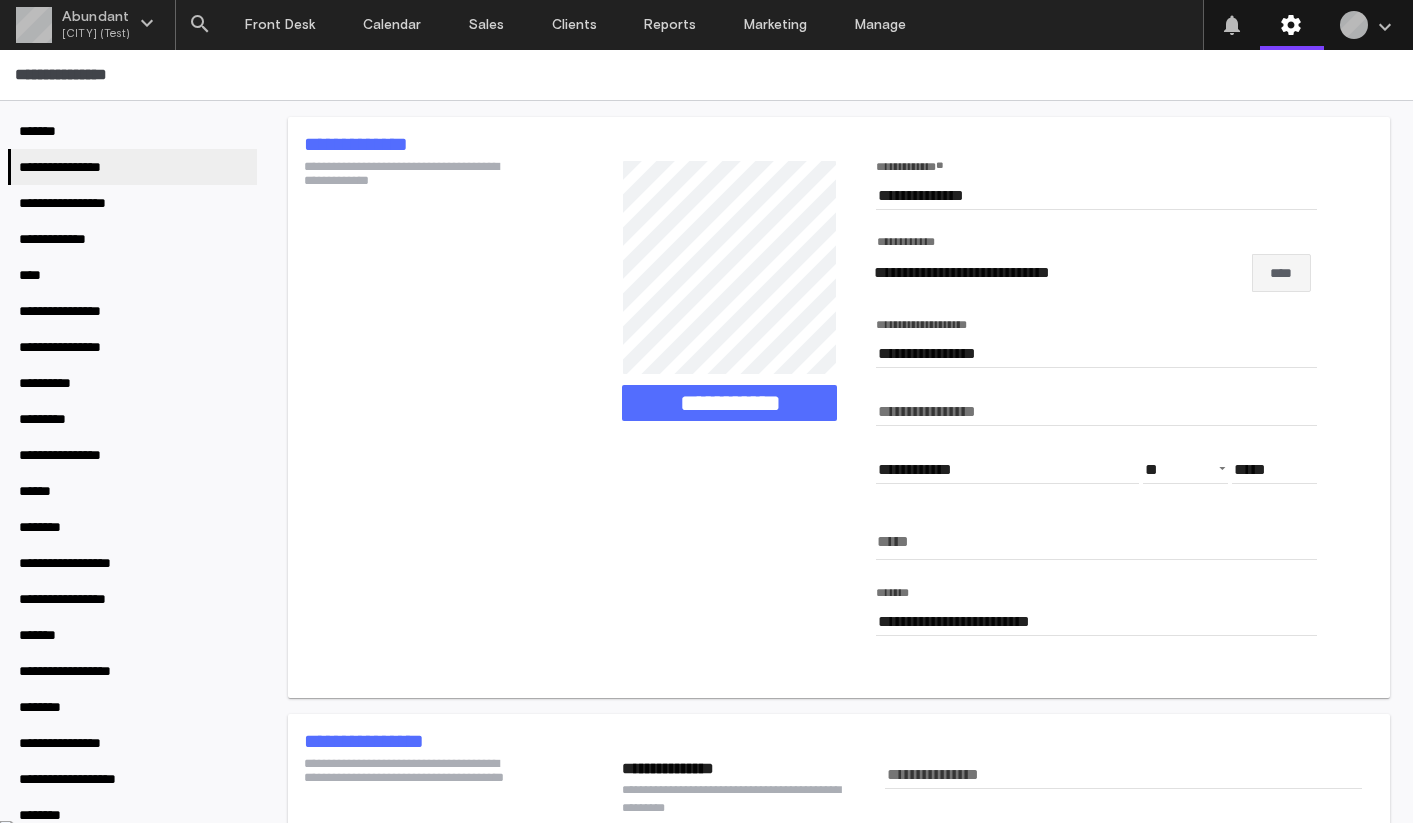 click on "**********" at bounding box center [410, 411] 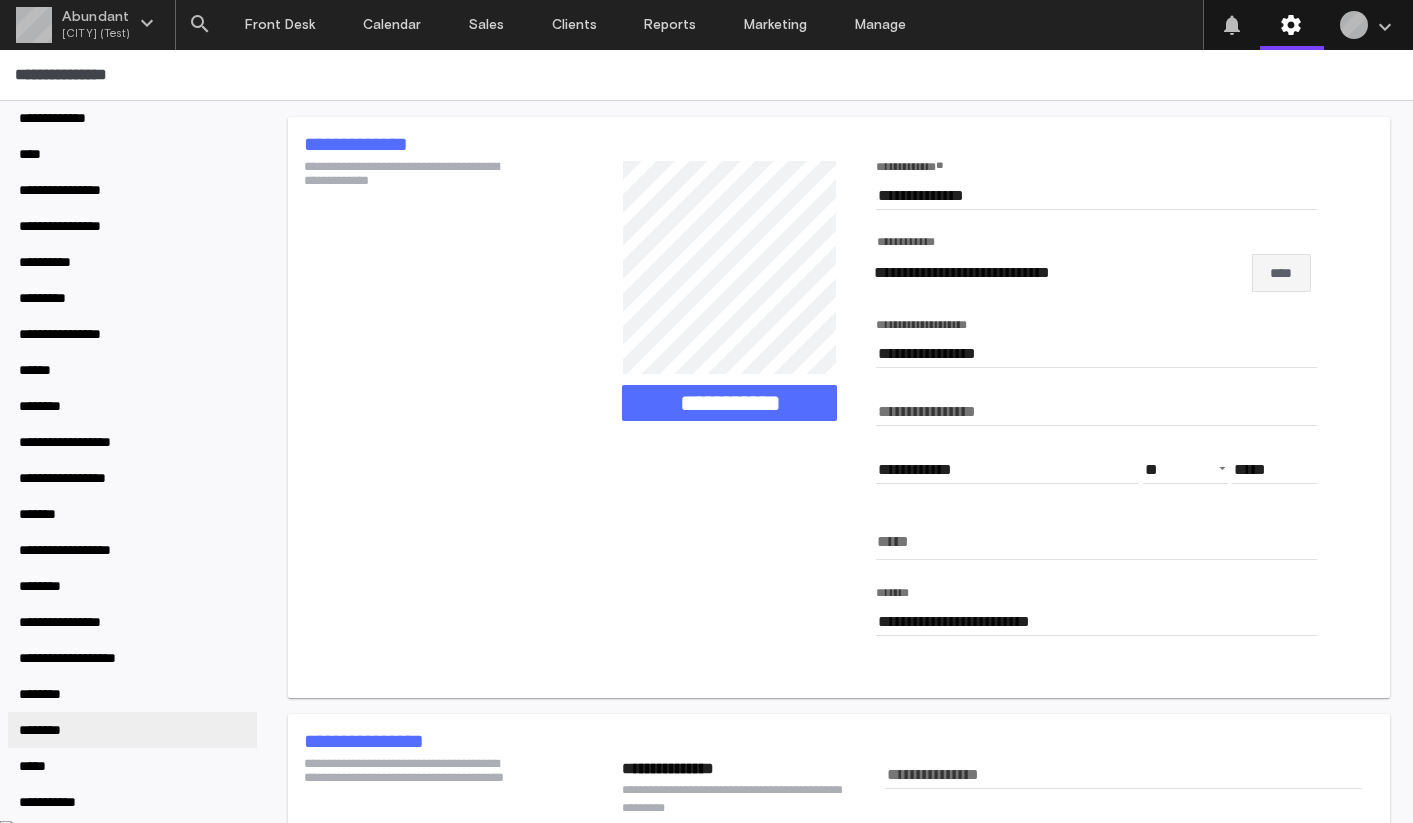 scroll, scrollTop: 230, scrollLeft: 0, axis: vertical 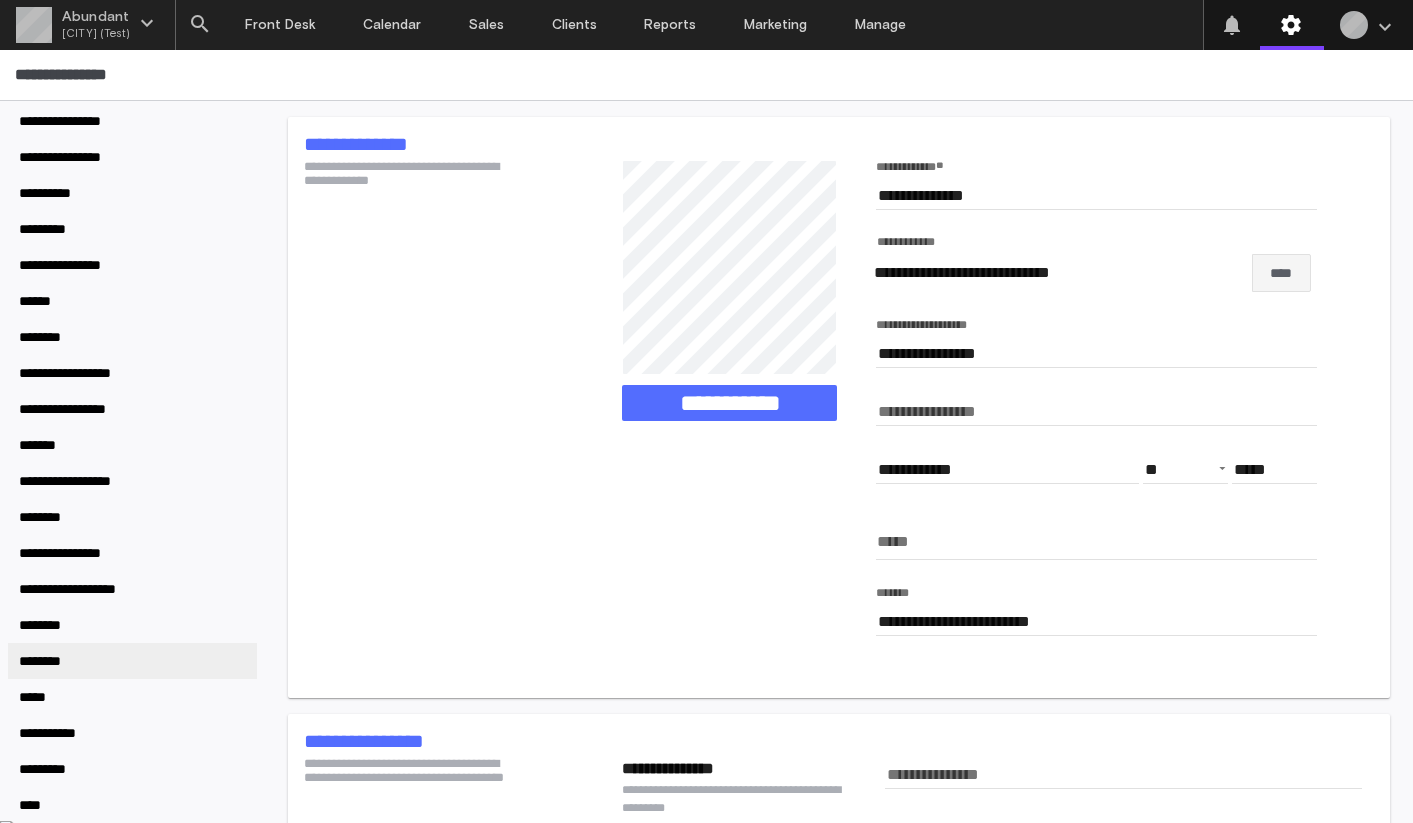 click on "********" at bounding box center (132, 661) 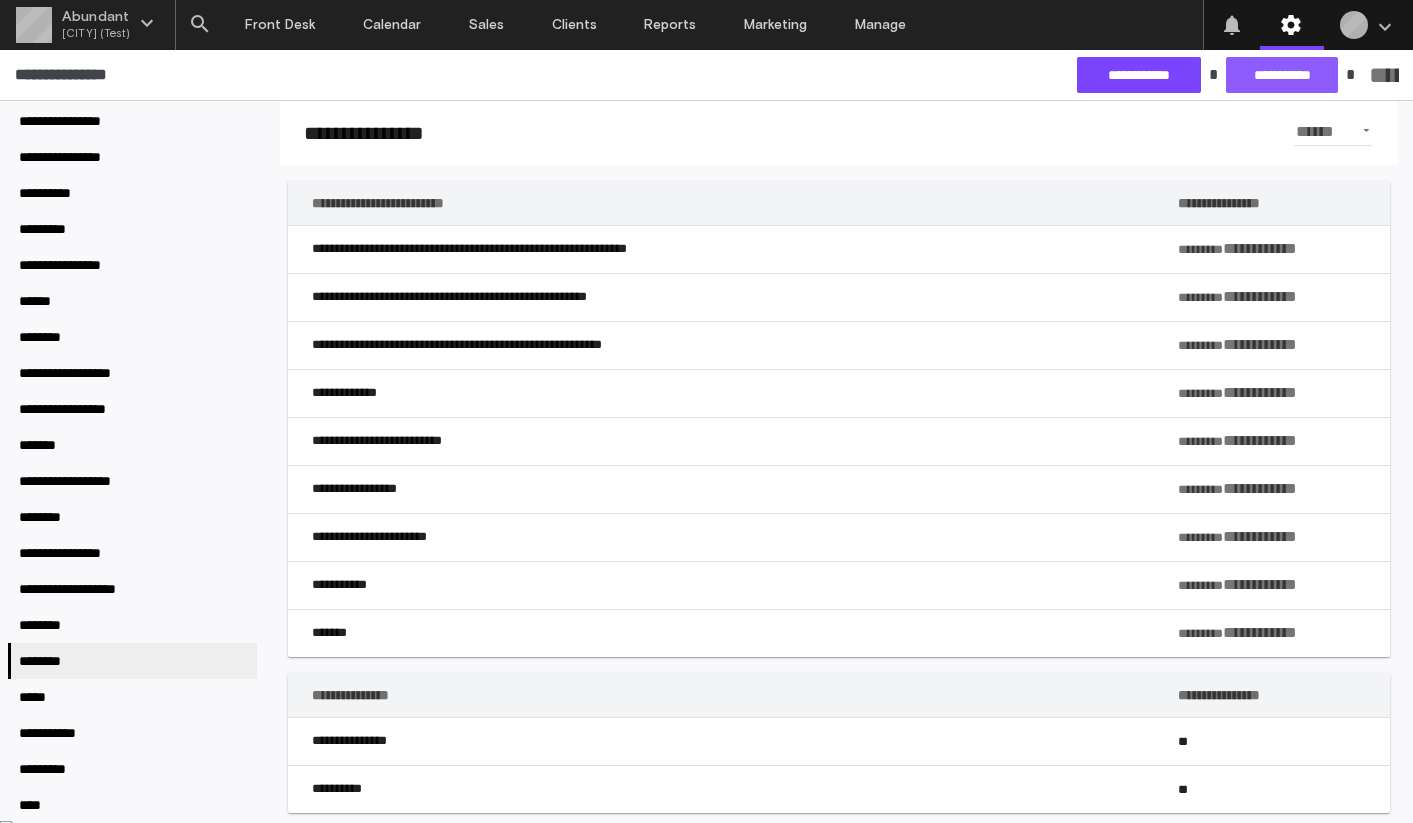click on "**********" at bounding box center (1282, 75) 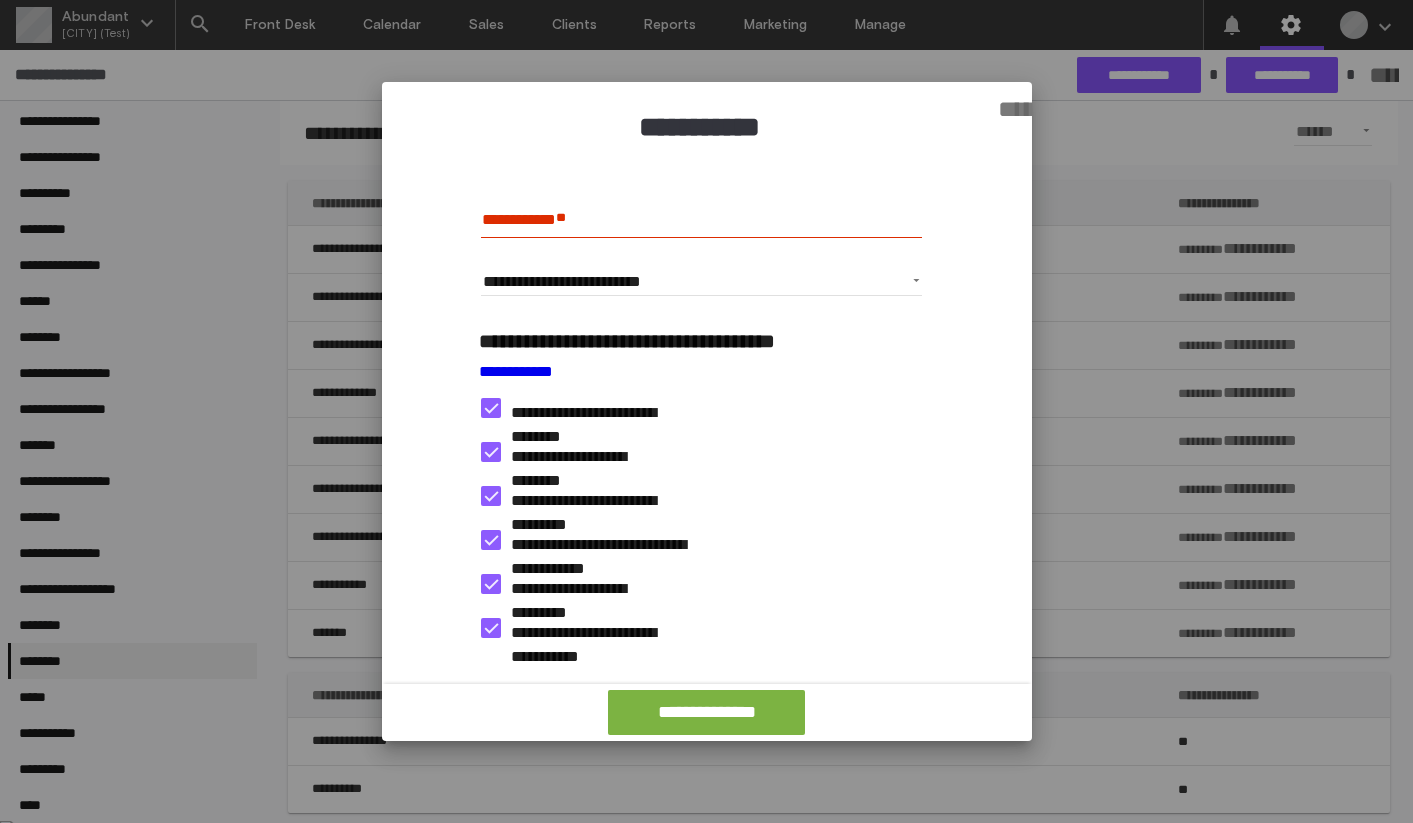 click on "*****" at bounding box center (1005, 104) 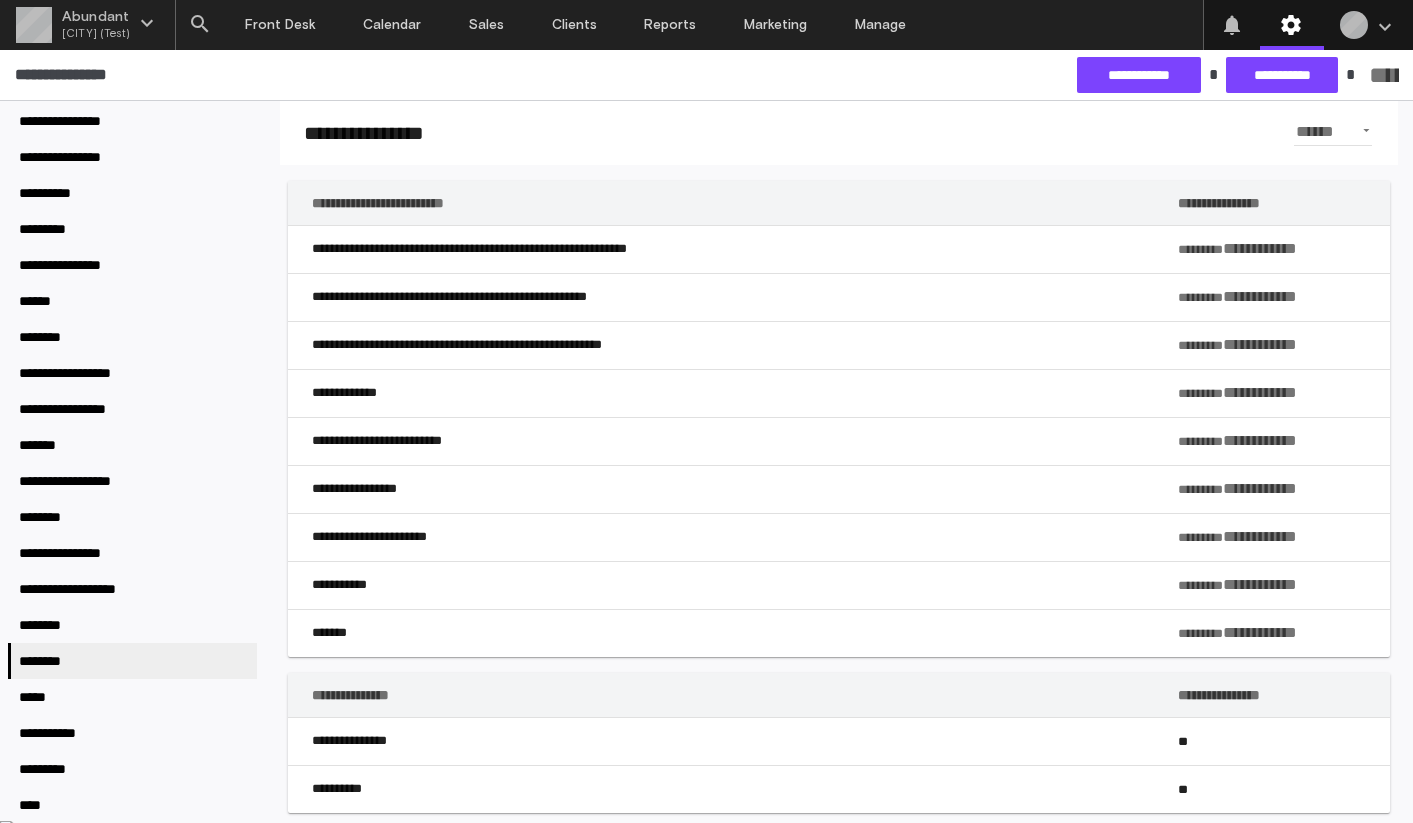 click on "**********" at bounding box center [1139, 75] 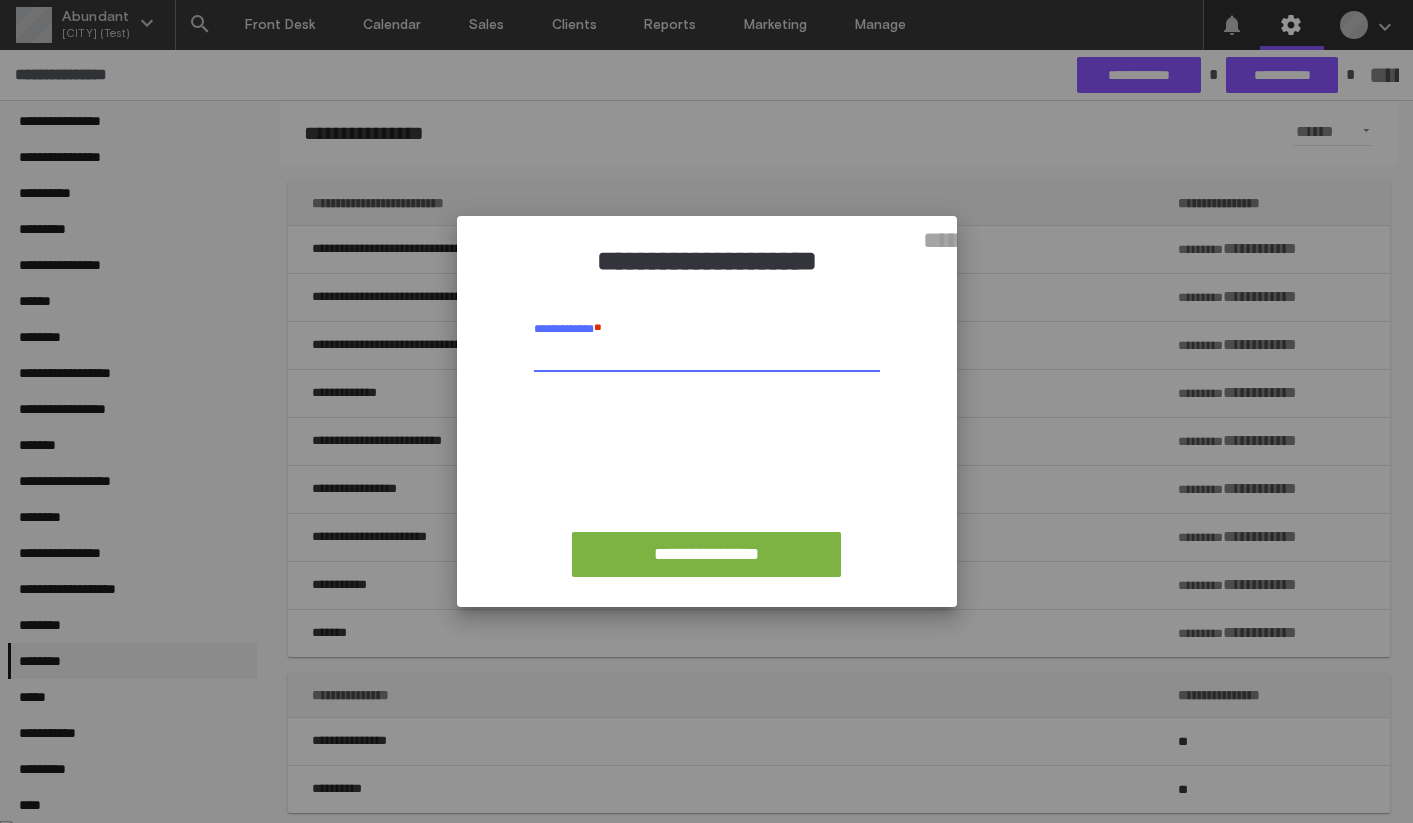click on "**********" at bounding box center (707, 357) 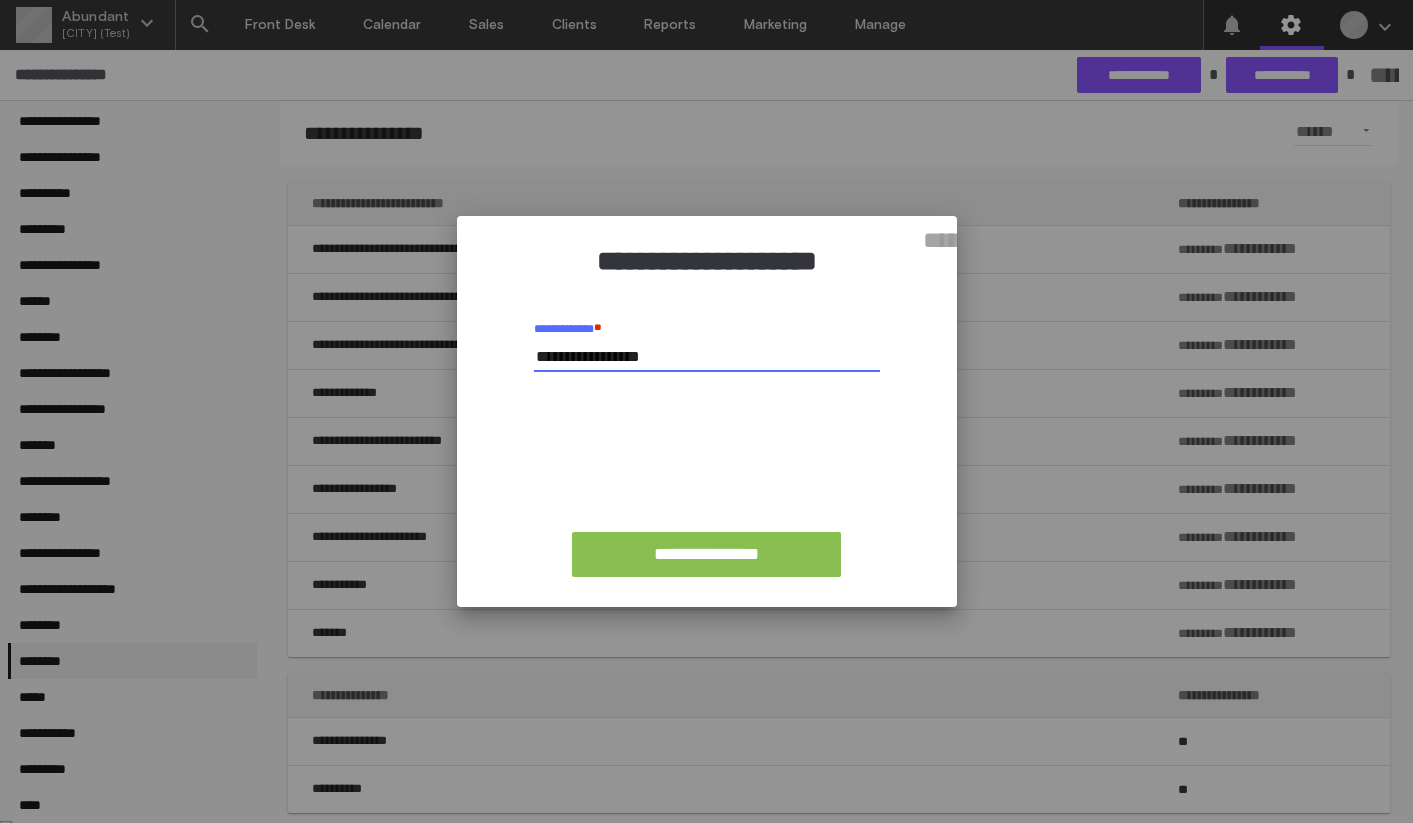 type on "**********" 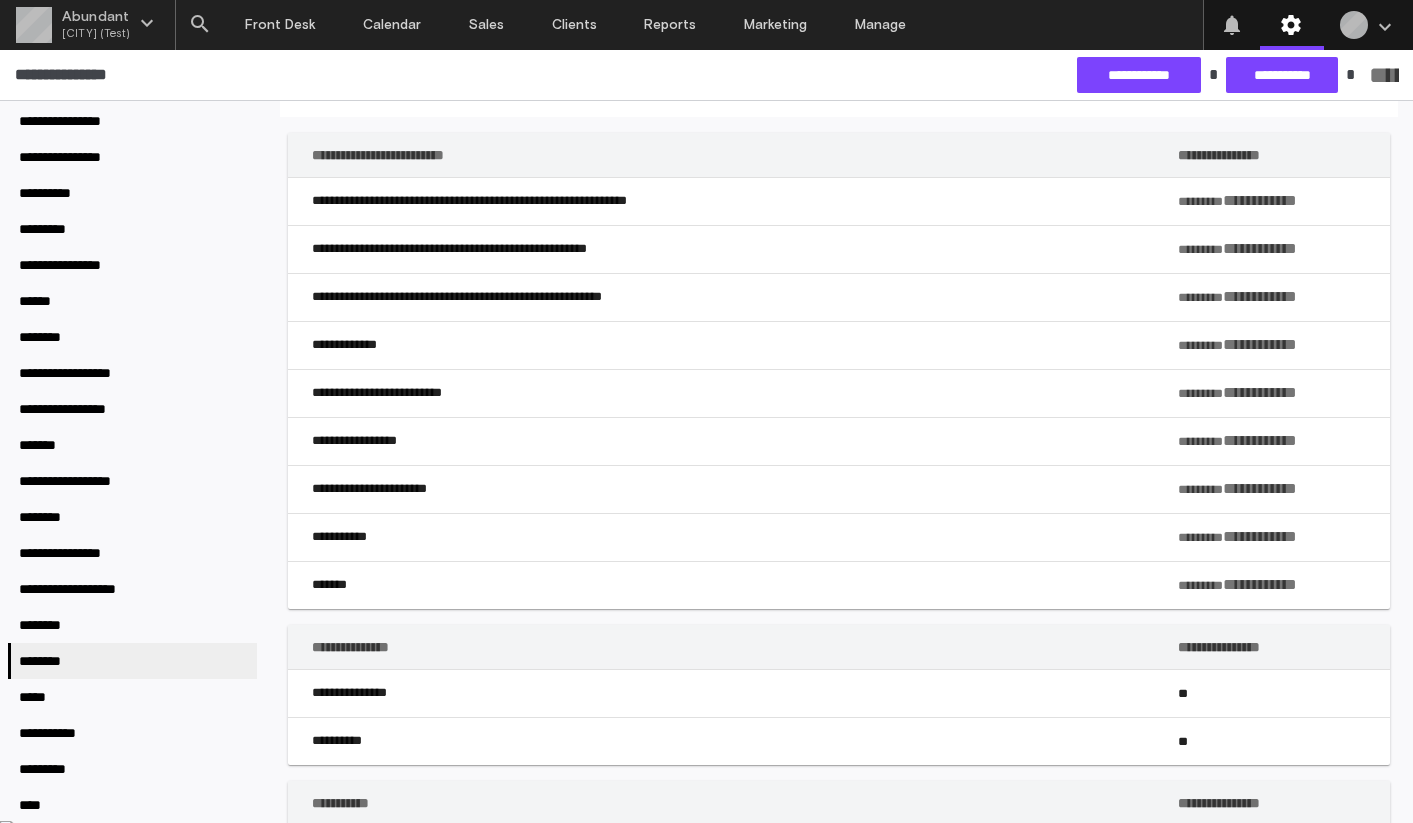 scroll, scrollTop: 0, scrollLeft: 0, axis: both 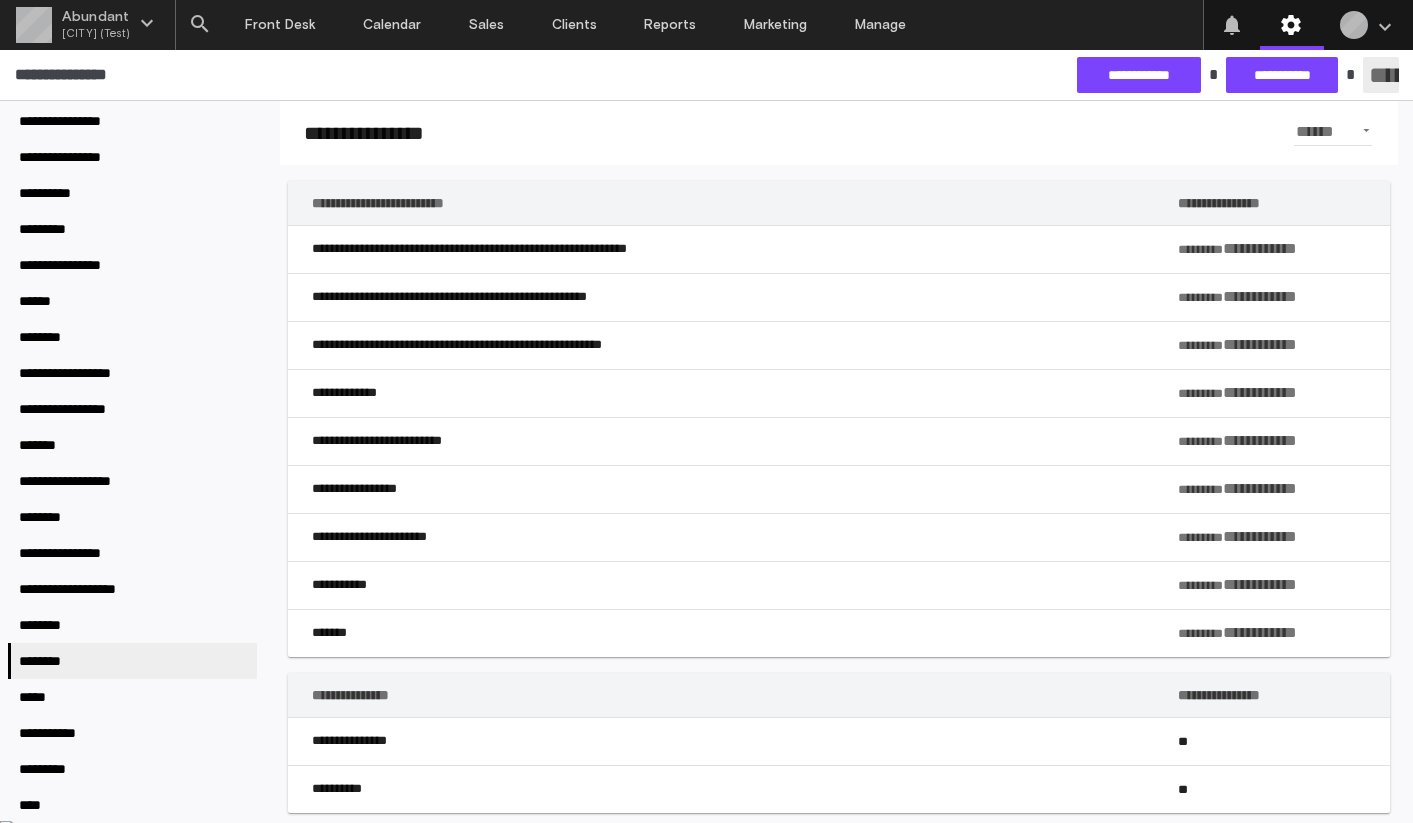 click on "*********" at bounding box center [1381, 75] 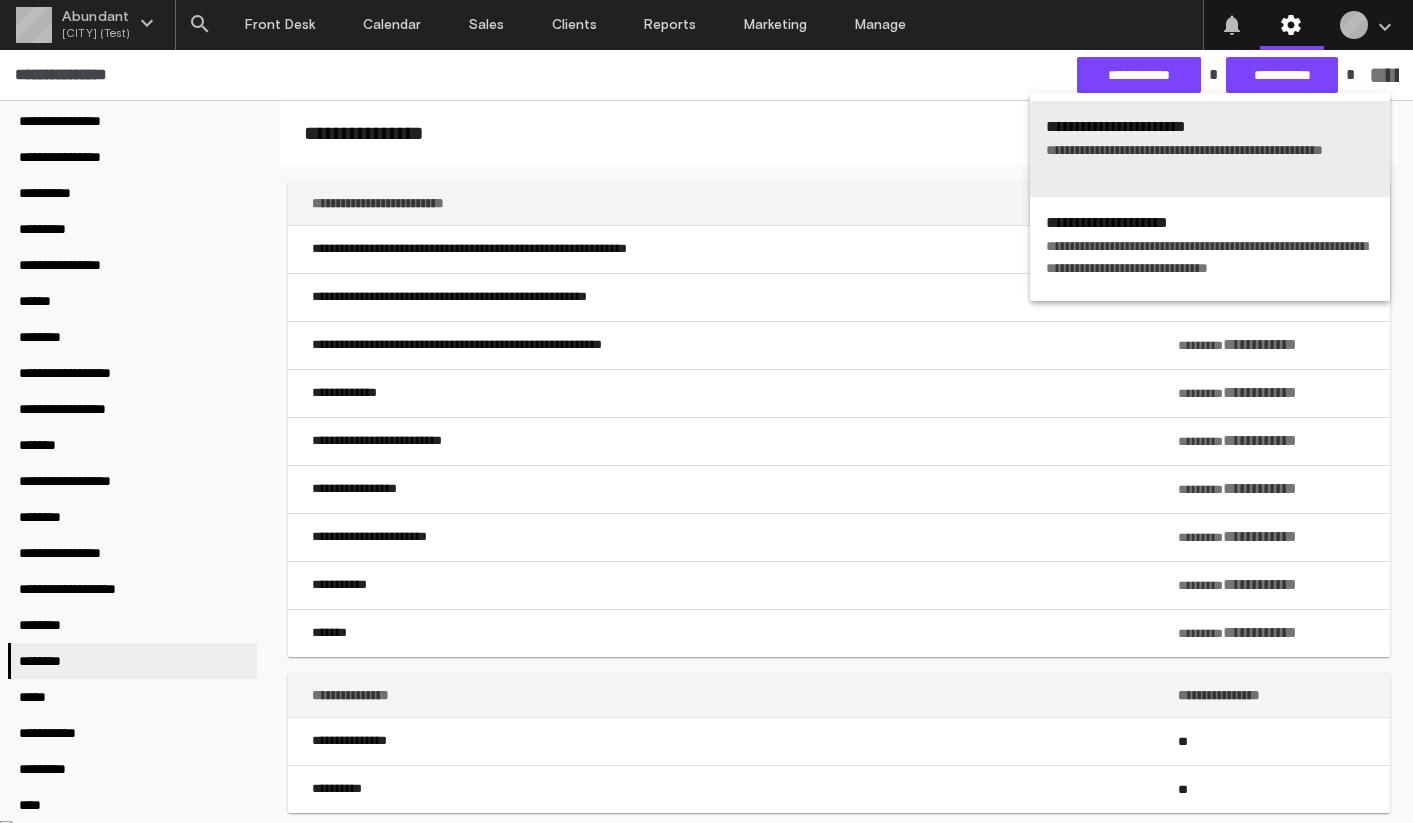 click on "**********" at bounding box center [1210, 161] 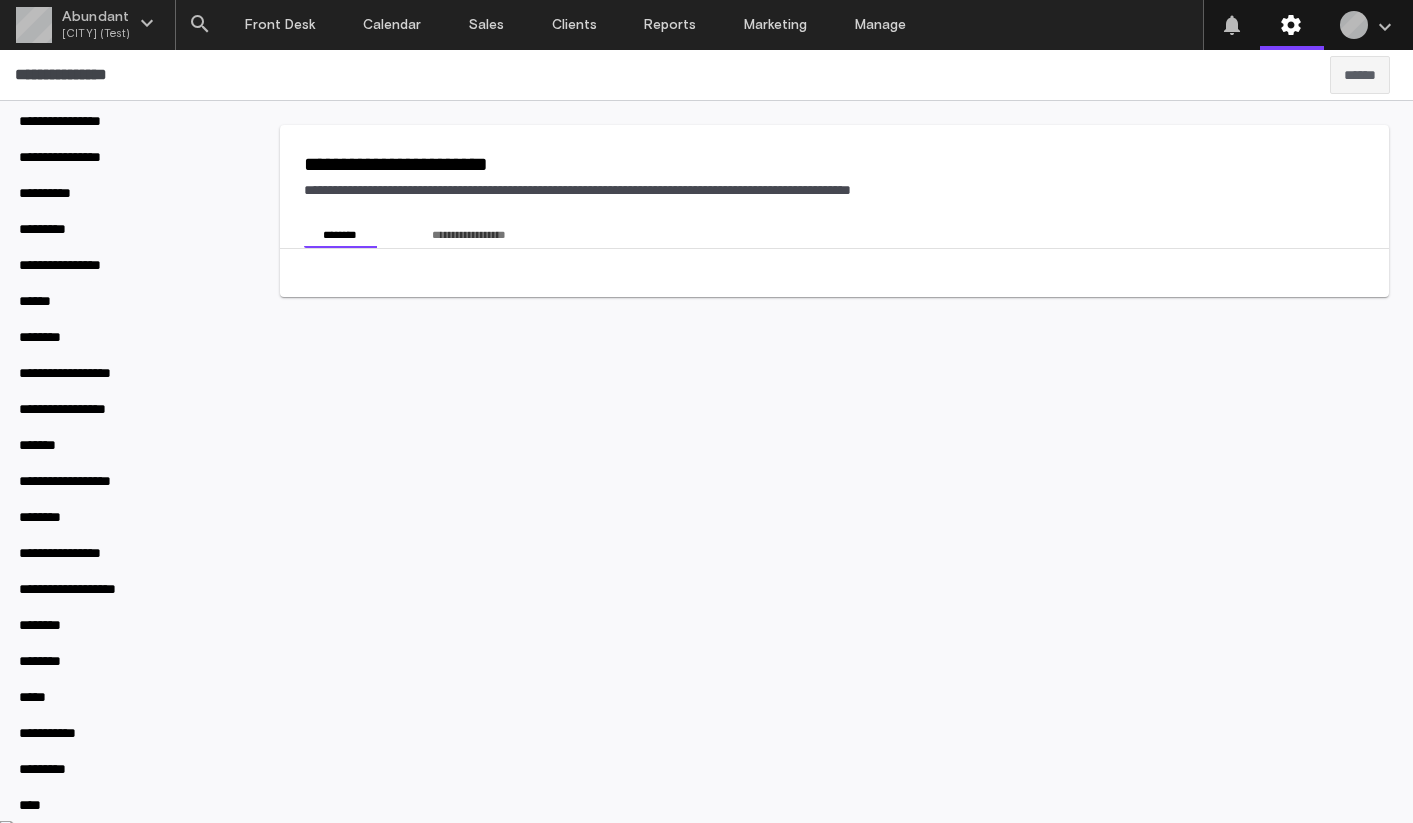 click on "**********" at bounding box center (469, 234) 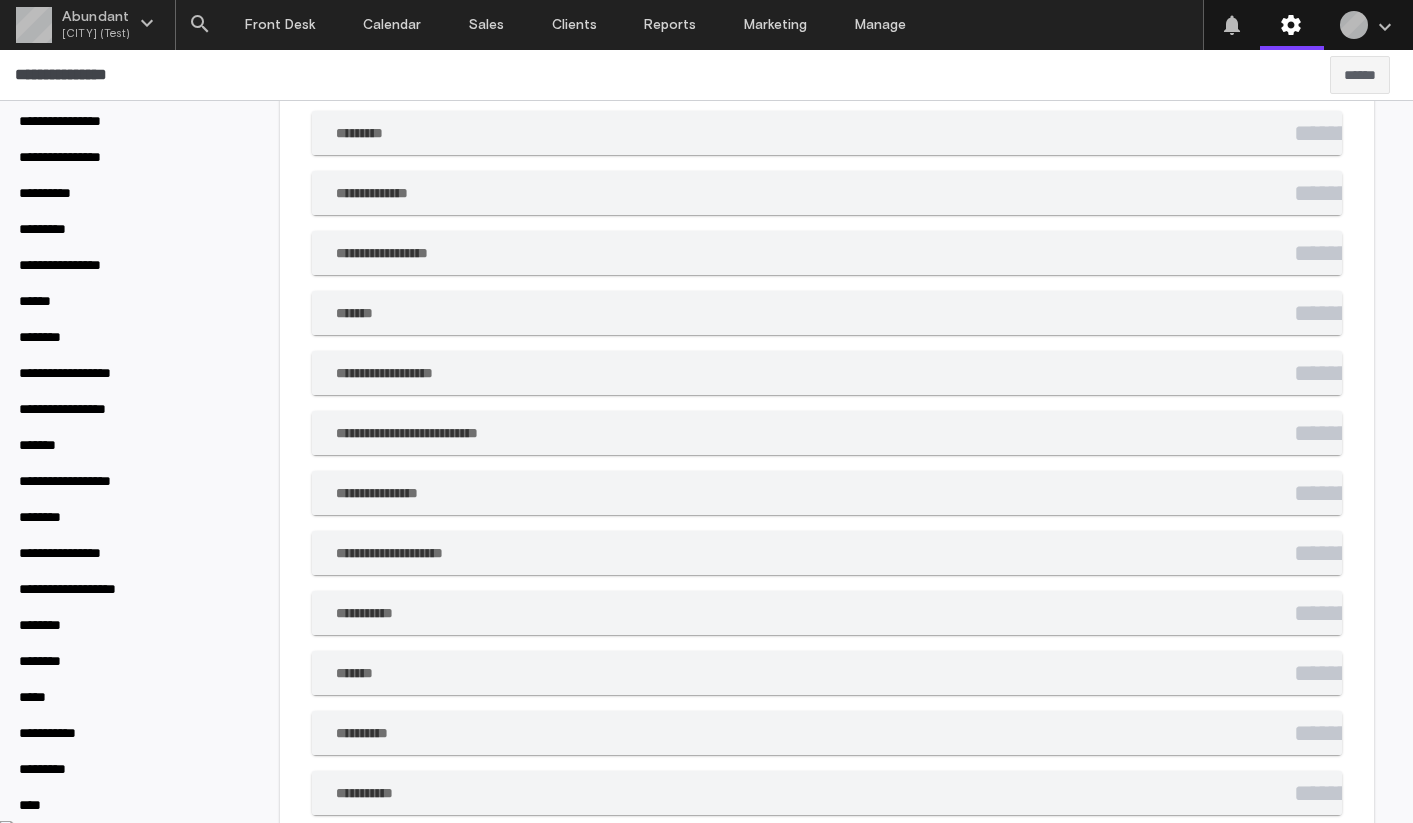 scroll, scrollTop: 12654, scrollLeft: 0, axis: vertical 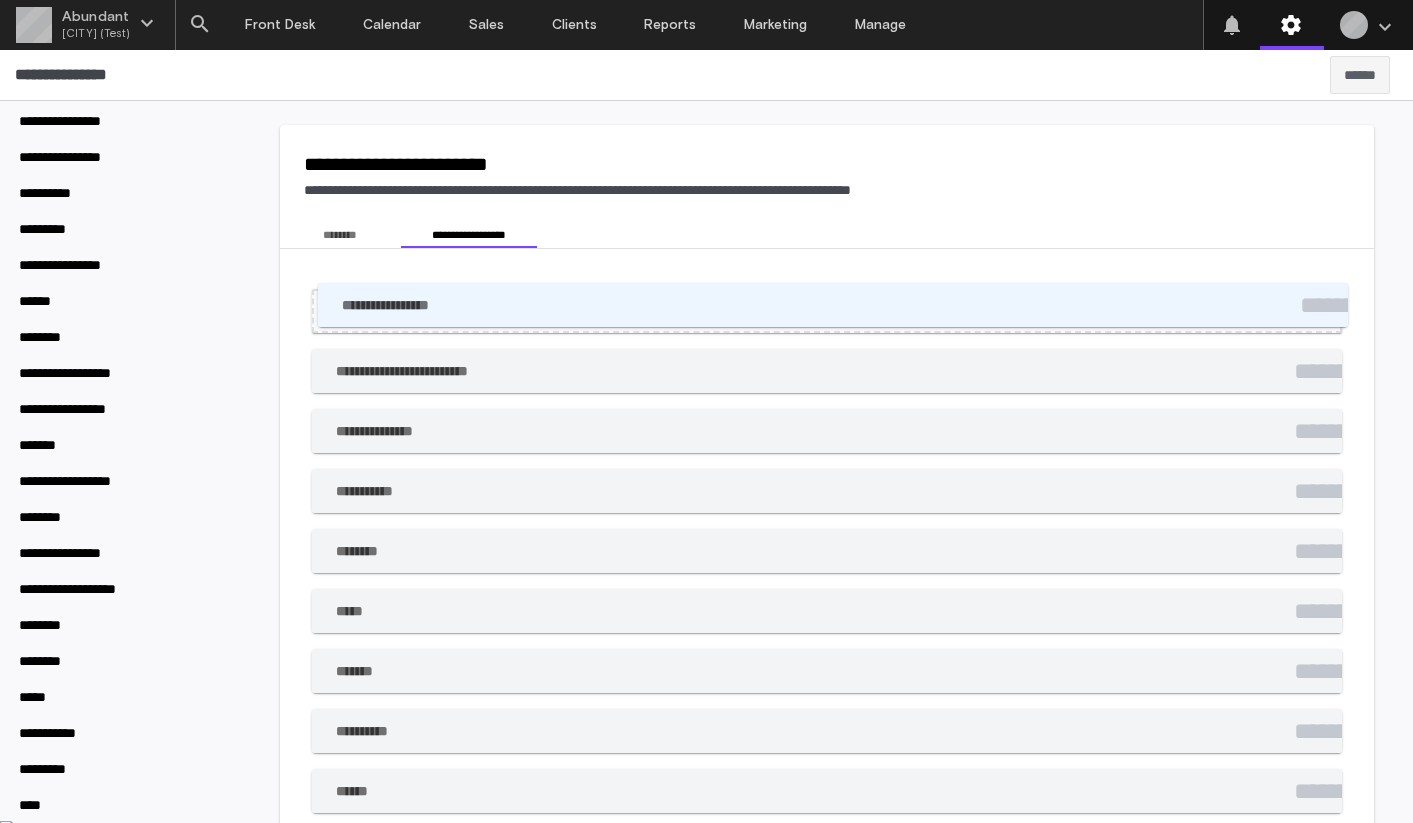 drag, startPoint x: 520, startPoint y: 738, endPoint x: 525, endPoint y: 306, distance: 432.02893 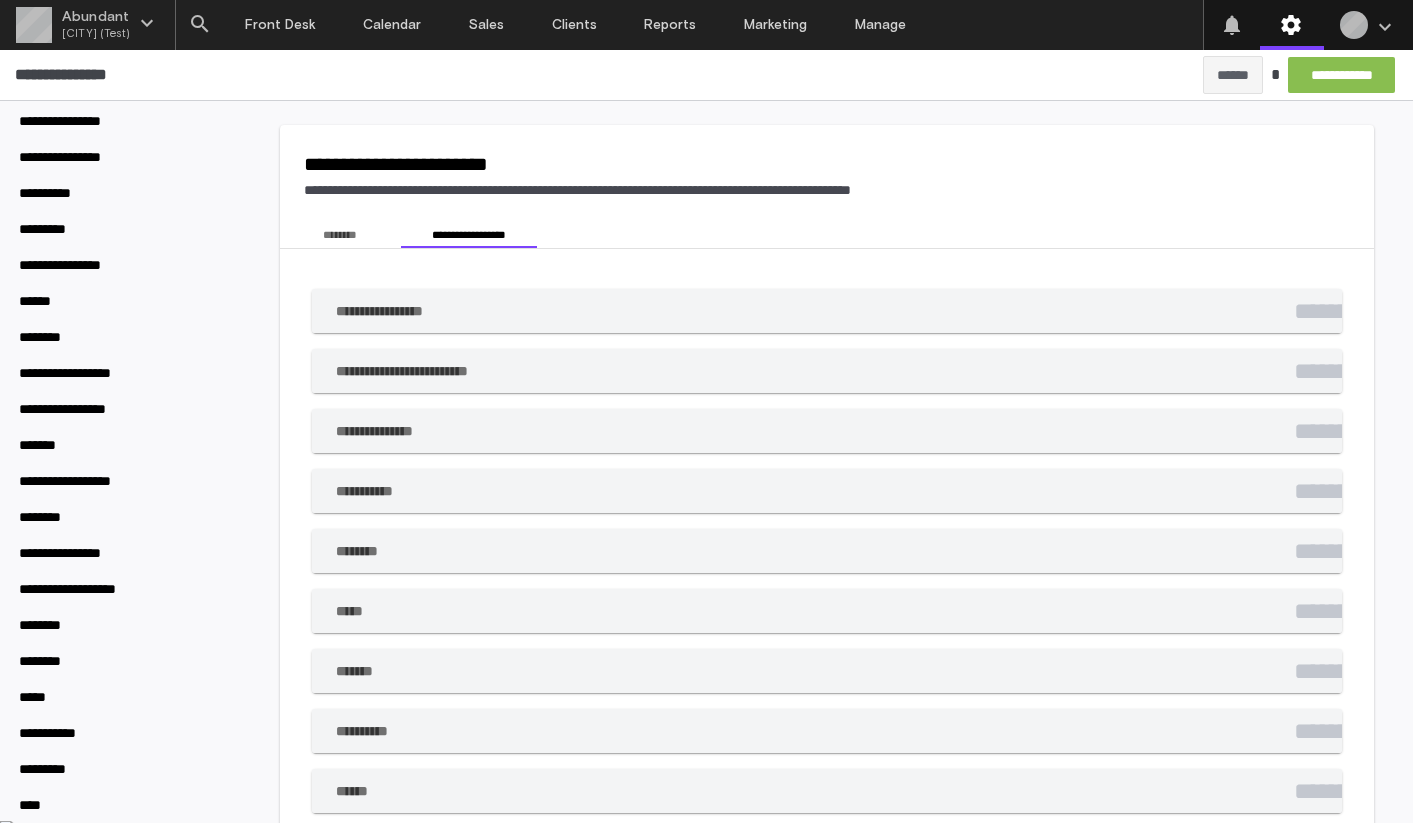 click on "**********" at bounding box center (1341, 75) 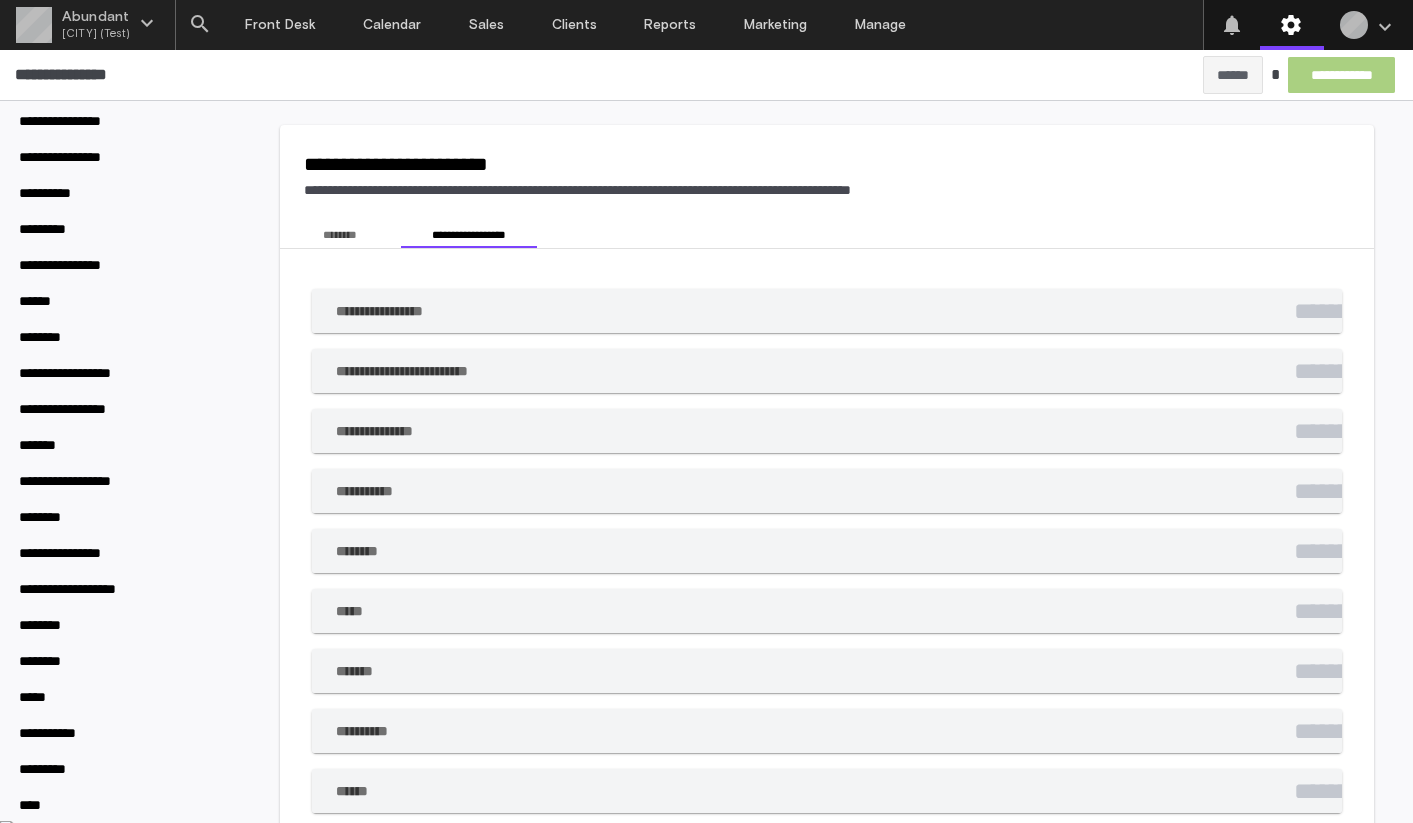 click on "**********" at bounding box center [1341, 75] 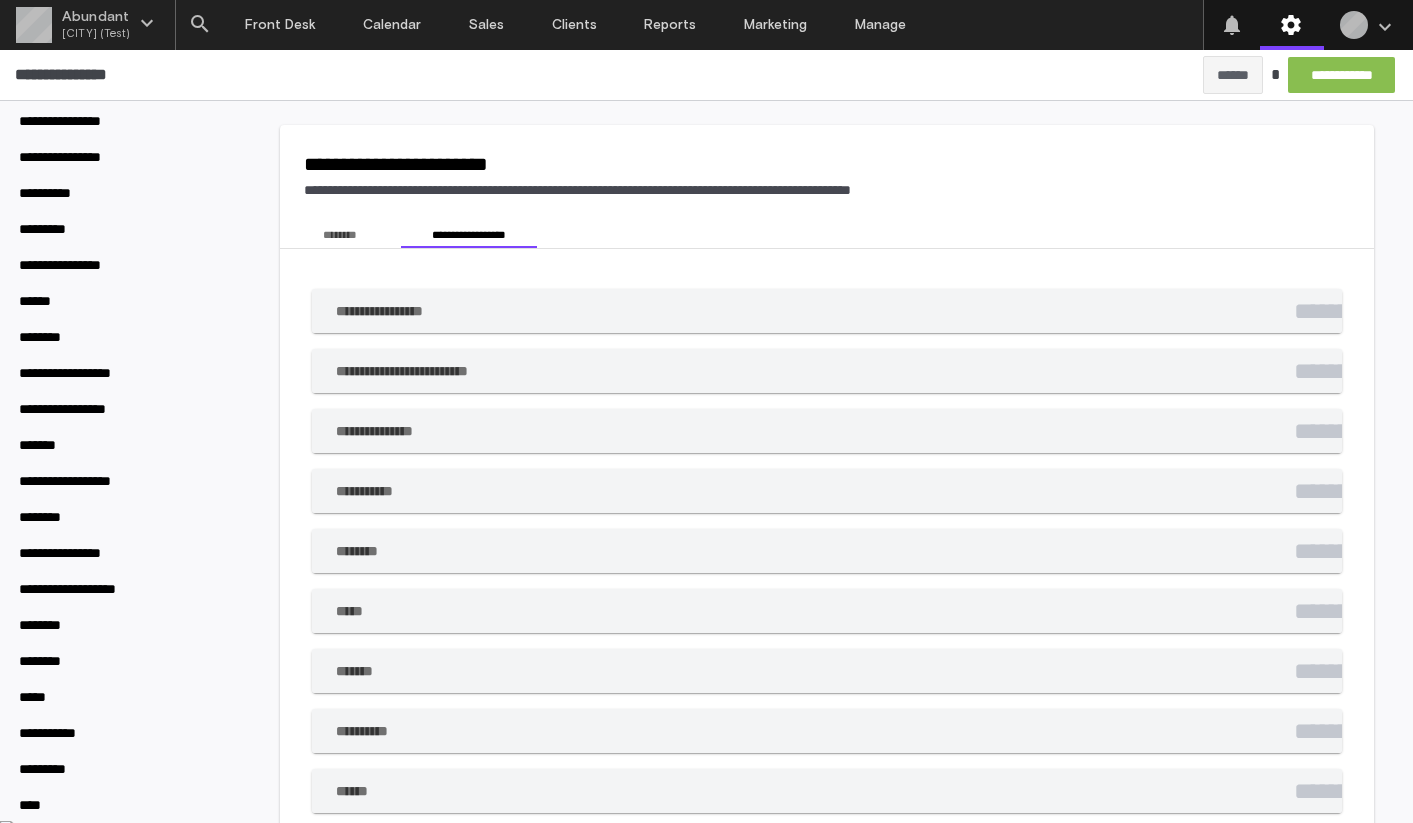 click on "**********" at bounding box center [1341, 75] 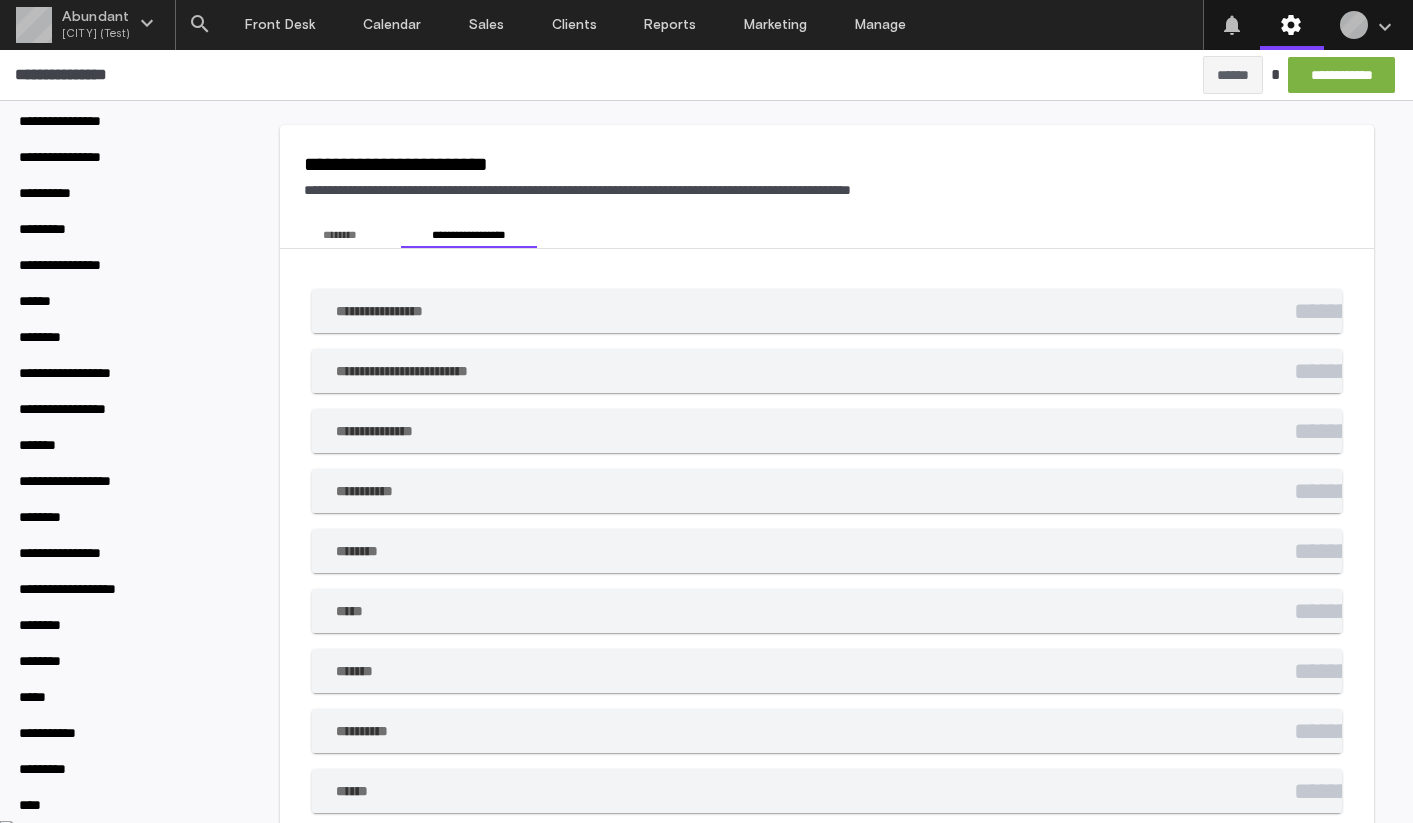 click on "**********" at bounding box center [827, 164] 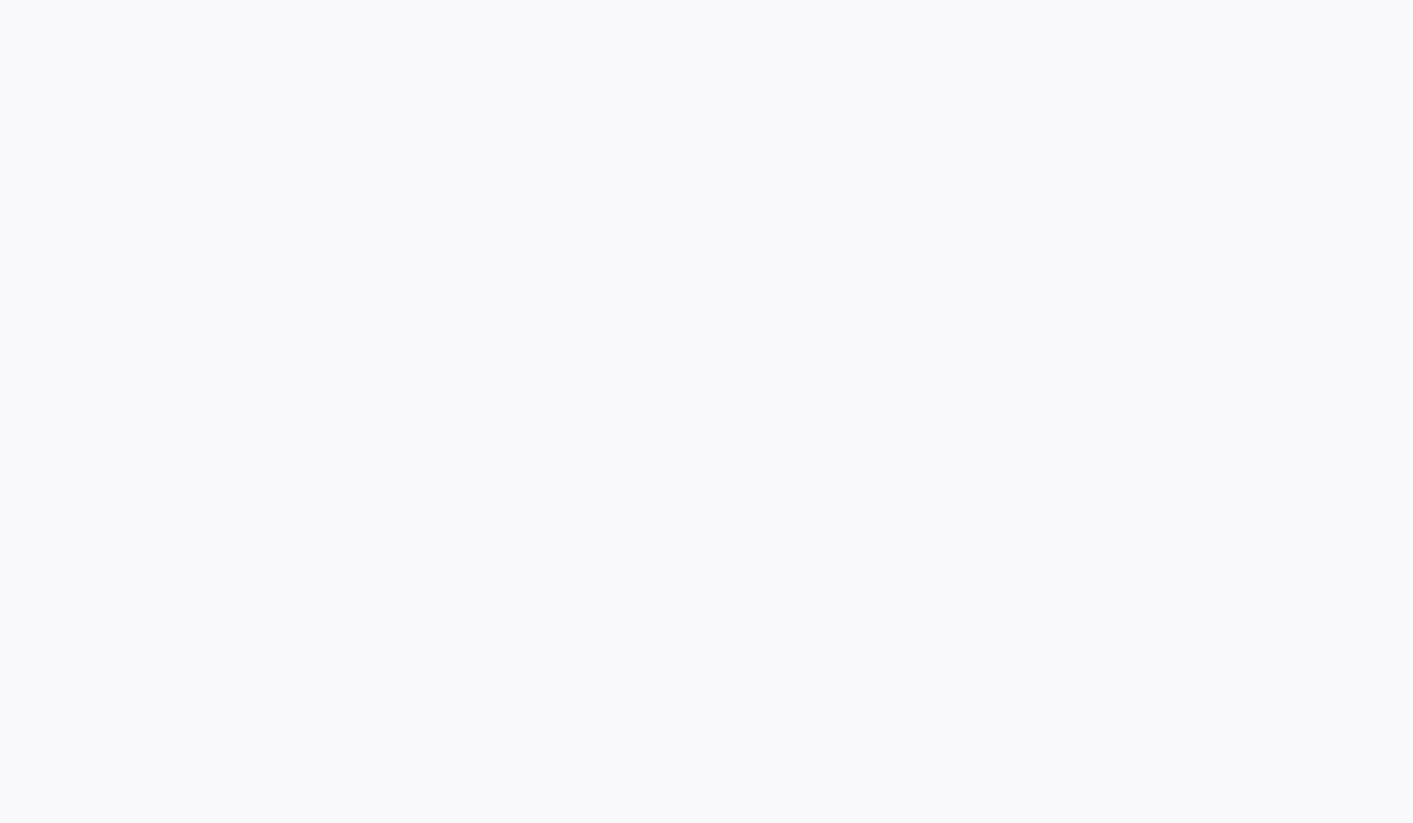 scroll, scrollTop: 0, scrollLeft: 0, axis: both 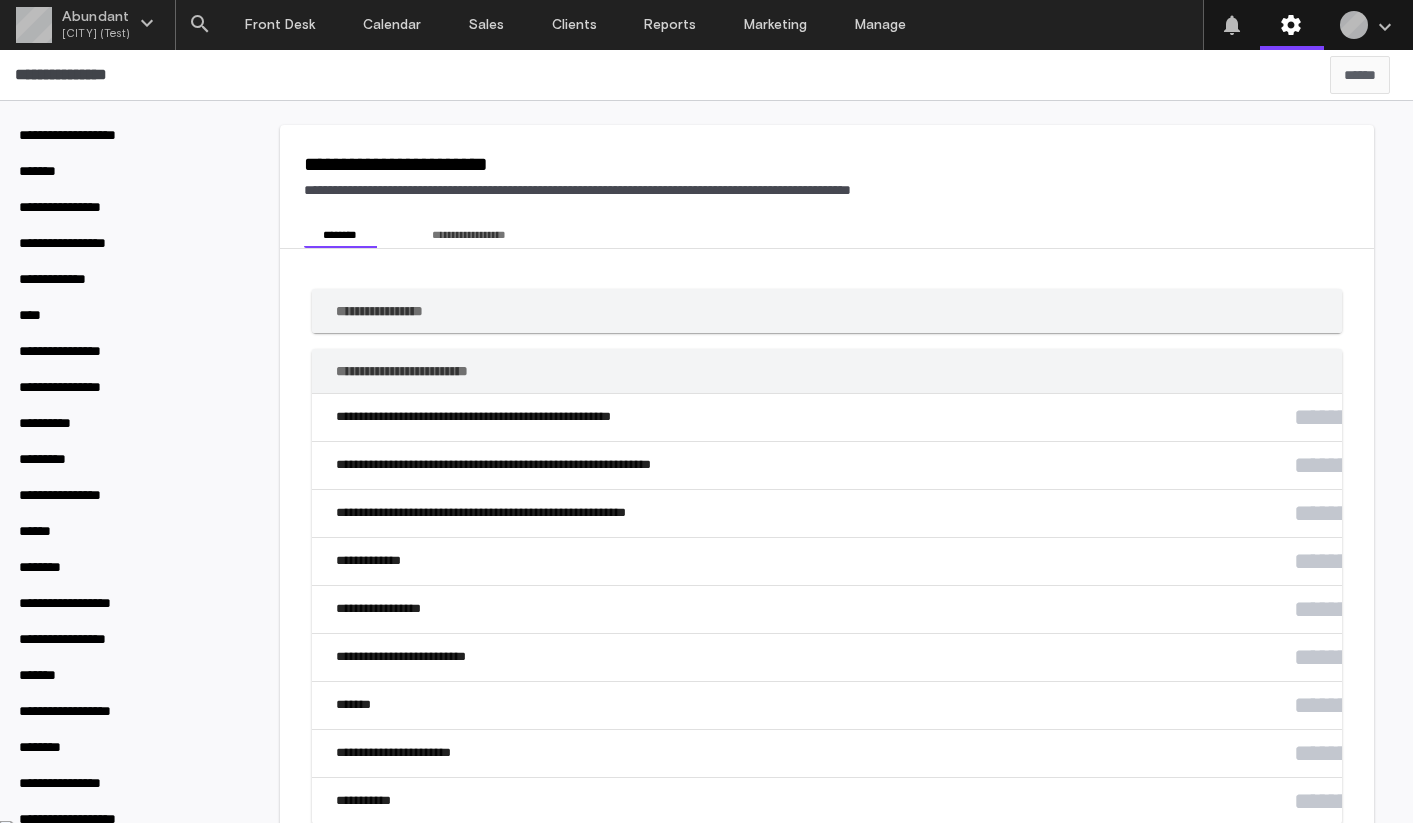 click on "******" at bounding box center (1360, 75) 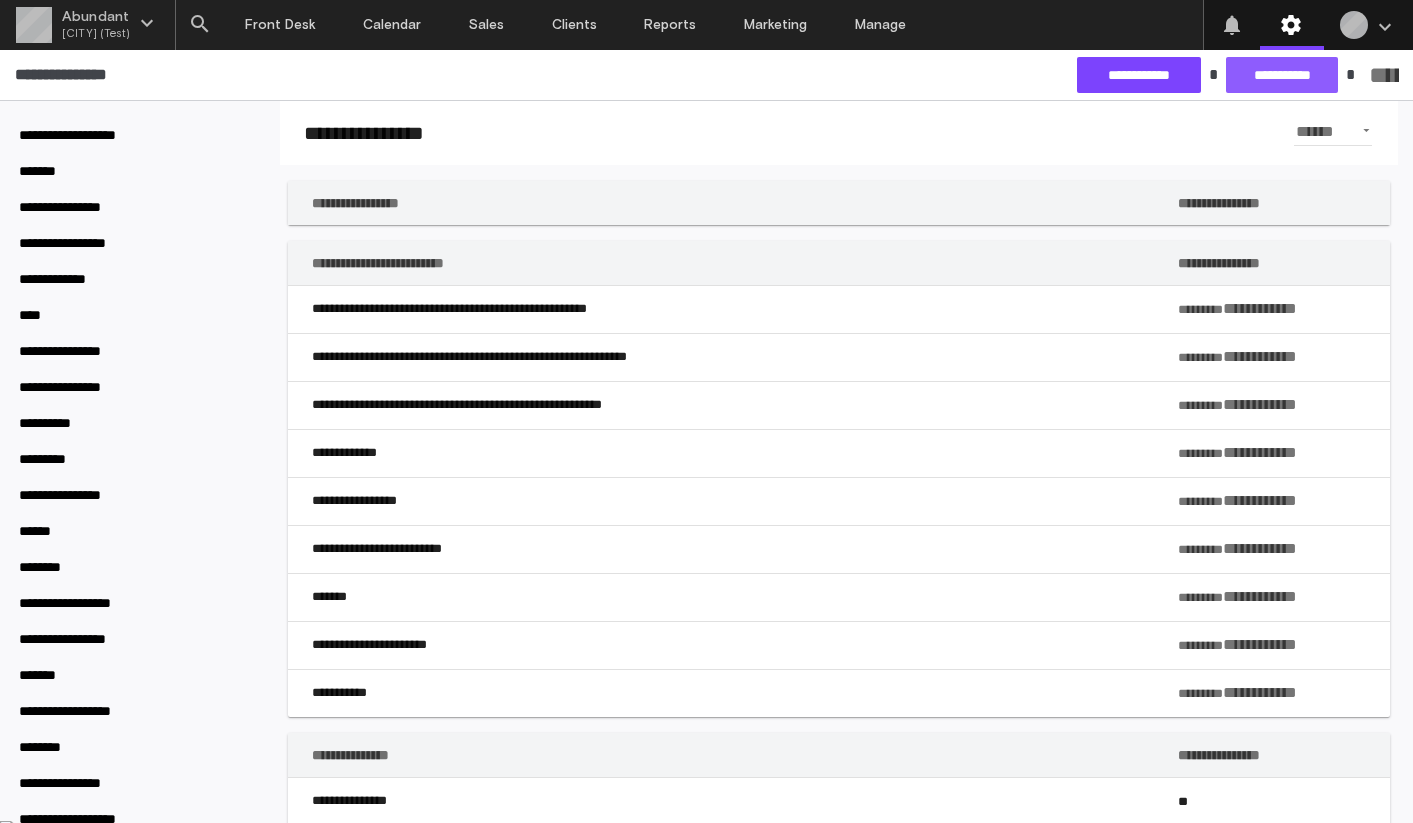 click on "**********" at bounding box center [1282, 75] 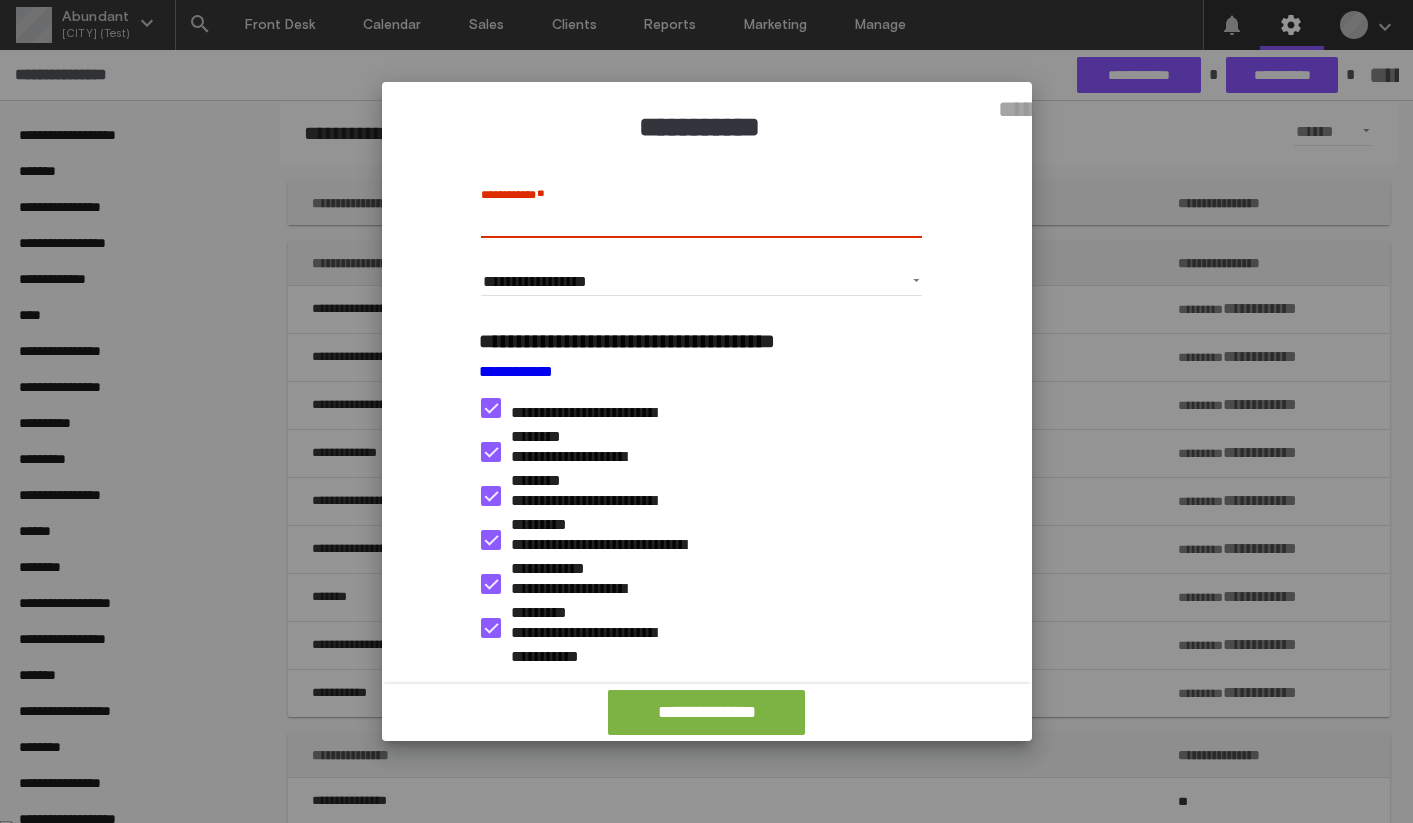 paste on "**********" 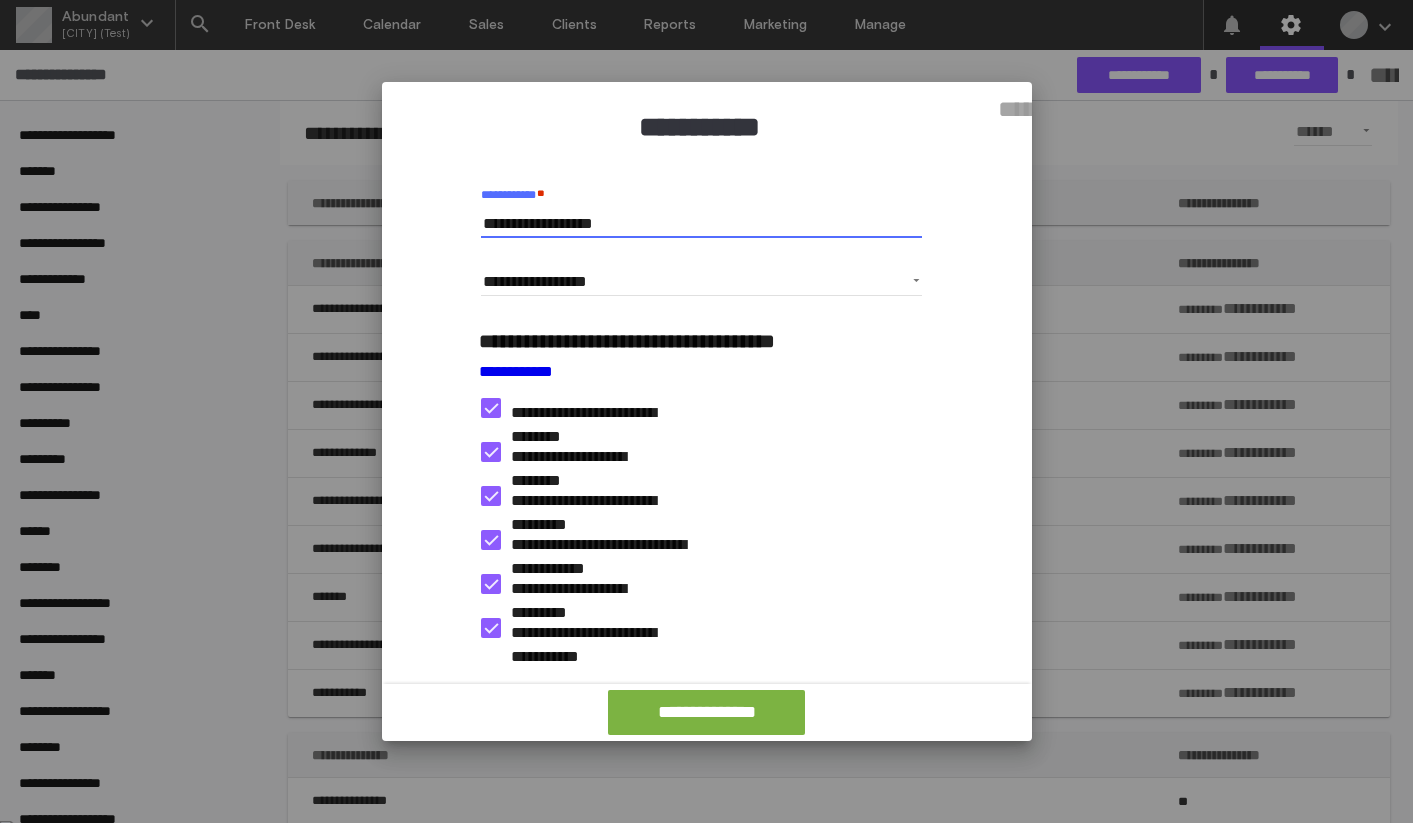 type on "**********" 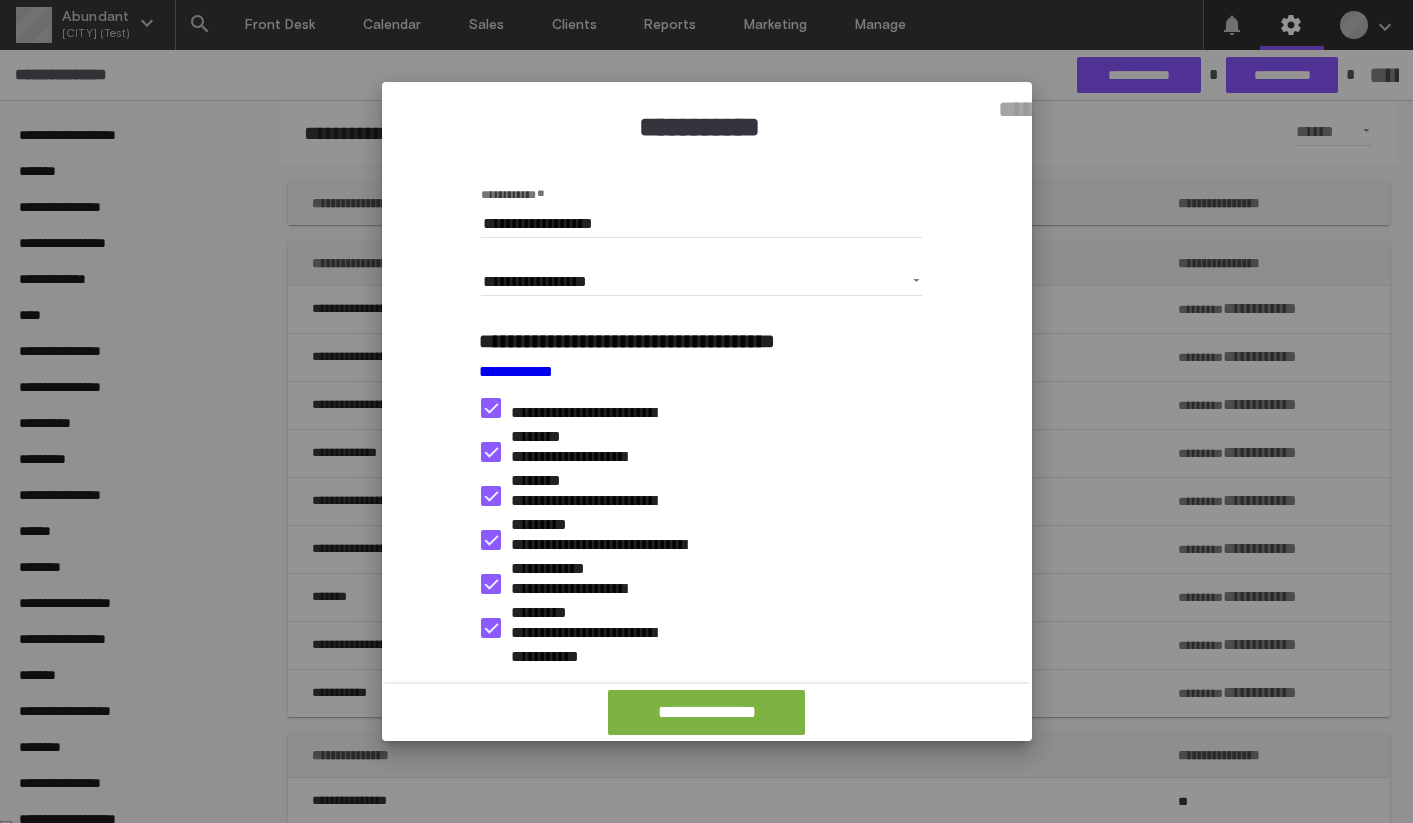 click on "**********" at bounding box center (588, 628) 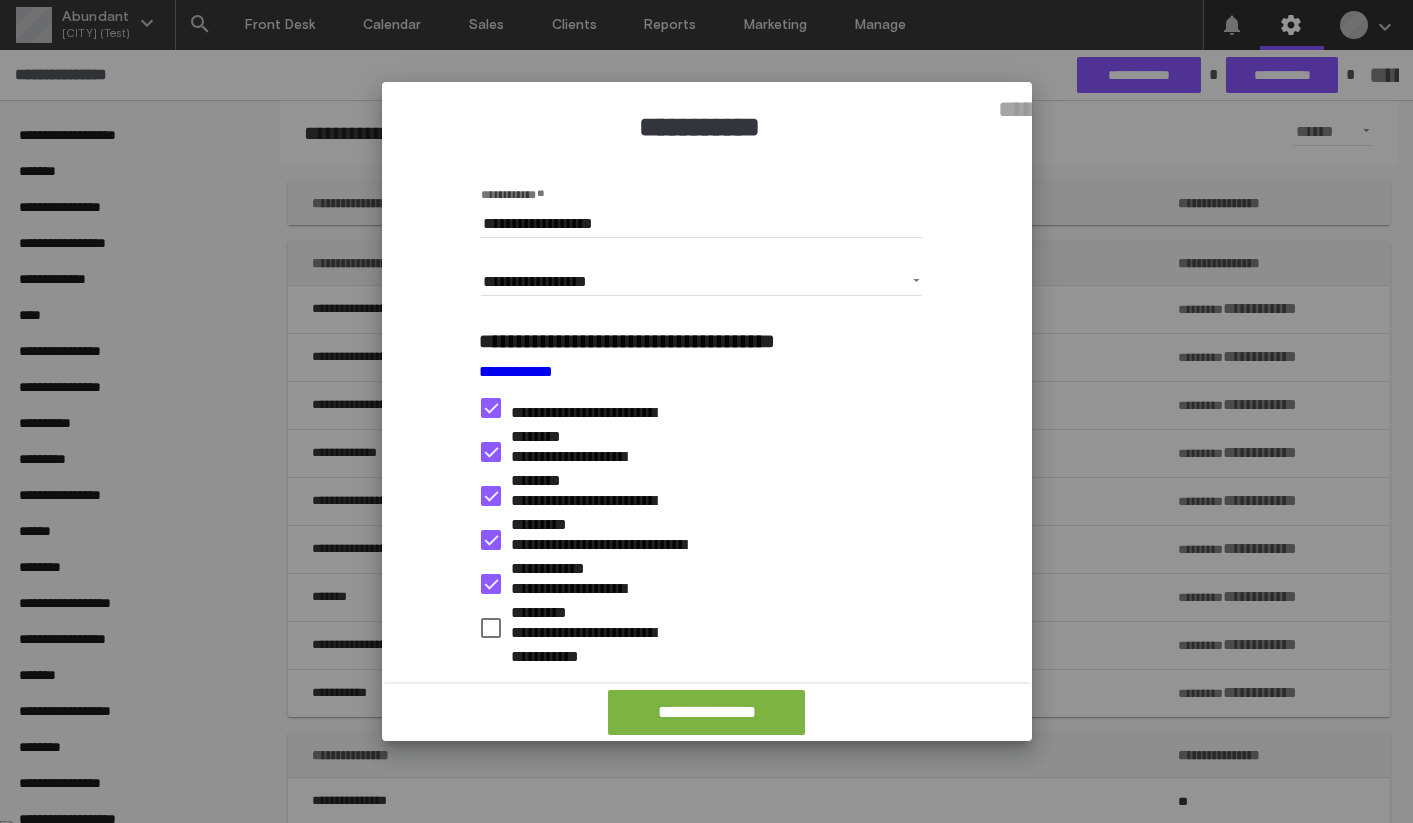 click on "**********" at bounding box center [701, 548] 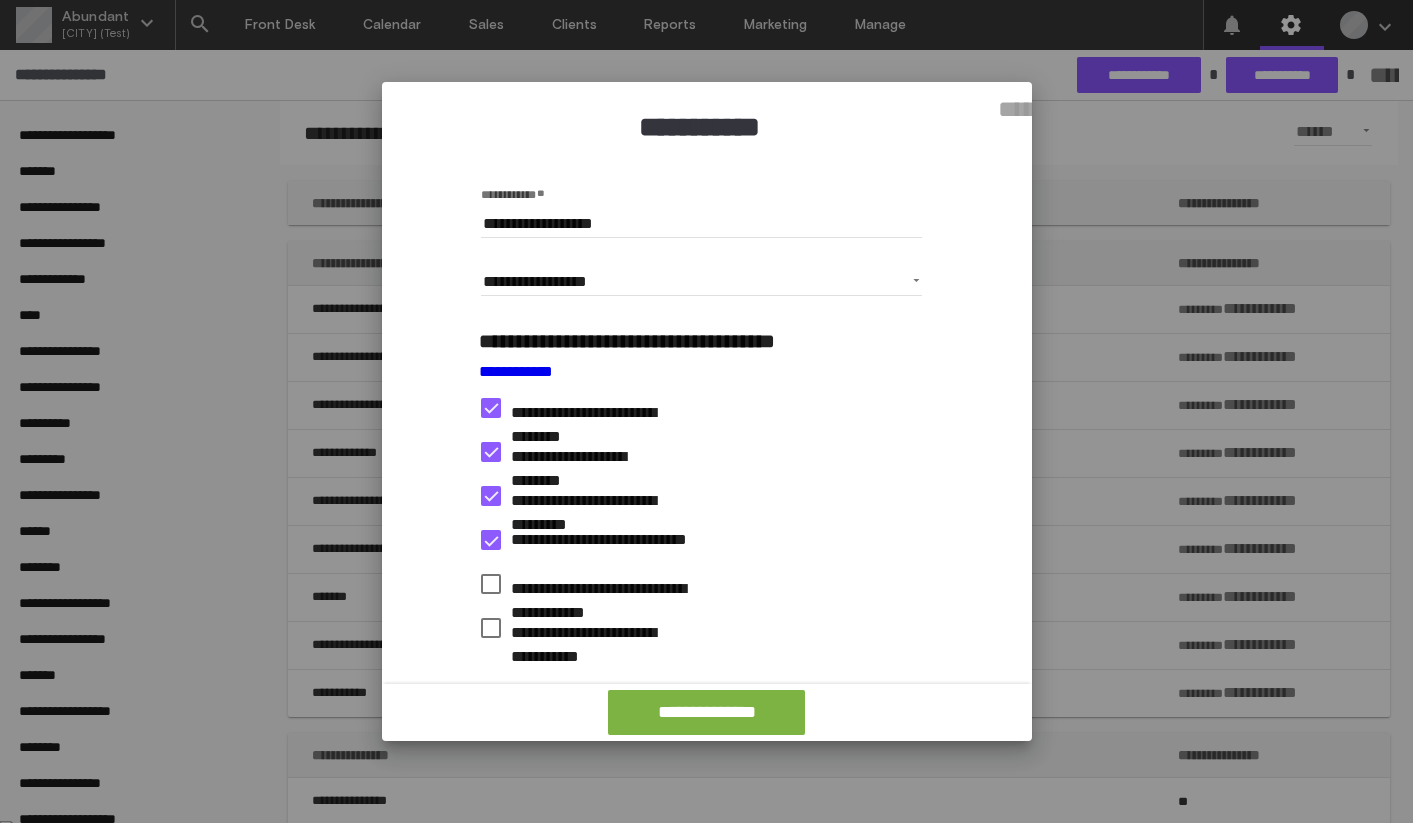 click on "**********" at bounding box center [591, 496] 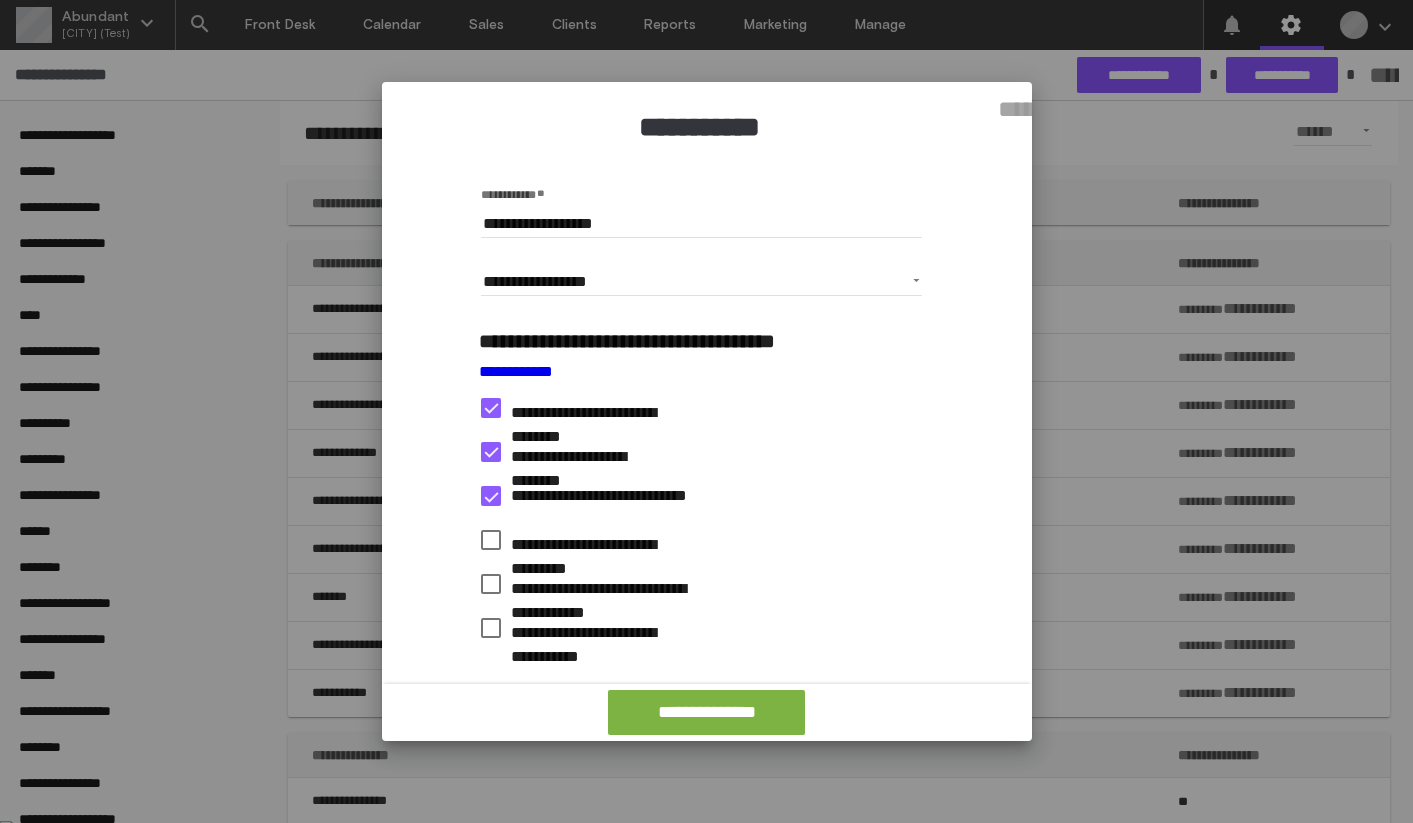 click on "**********" at bounding box center (577, 452) 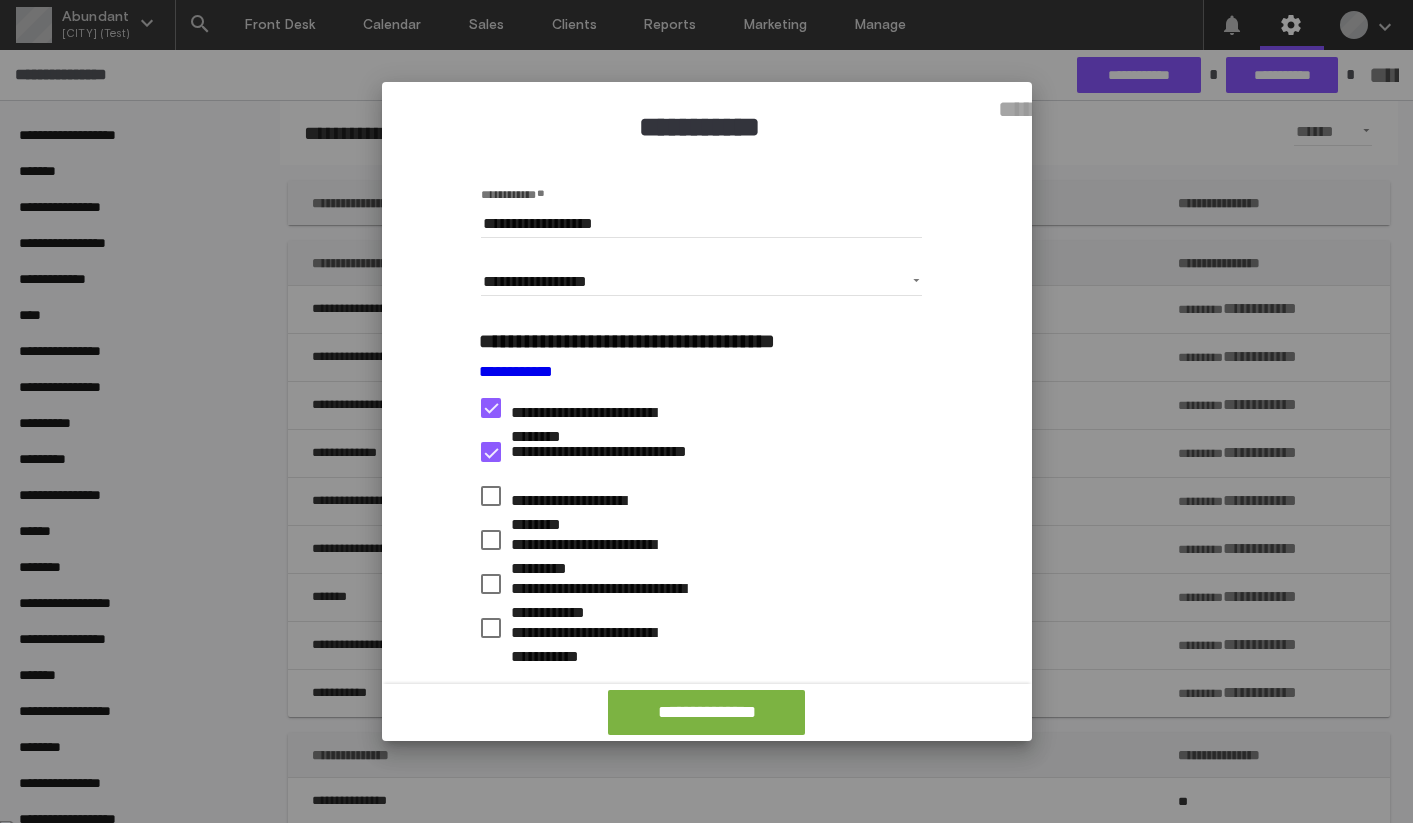 click on "**********" at bounding box center [584, 408] 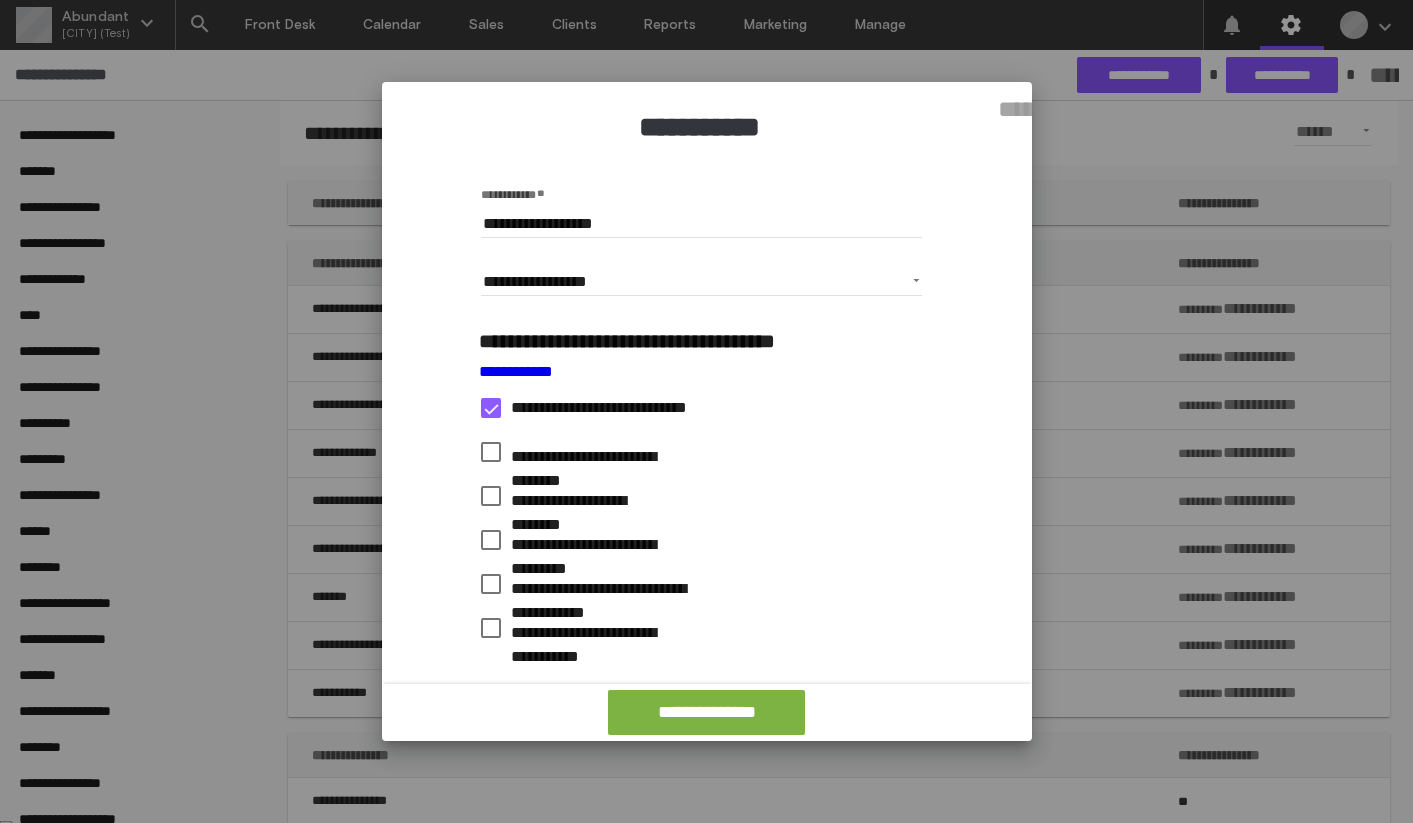 click on "**********" at bounding box center [615, 408] 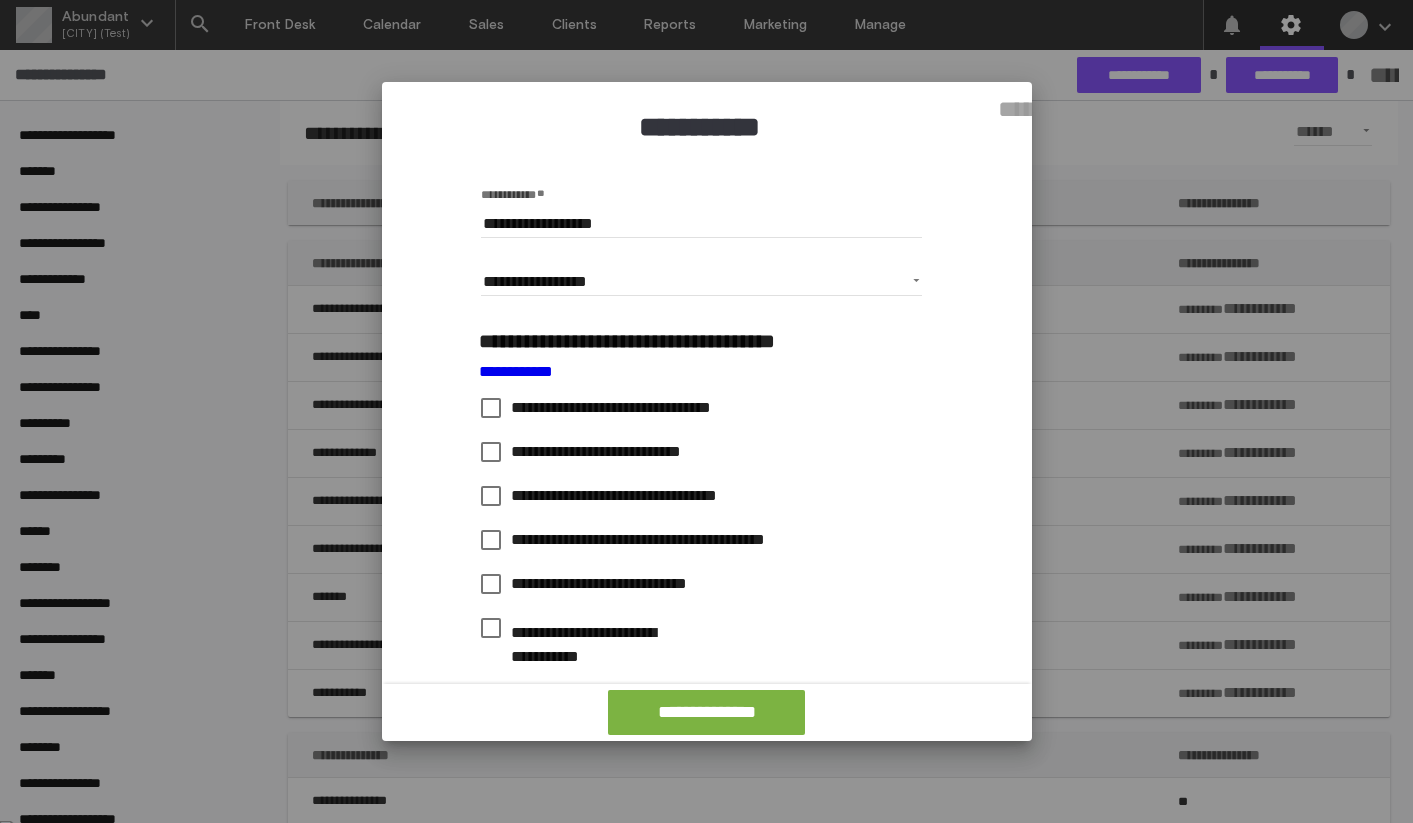 click on "**********" at bounding box center [615, 584] 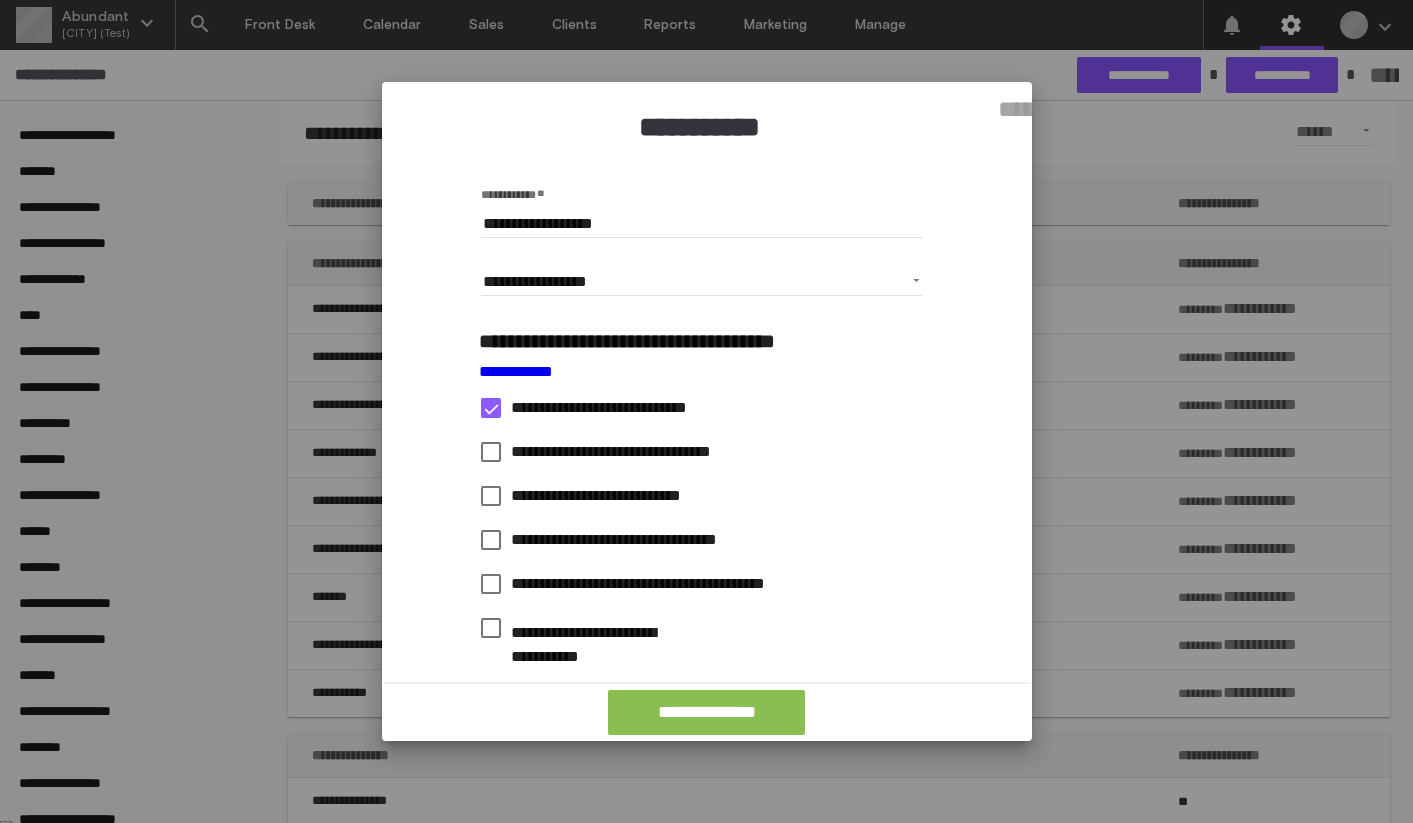 click on "**********" at bounding box center [706, 712] 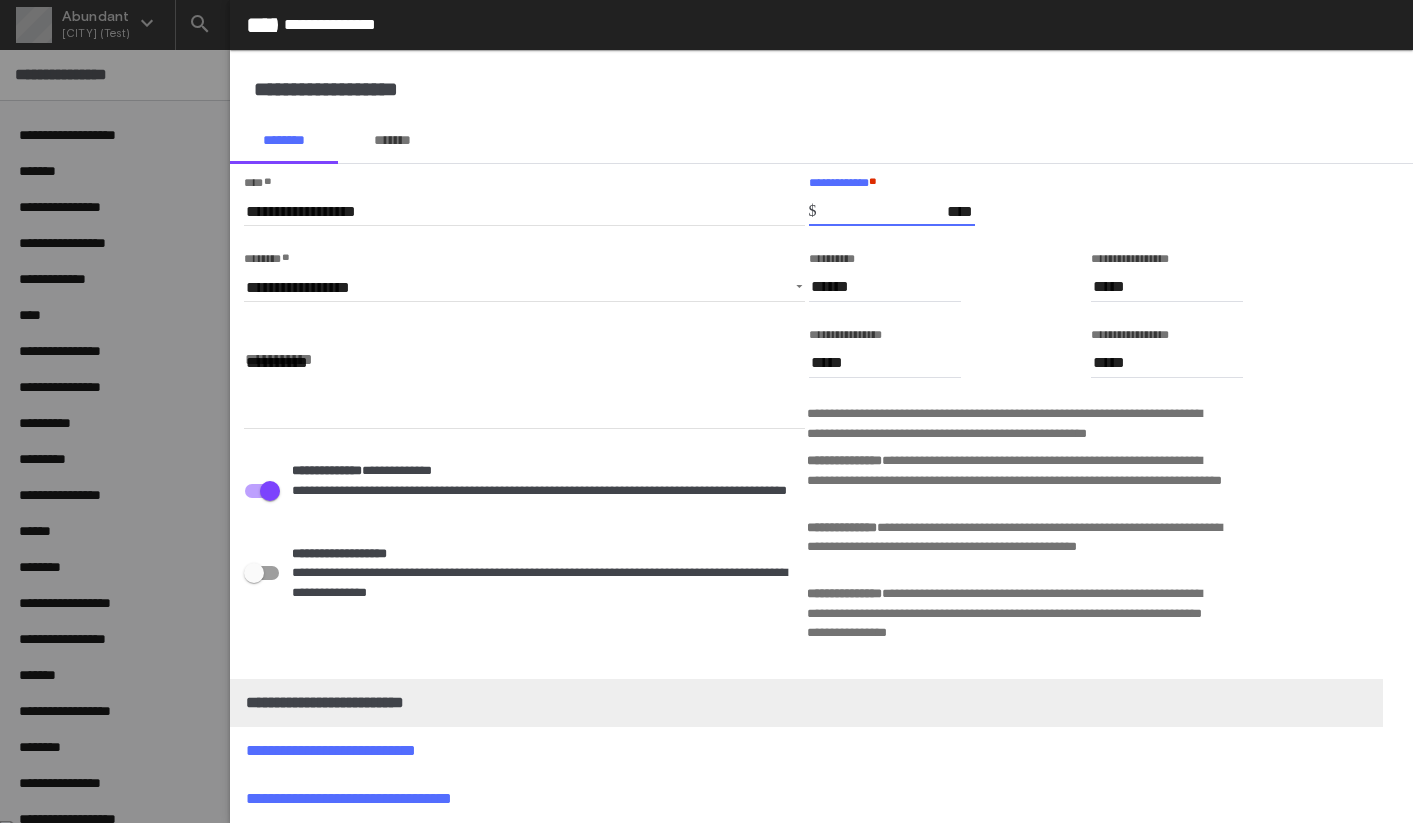 drag, startPoint x: 939, startPoint y: 206, endPoint x: 949, endPoint y: 207, distance: 10.049875 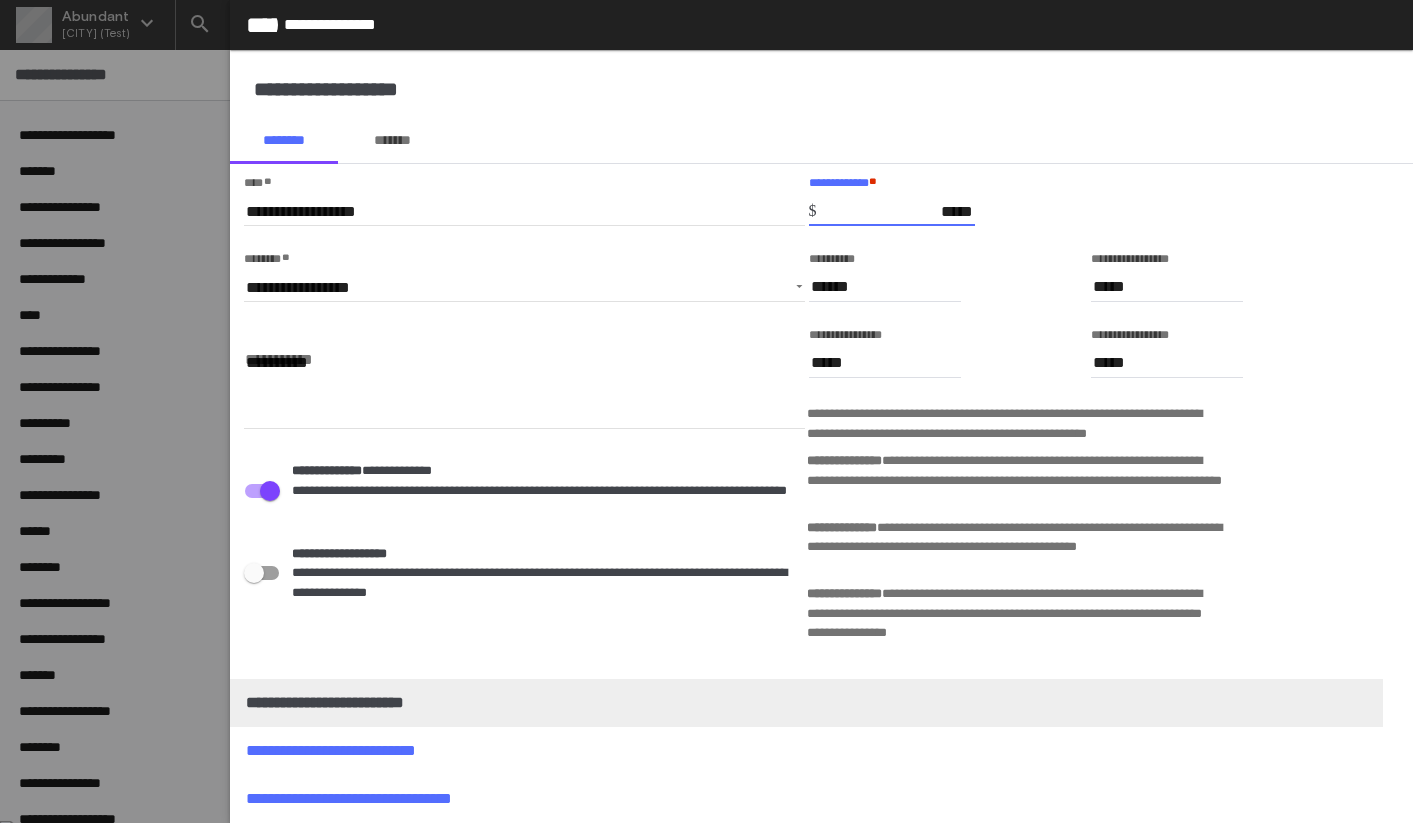 type on "*****" 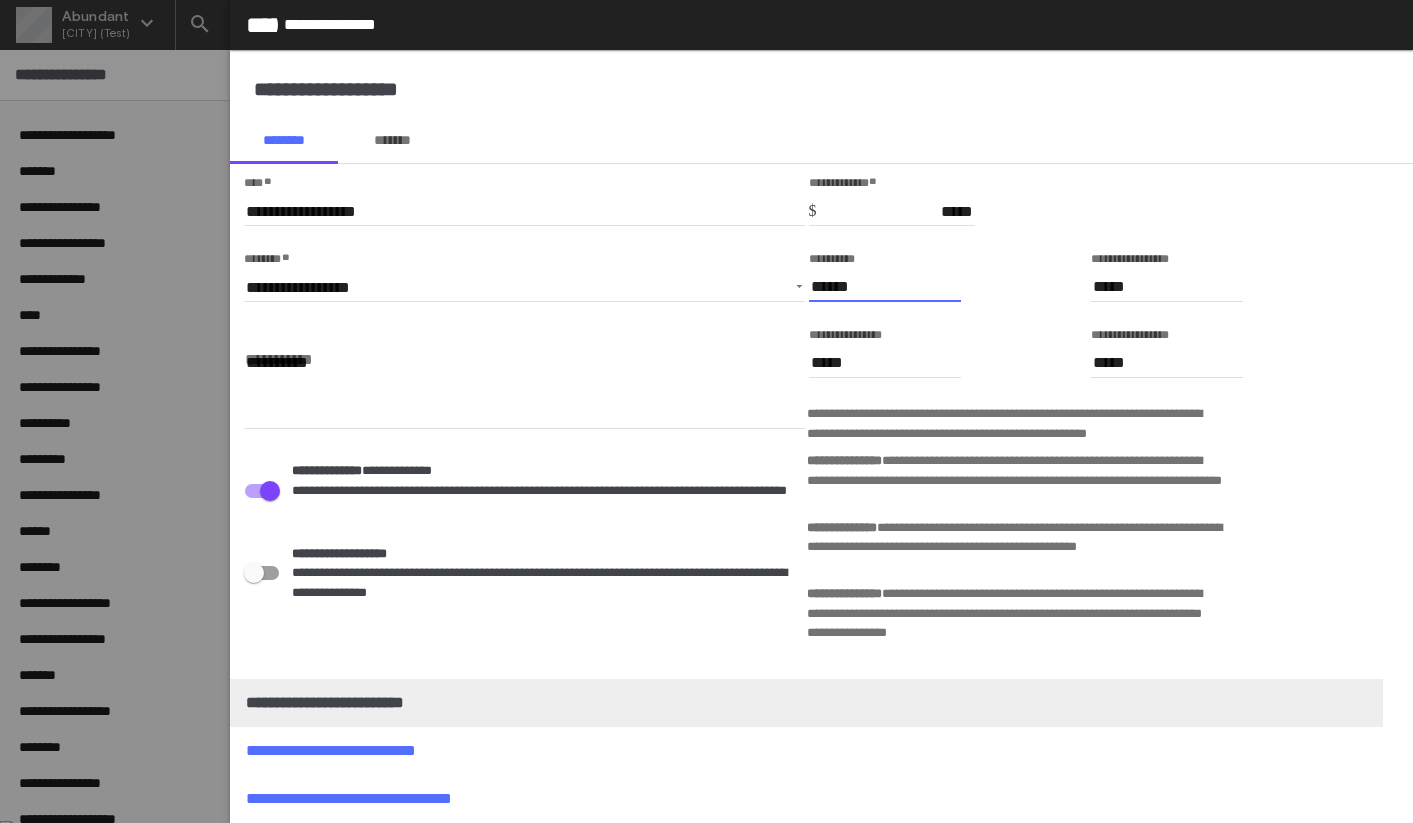 click on "******" at bounding box center [885, 287] 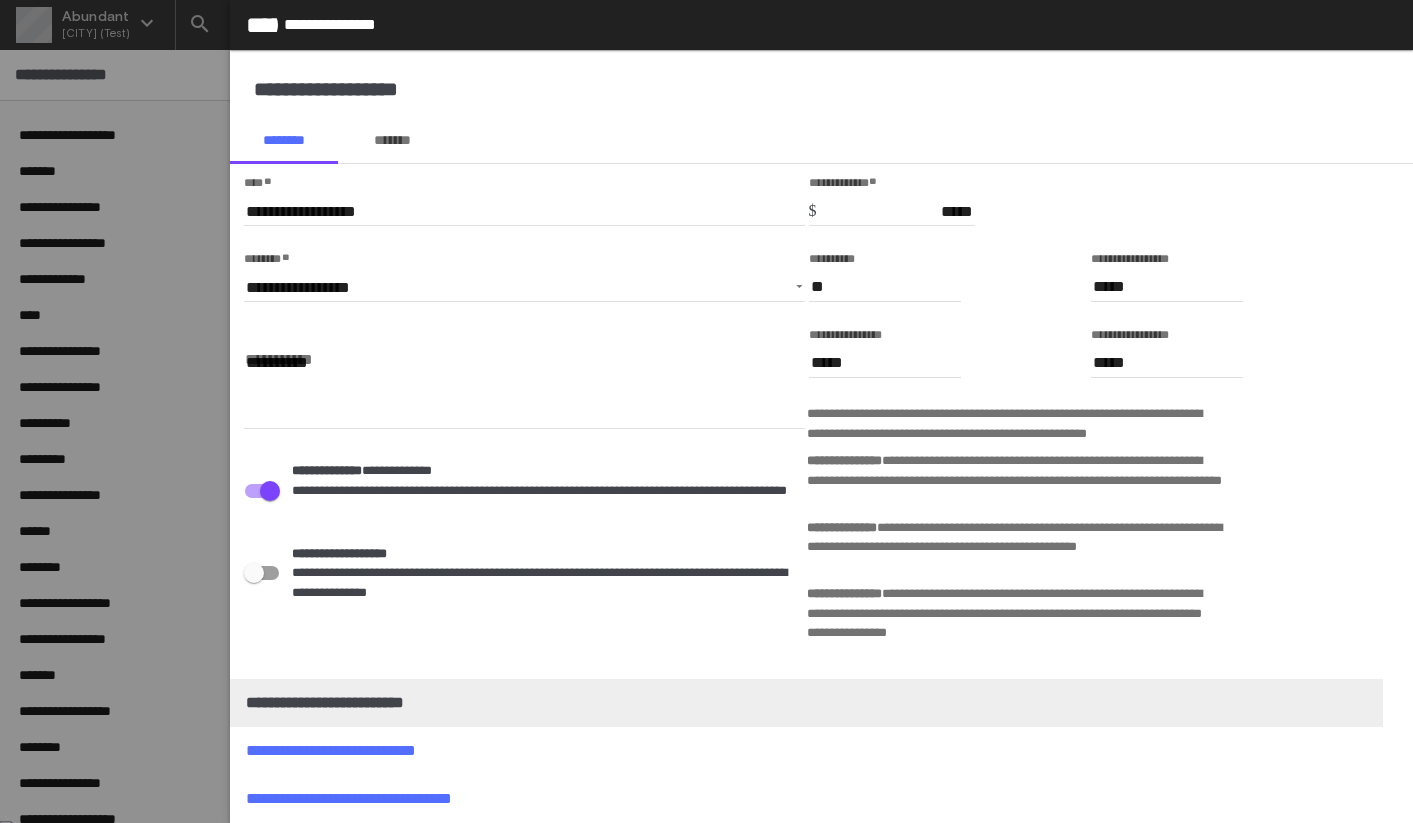 type on "*****" 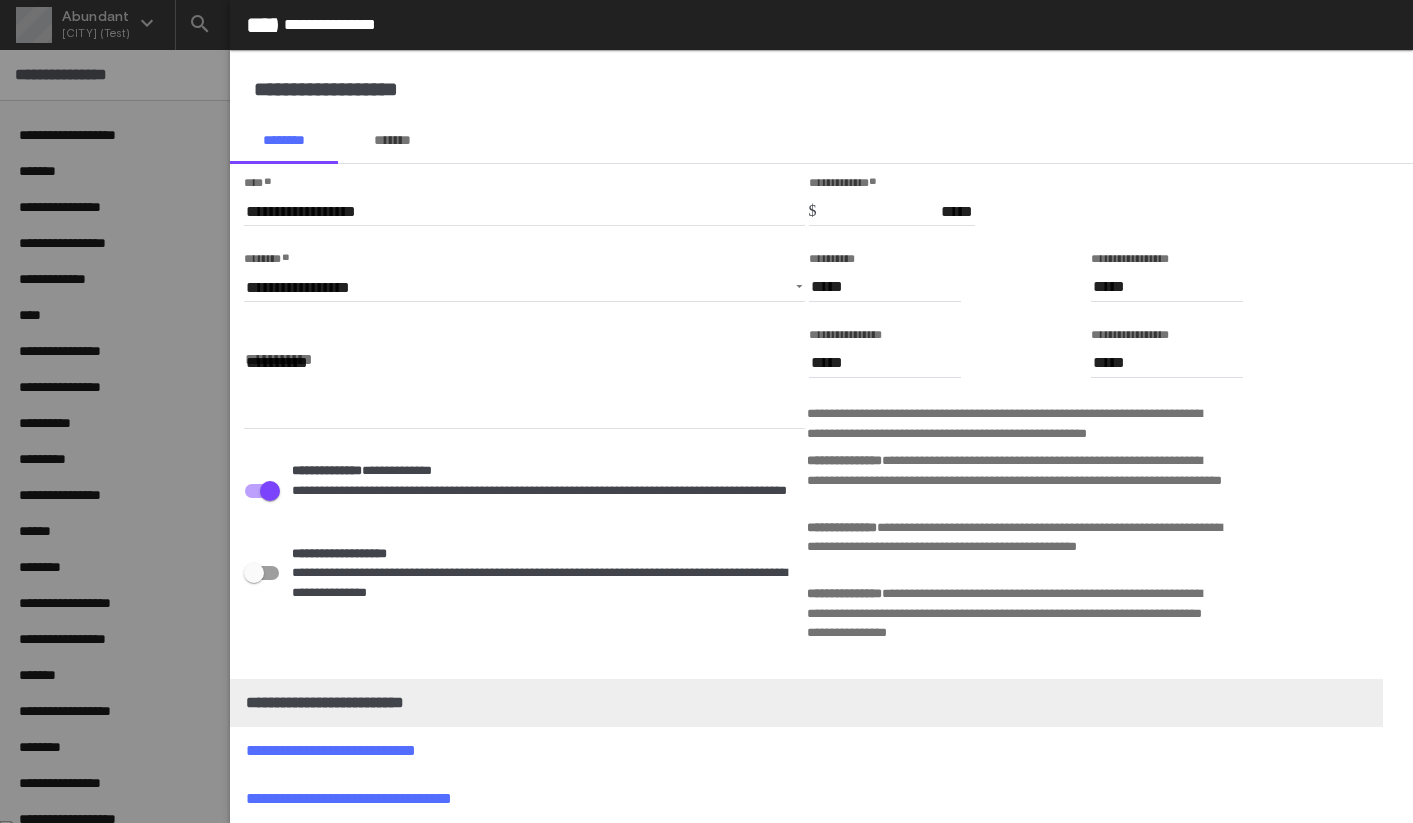 click on "**********" at bounding box center [948, 290] 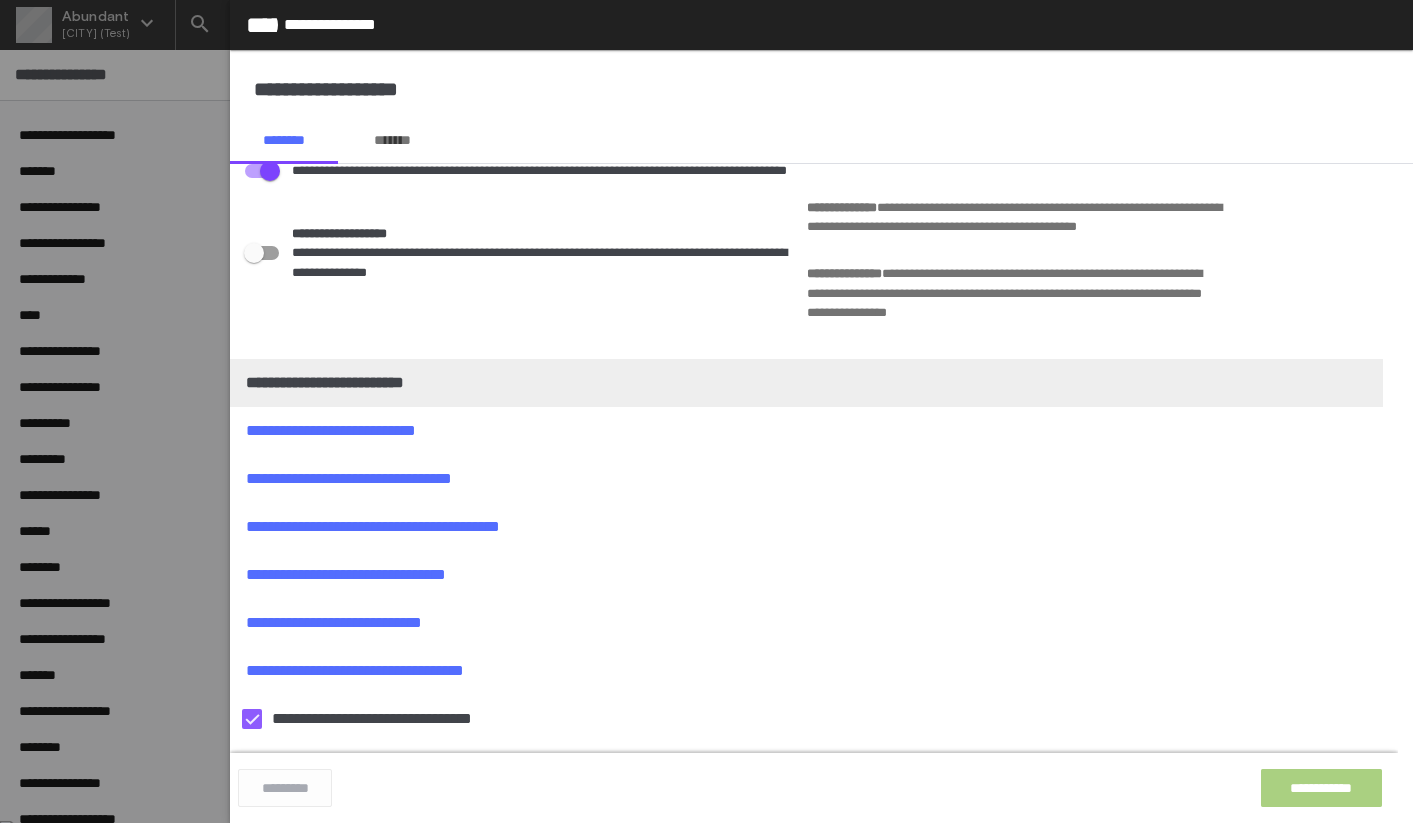 click on "**********" at bounding box center [1321, 788] 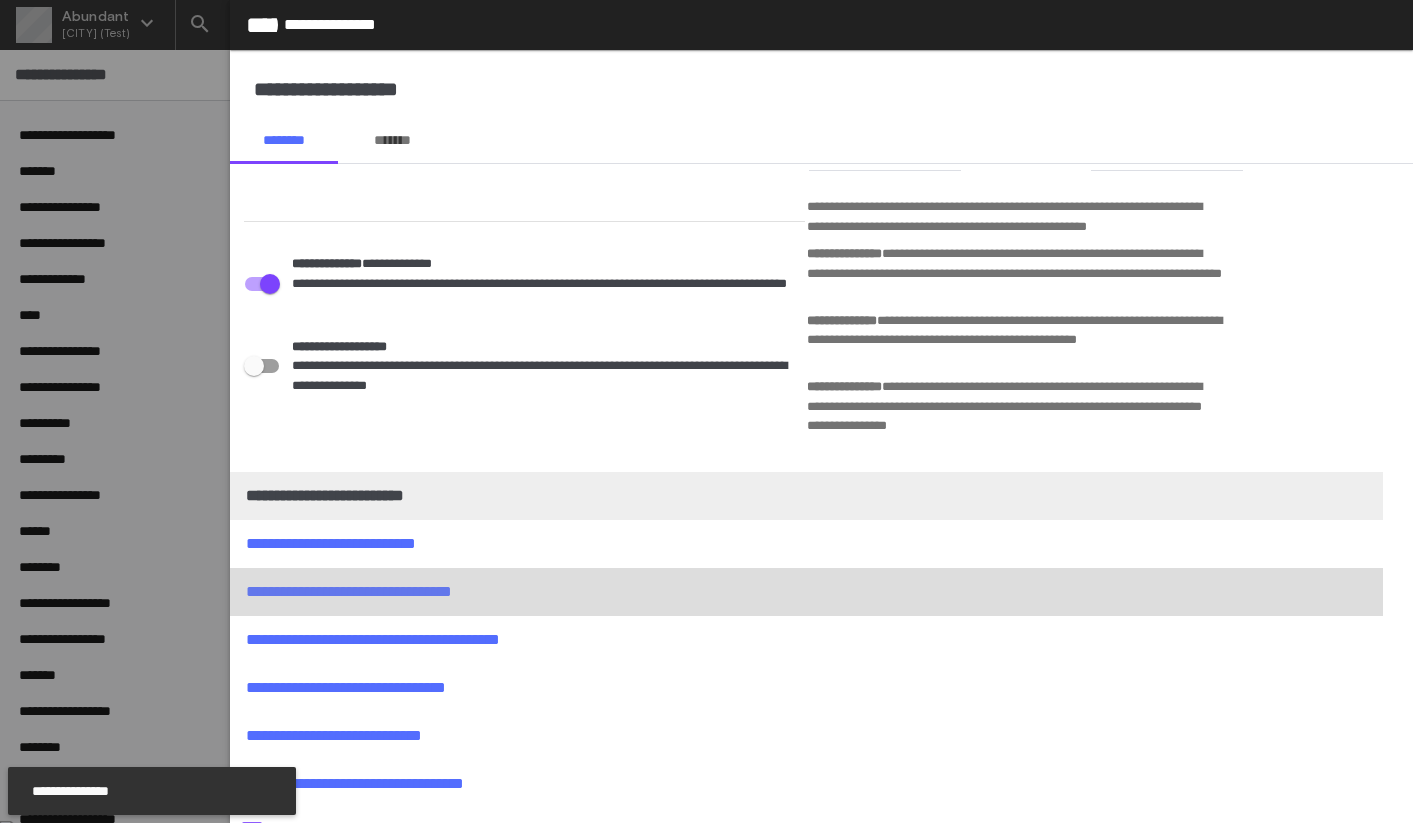 scroll, scrollTop: 320, scrollLeft: 0, axis: vertical 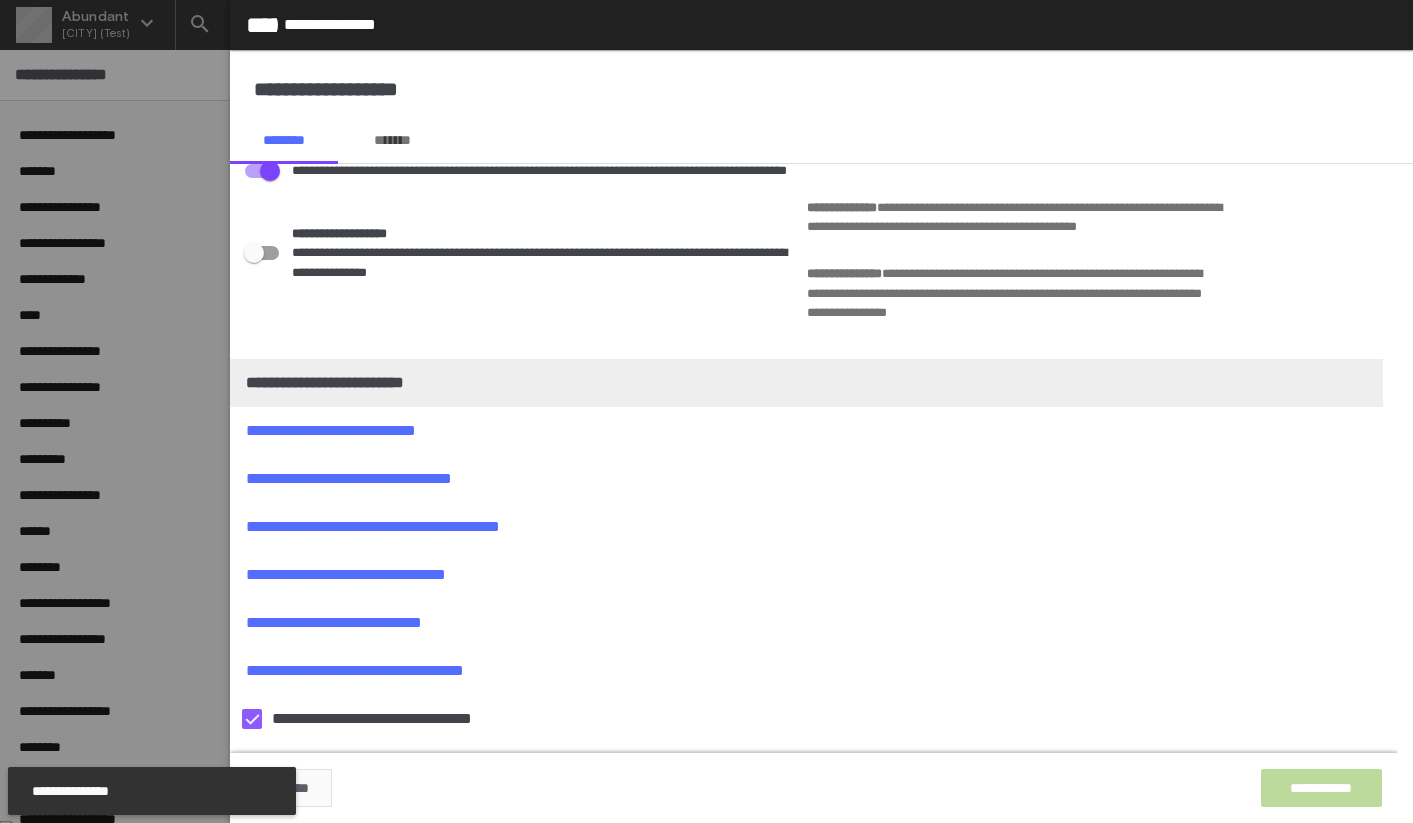 click on "*********" at bounding box center (285, 788) 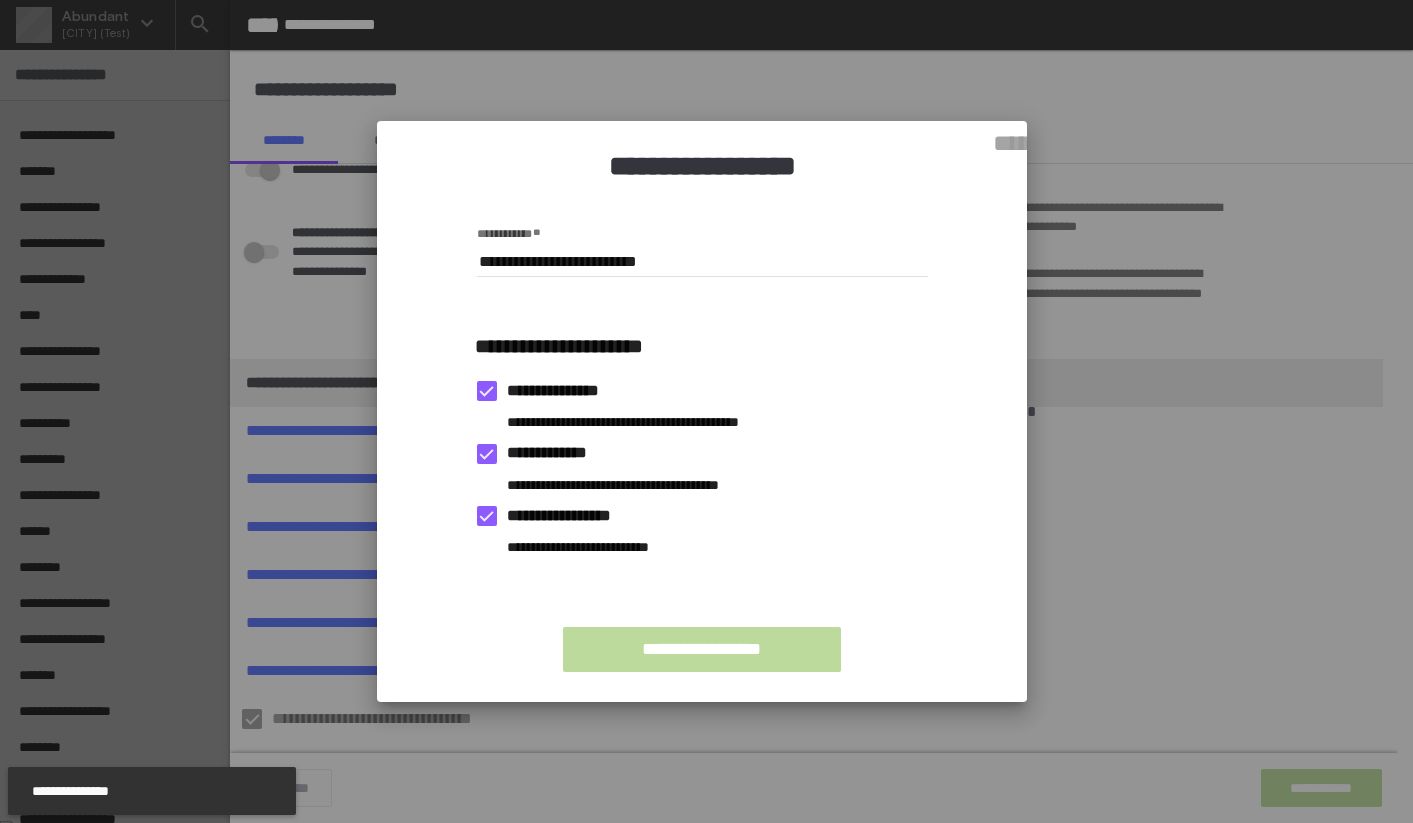scroll, scrollTop: 318, scrollLeft: 0, axis: vertical 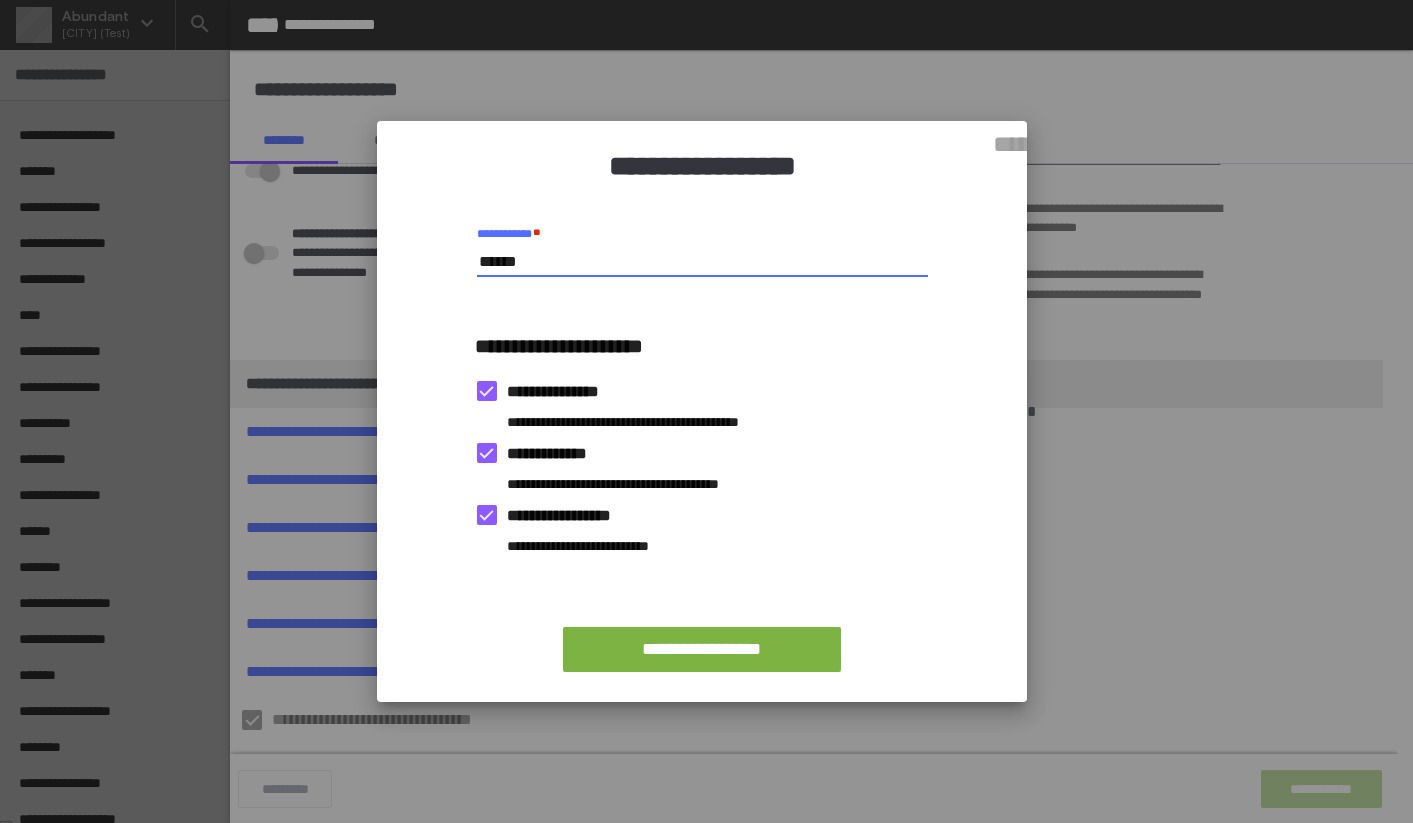 paste on "*****" 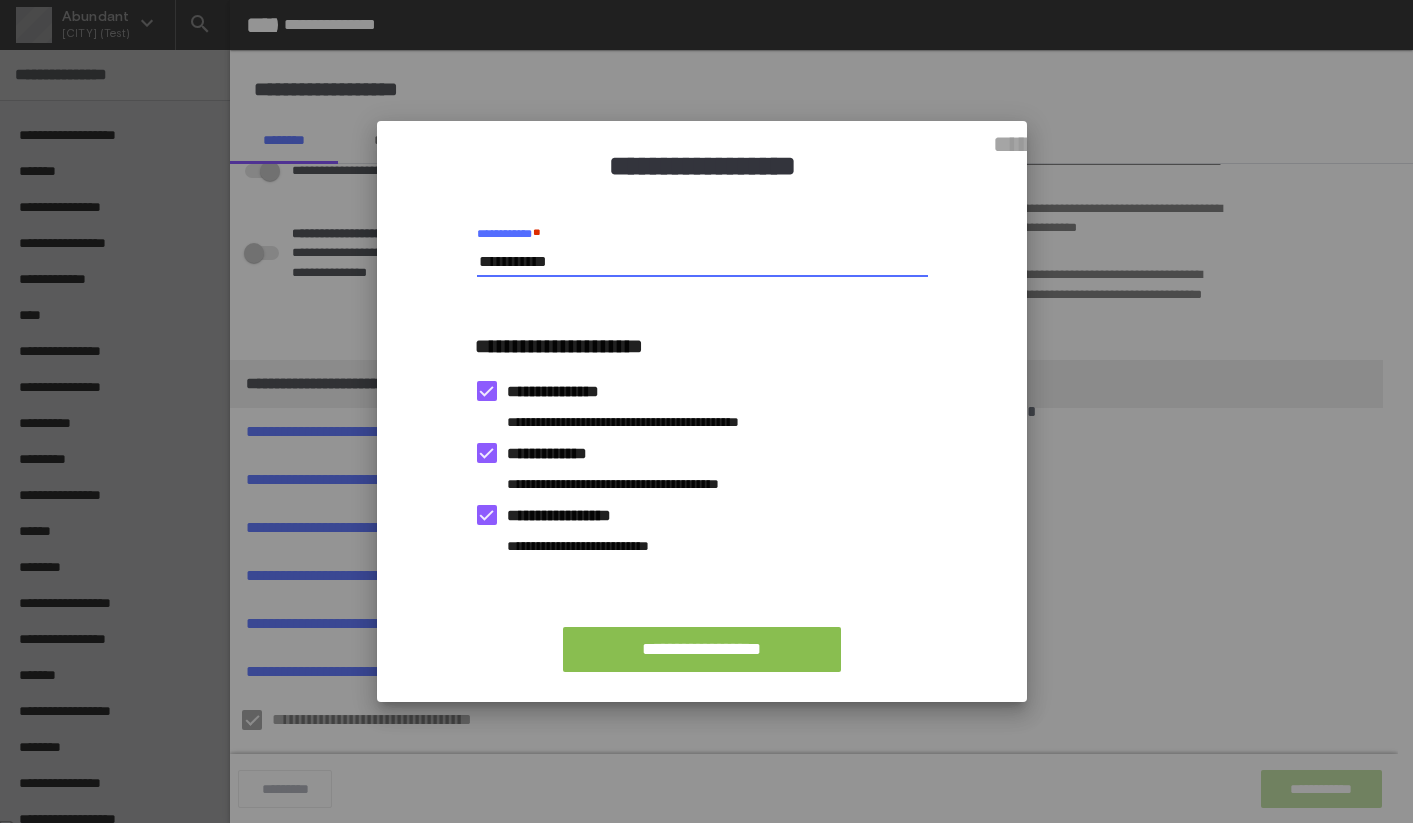 type on "**********" 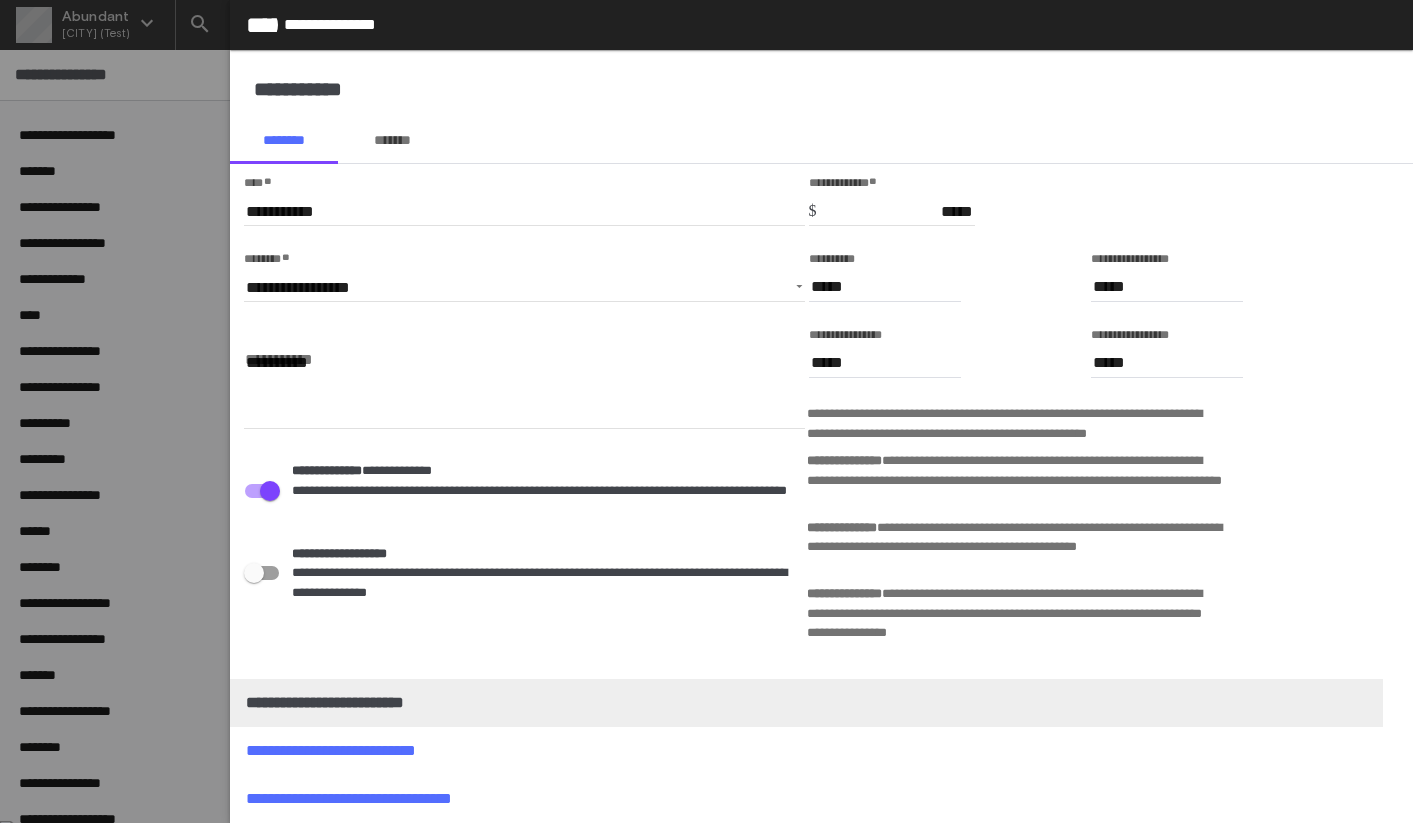 click on "**********" 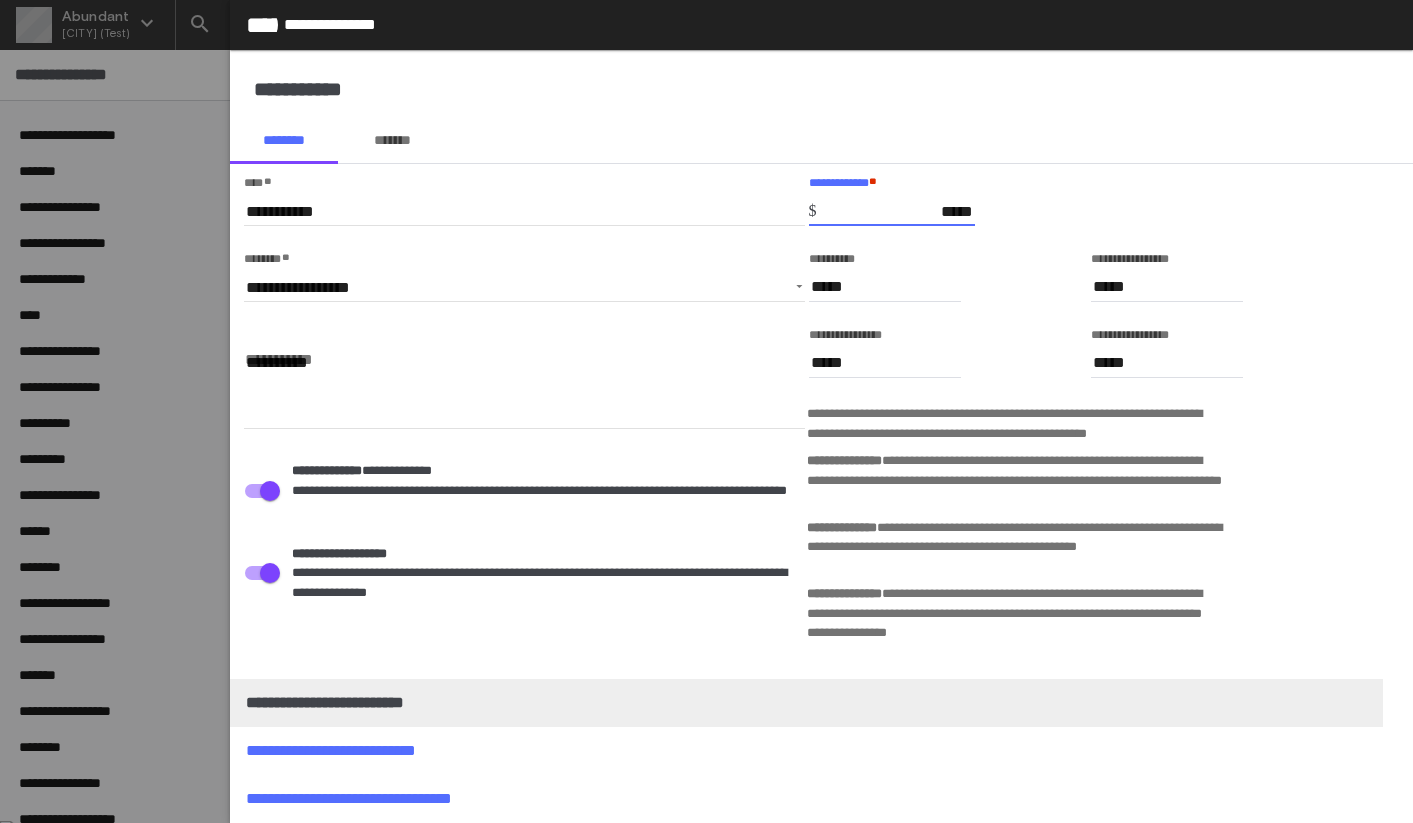 drag, startPoint x: 920, startPoint y: 214, endPoint x: 974, endPoint y: 211, distance: 54.08327 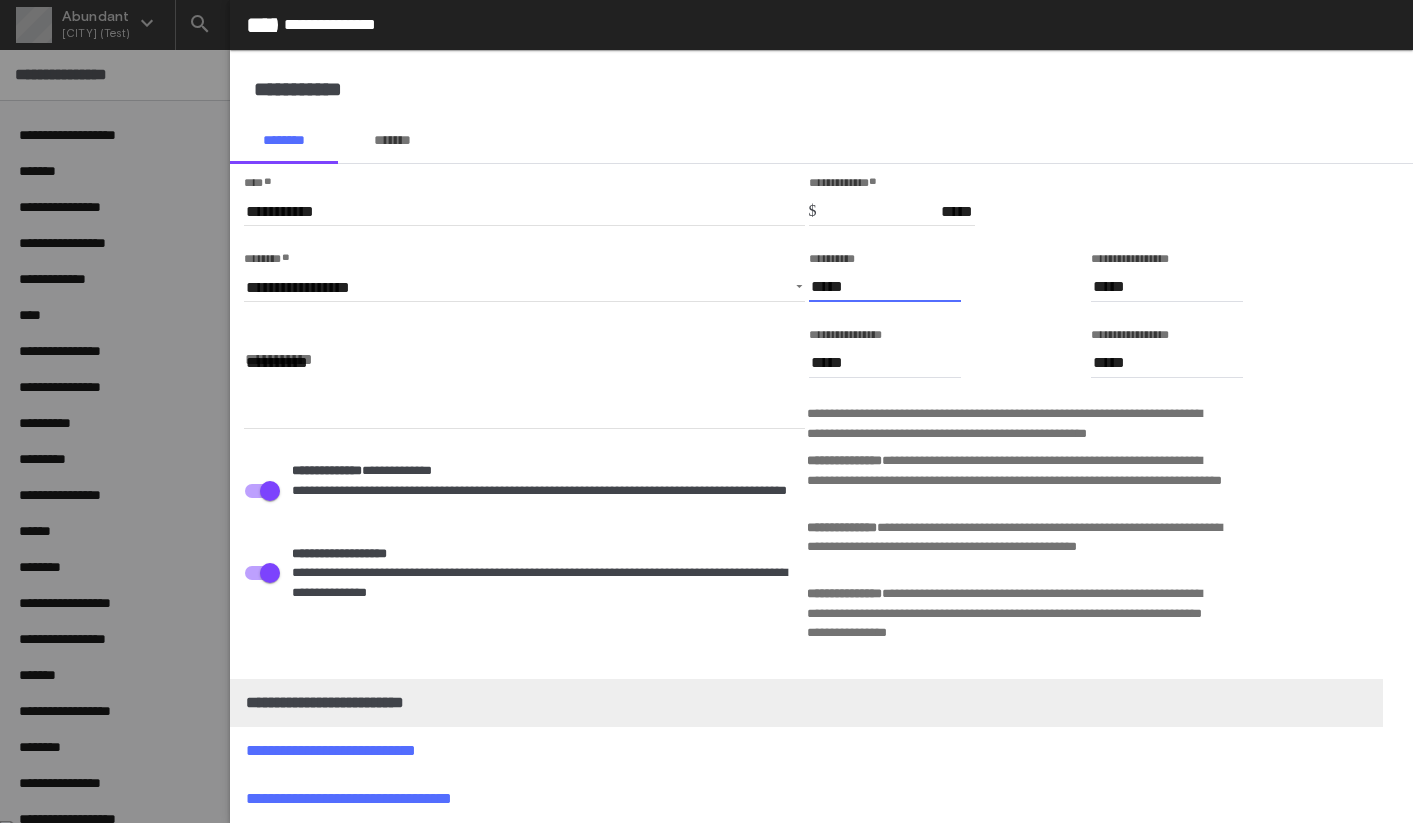 click on "*****" at bounding box center (885, 287) 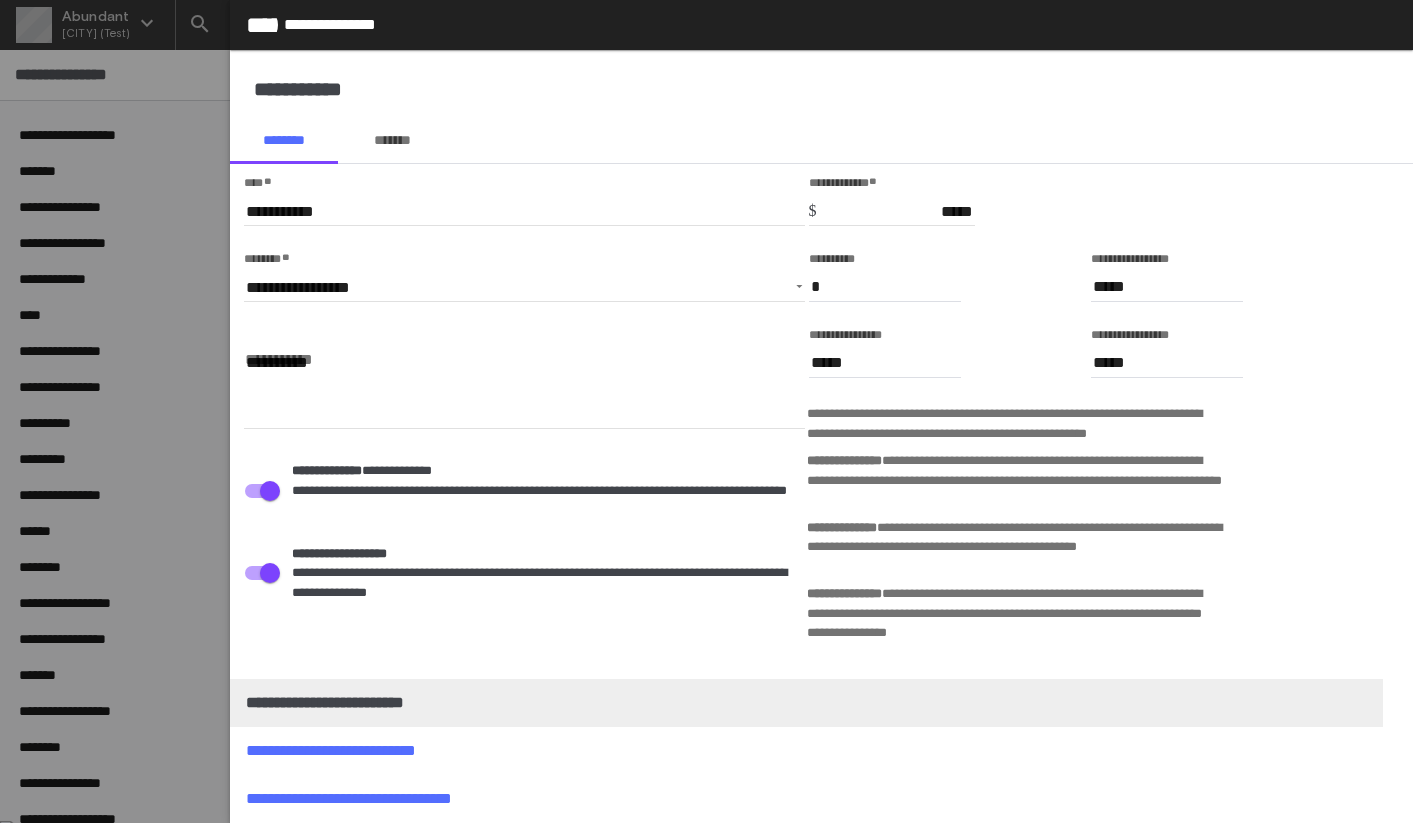 type on "*****" 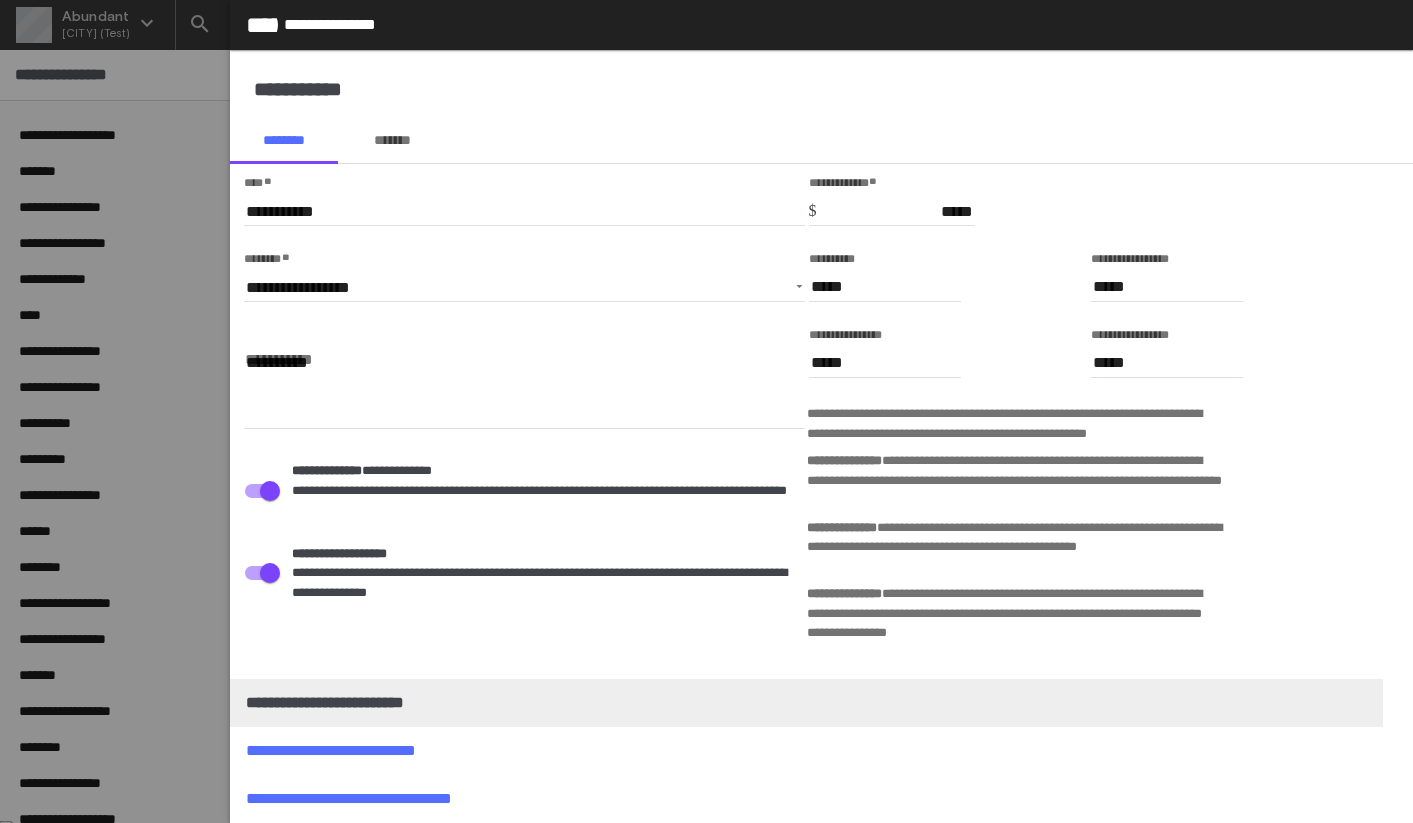 click on "**********" at bounding box center [948, 290] 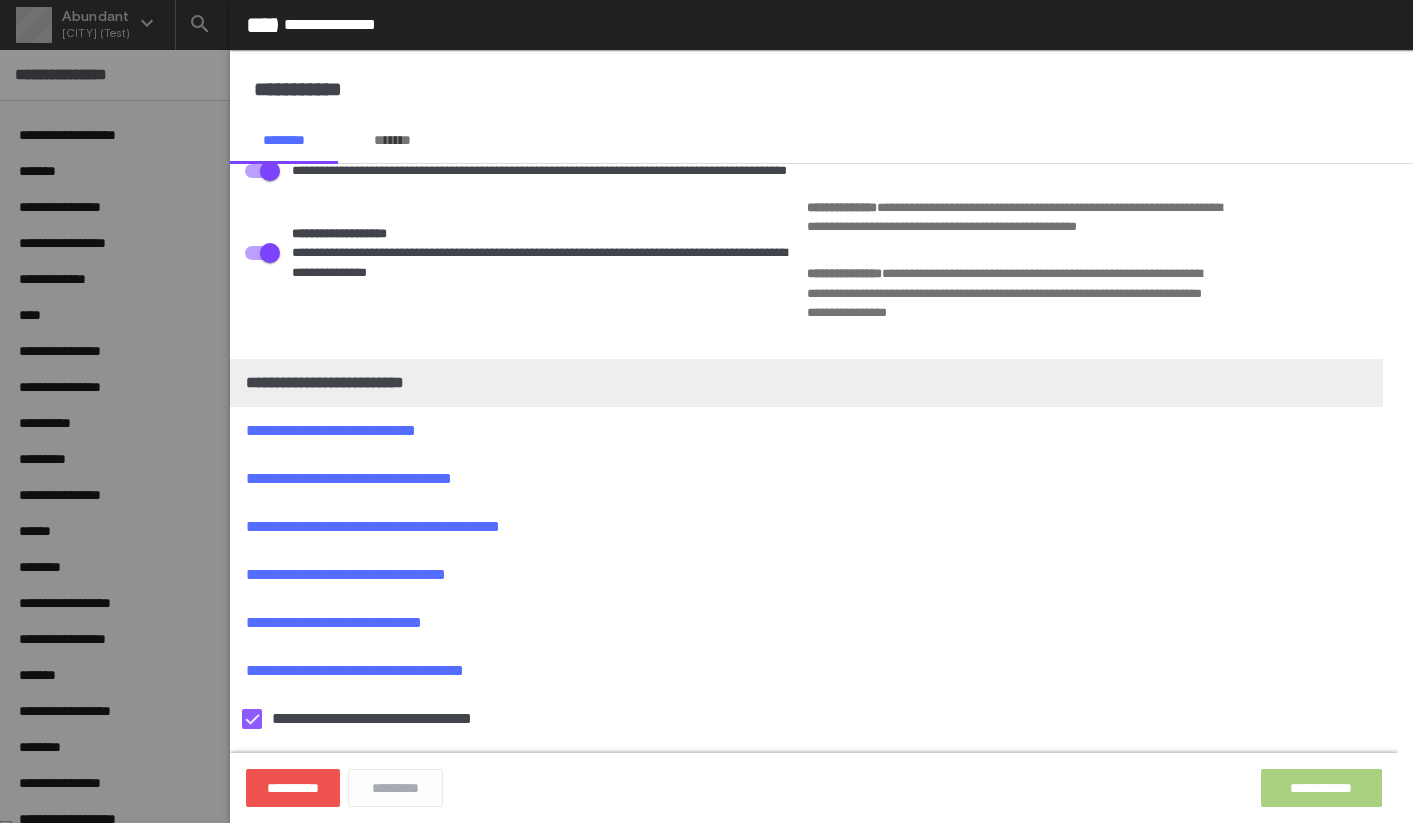 click on "**********" at bounding box center [1321, 788] 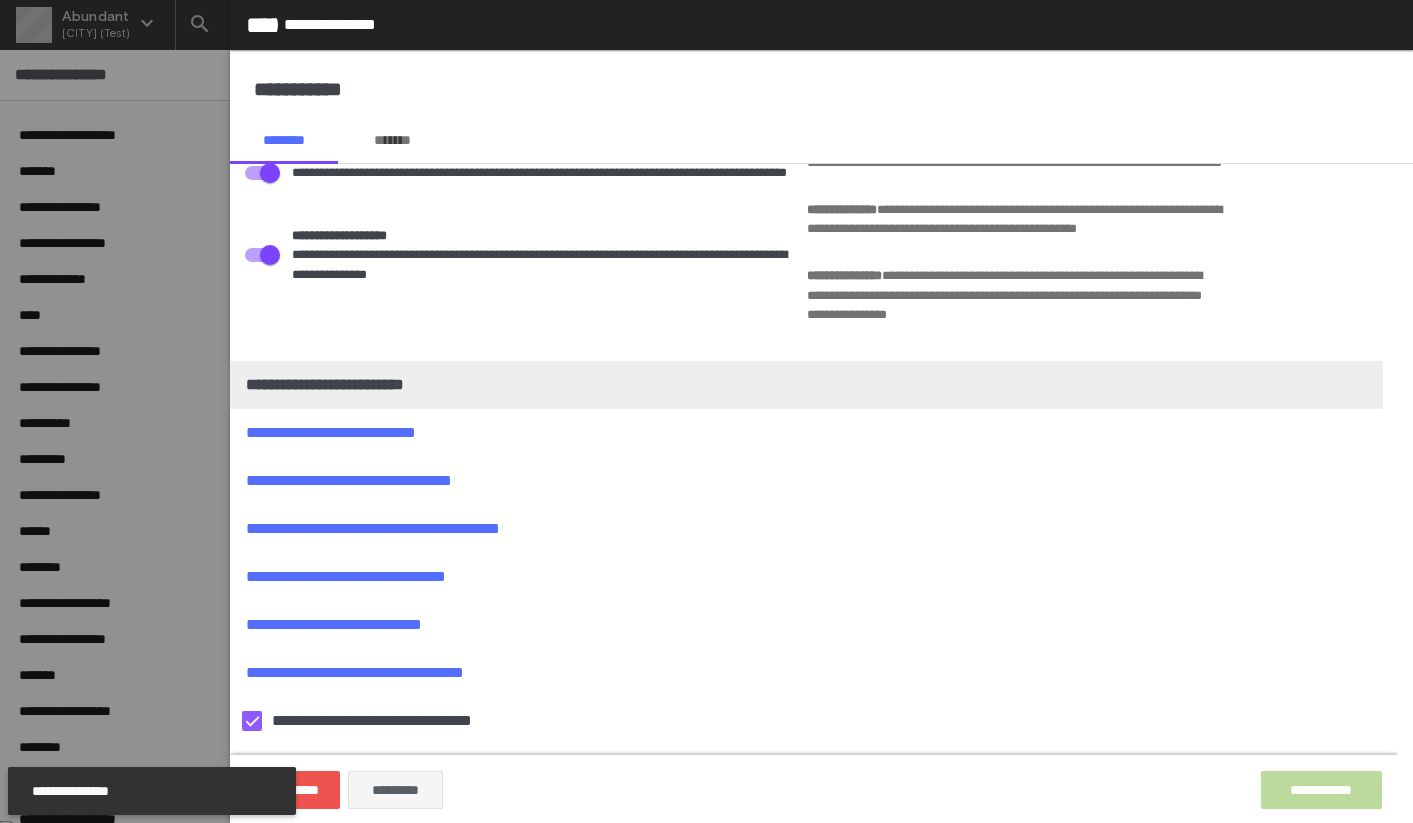 scroll, scrollTop: 320, scrollLeft: 0, axis: vertical 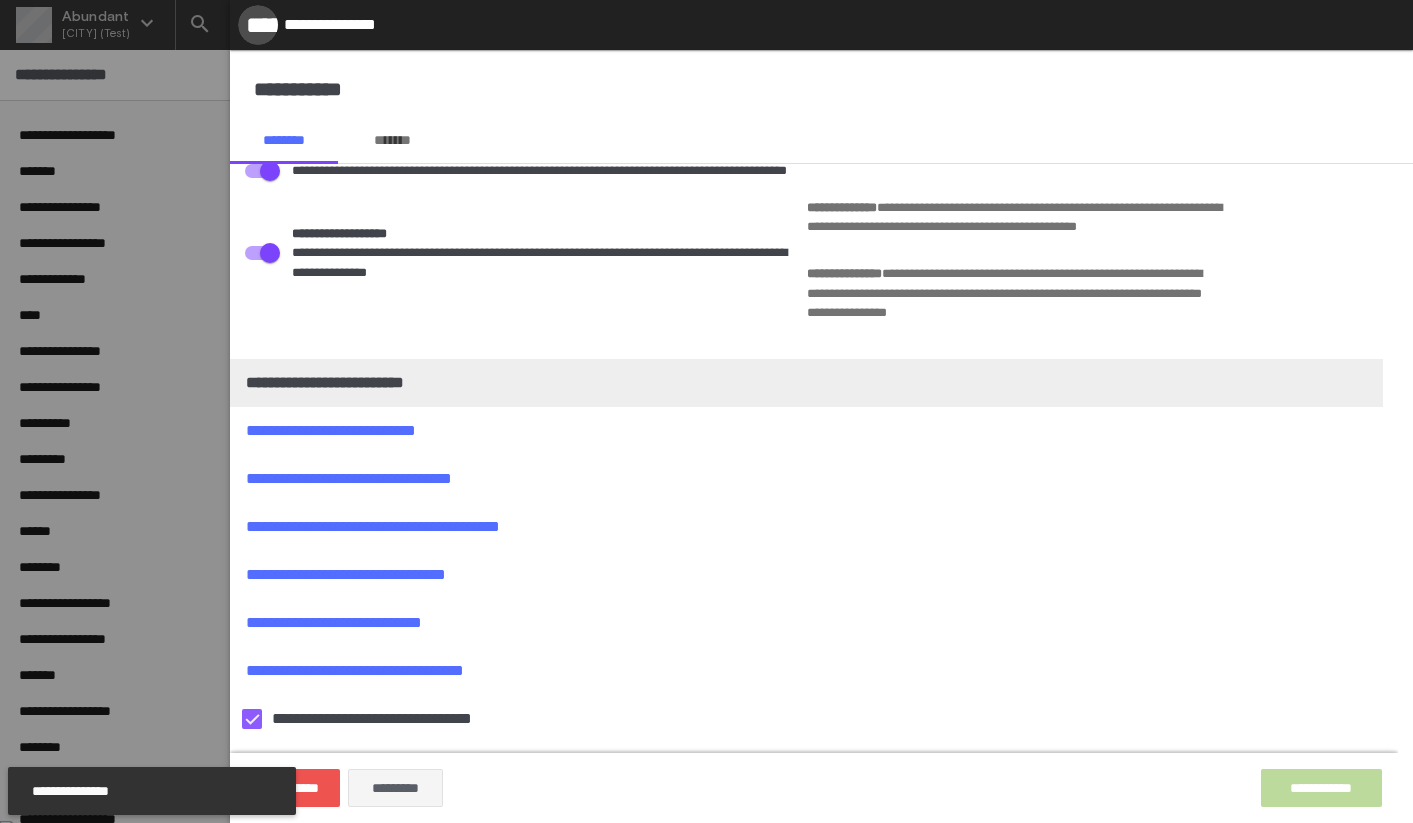 click on "*****" 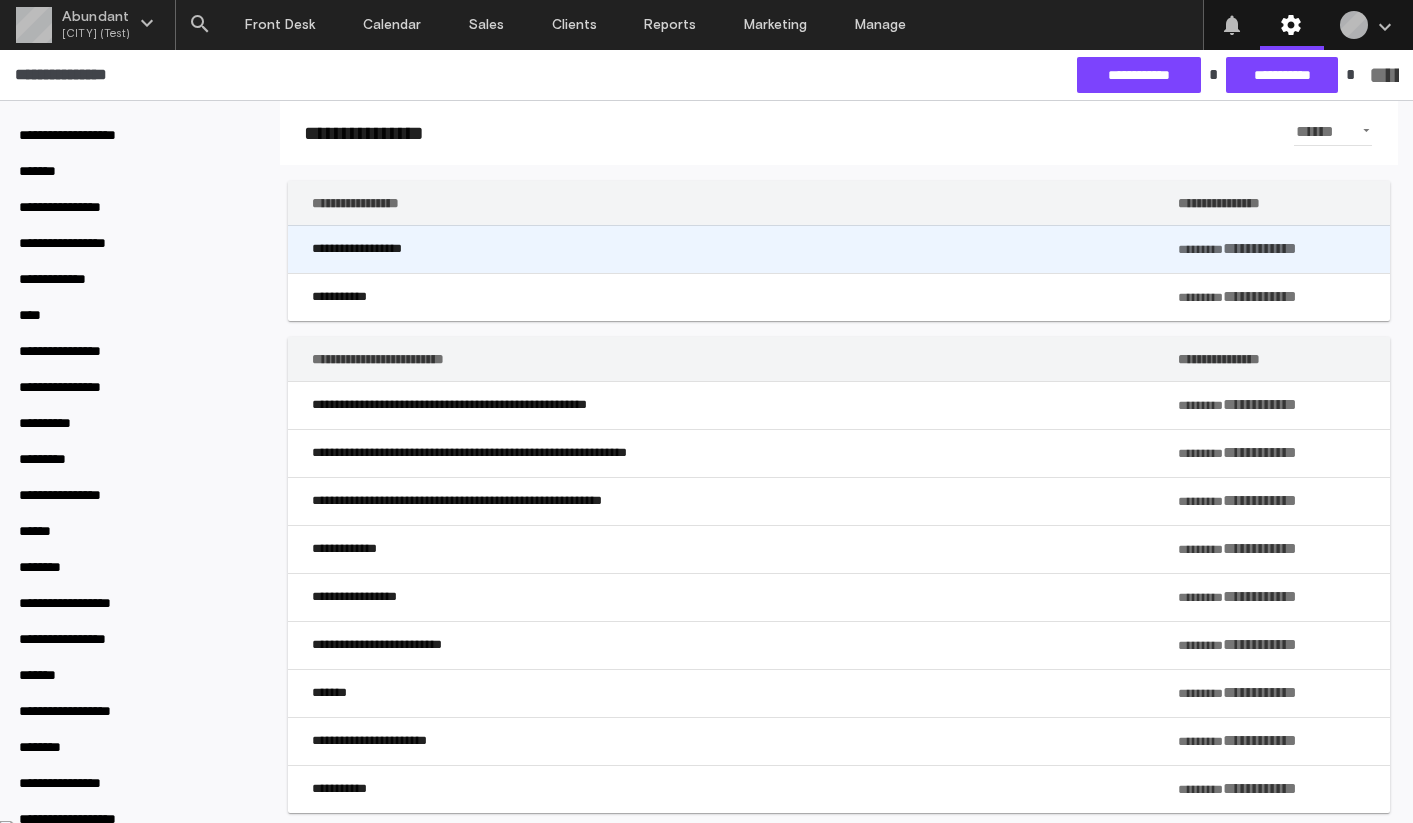 click on "**********" at bounding box center (733, 249) 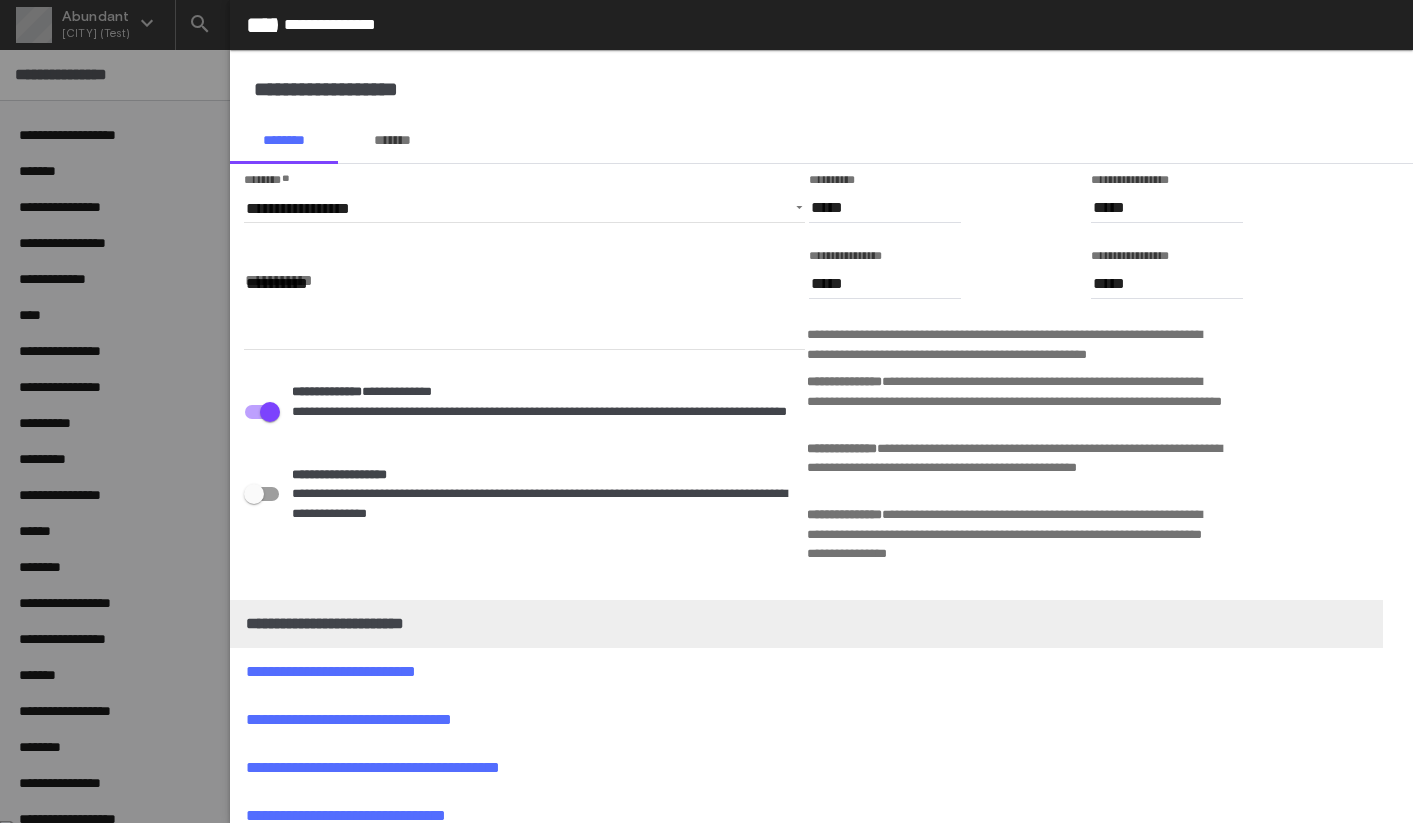 scroll, scrollTop: 320, scrollLeft: 0, axis: vertical 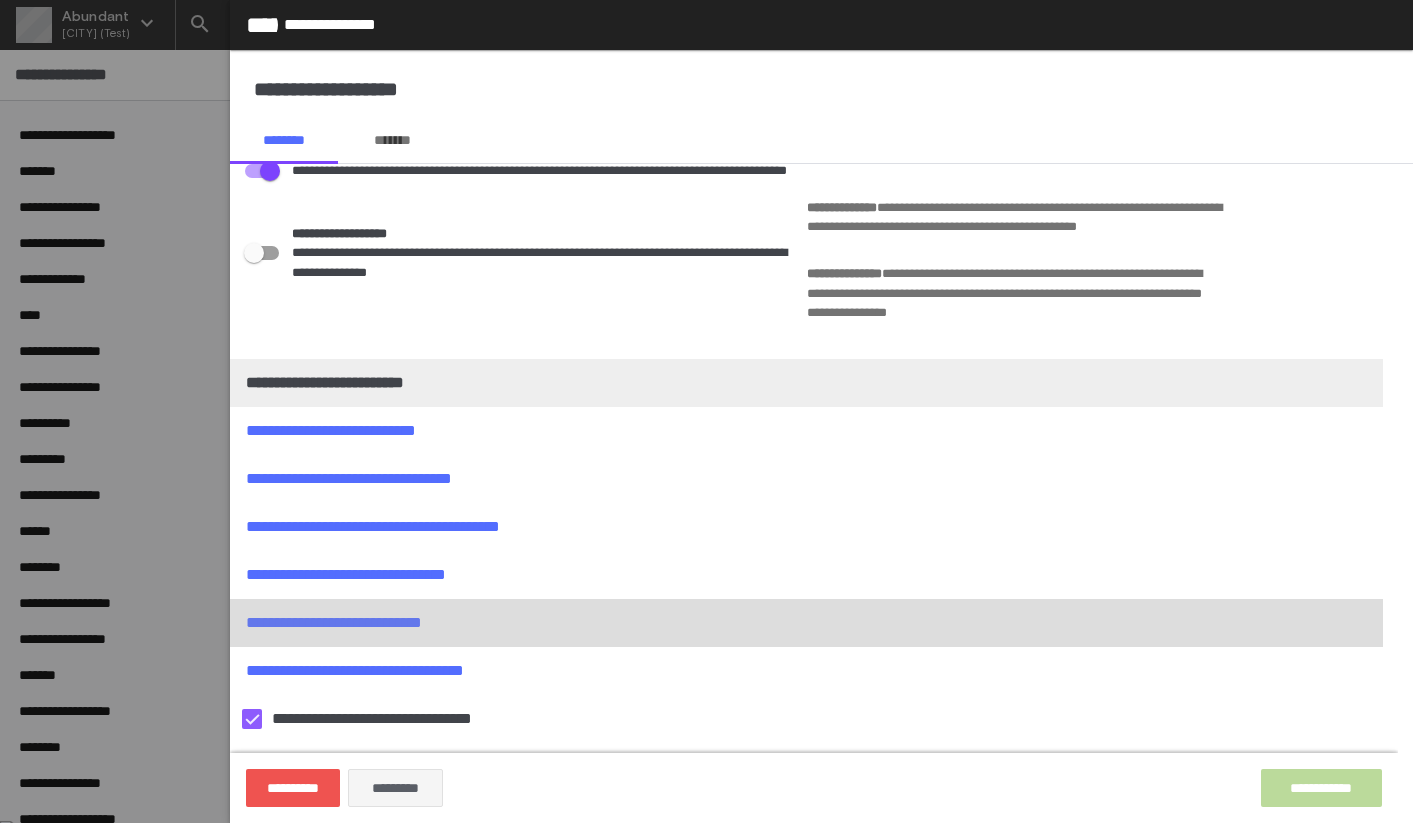 click at bounding box center (806, 623) 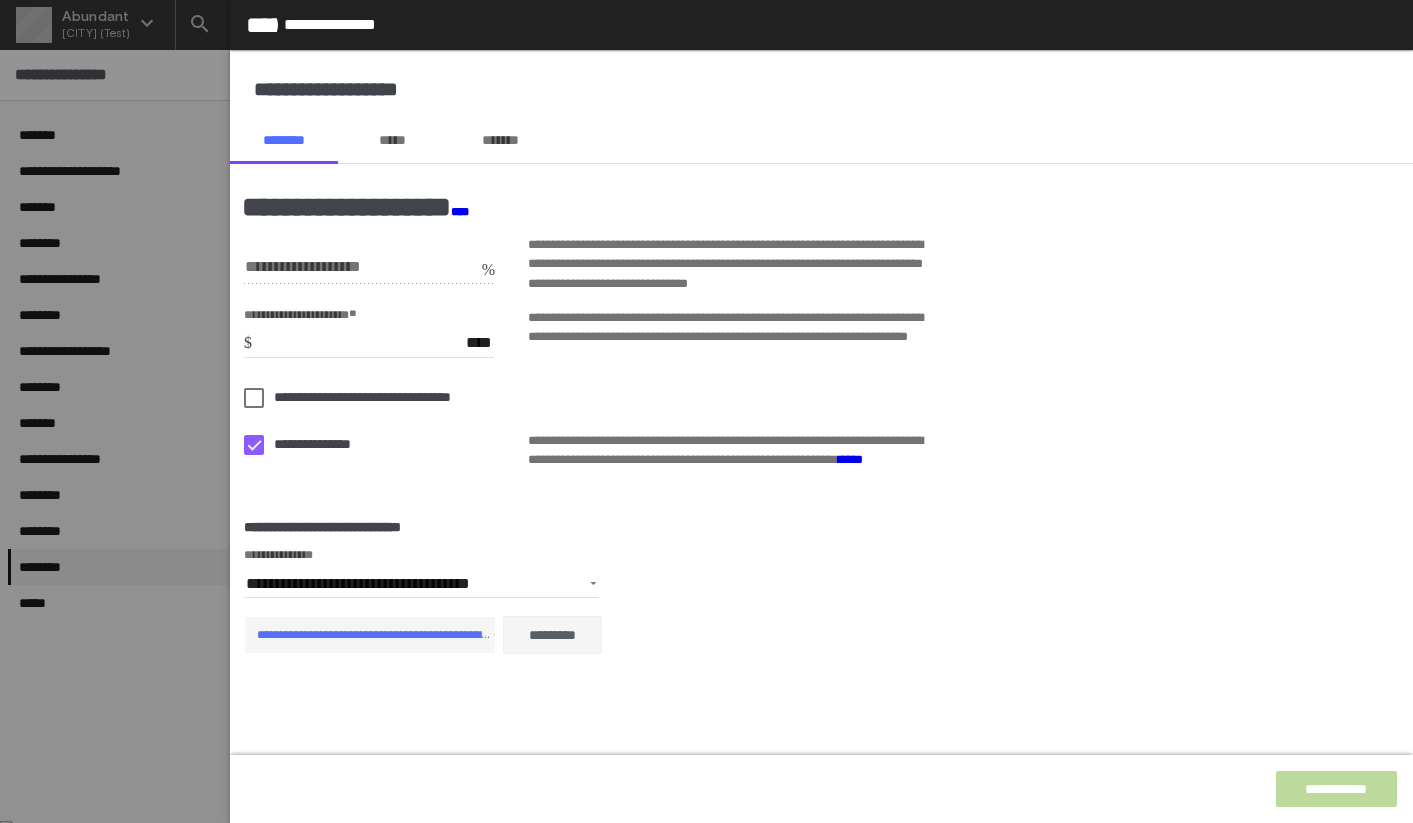 click on "*****" at bounding box center [392, 140] 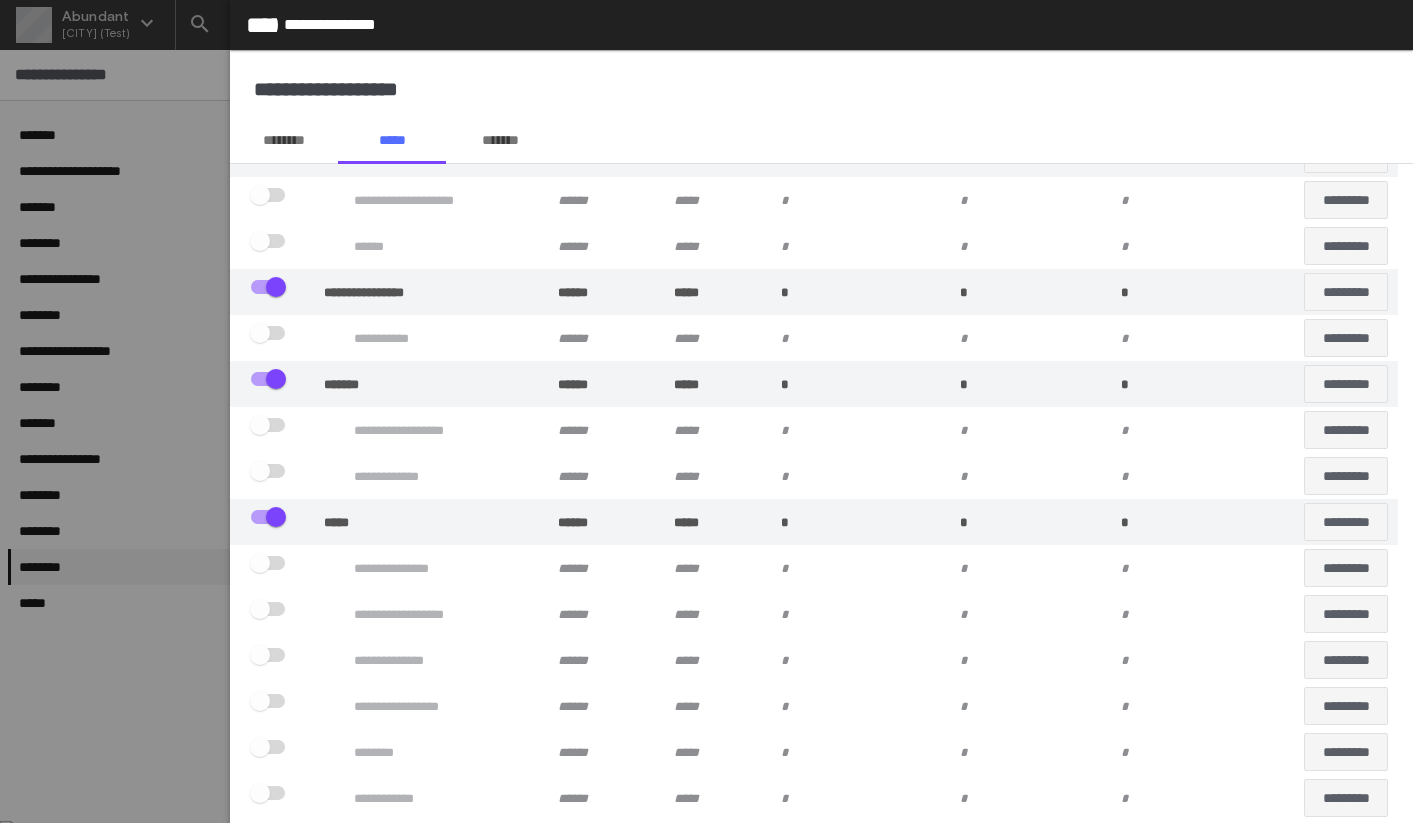 scroll, scrollTop: 0, scrollLeft: 0, axis: both 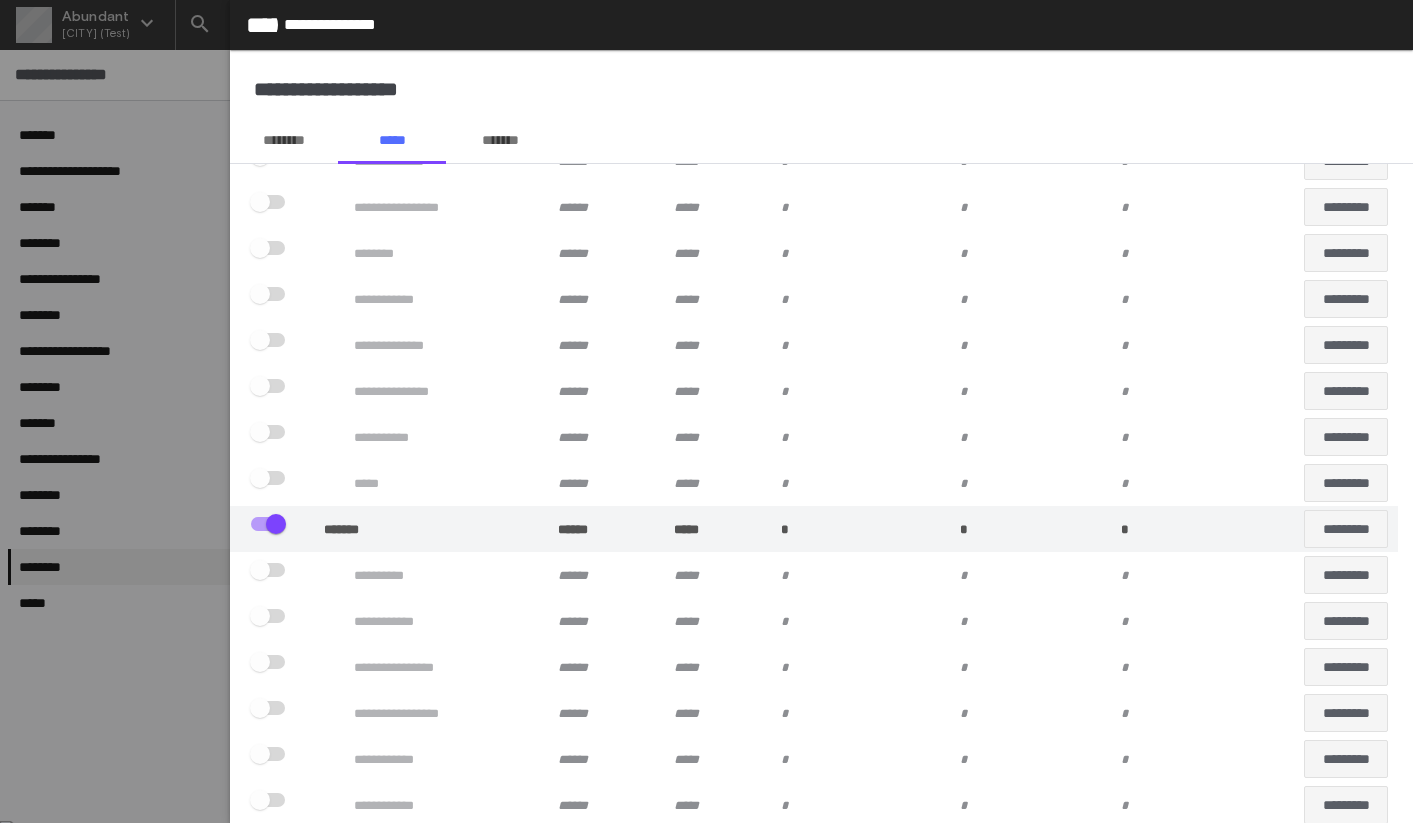 click on "********" at bounding box center (284, 140) 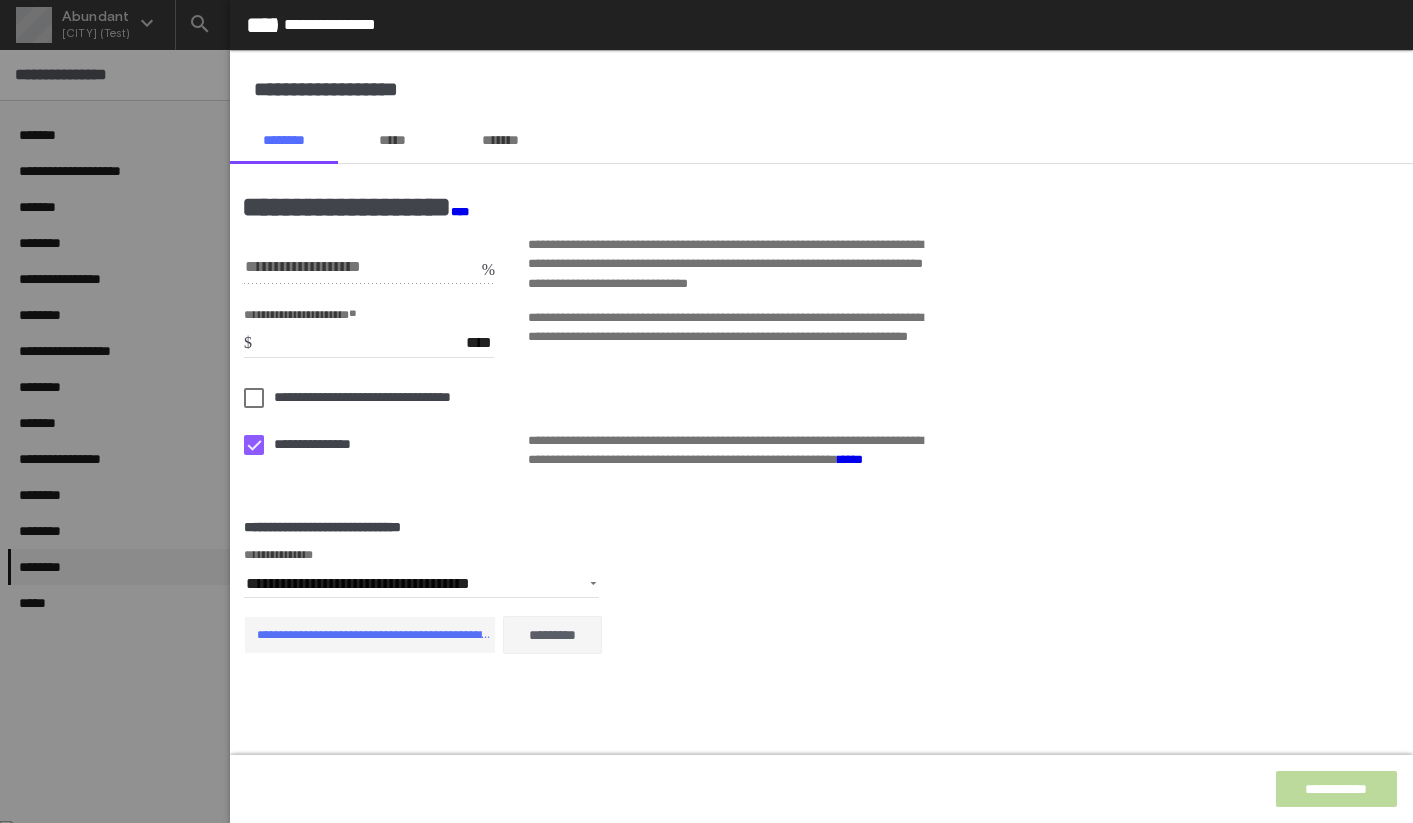 click on "****" at bounding box center (460, 212) 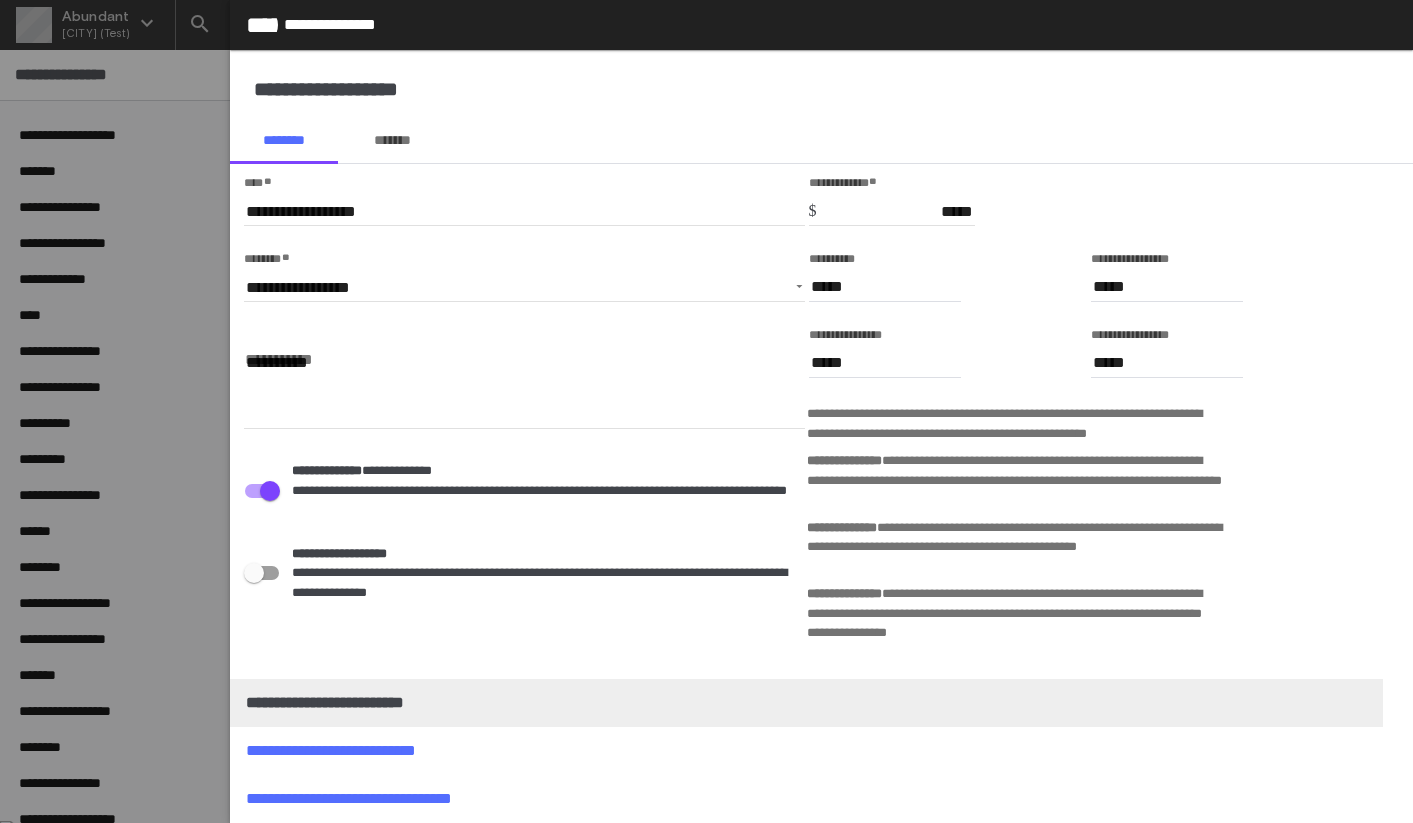 click 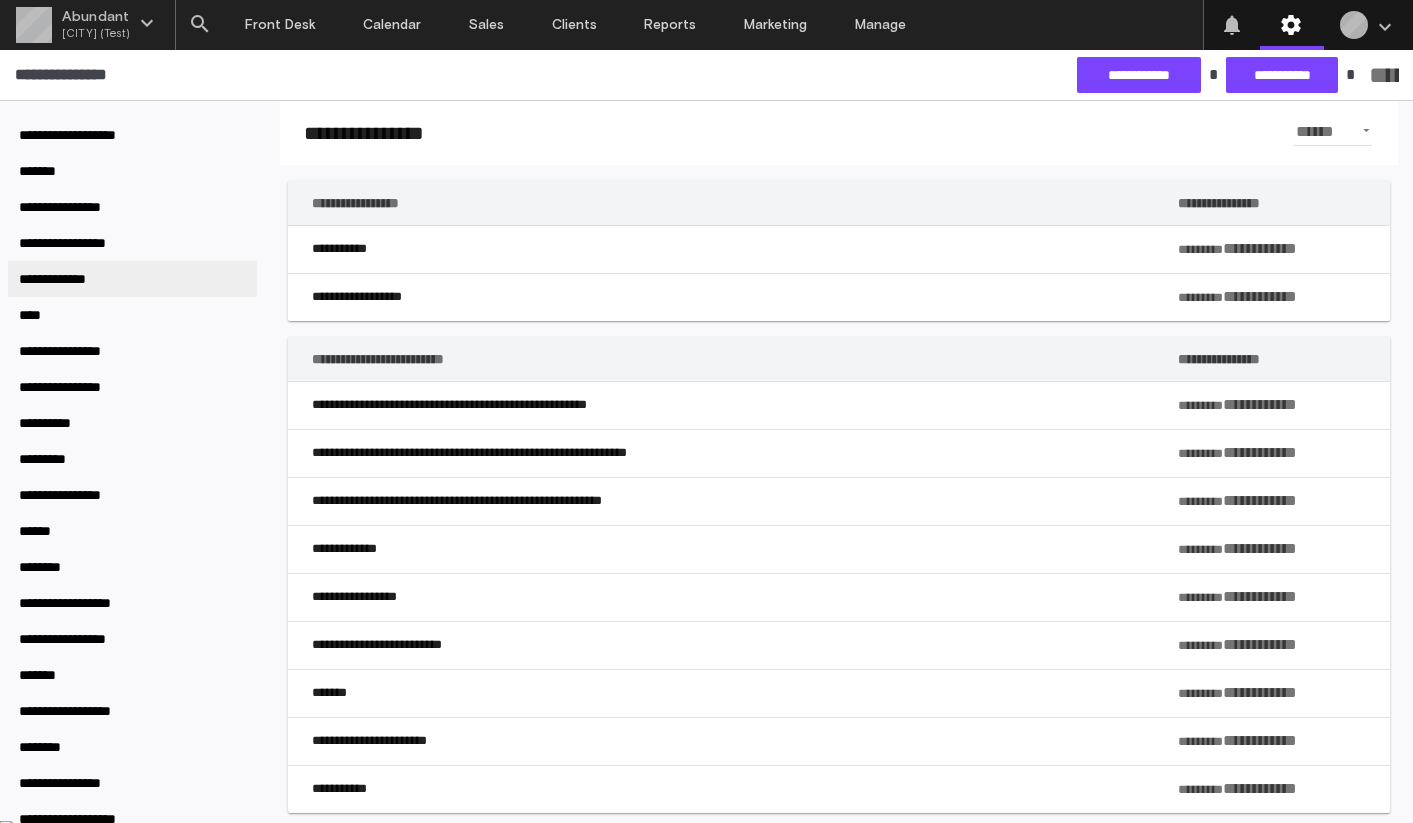 click on "**********" at bounding box center [65, 279] 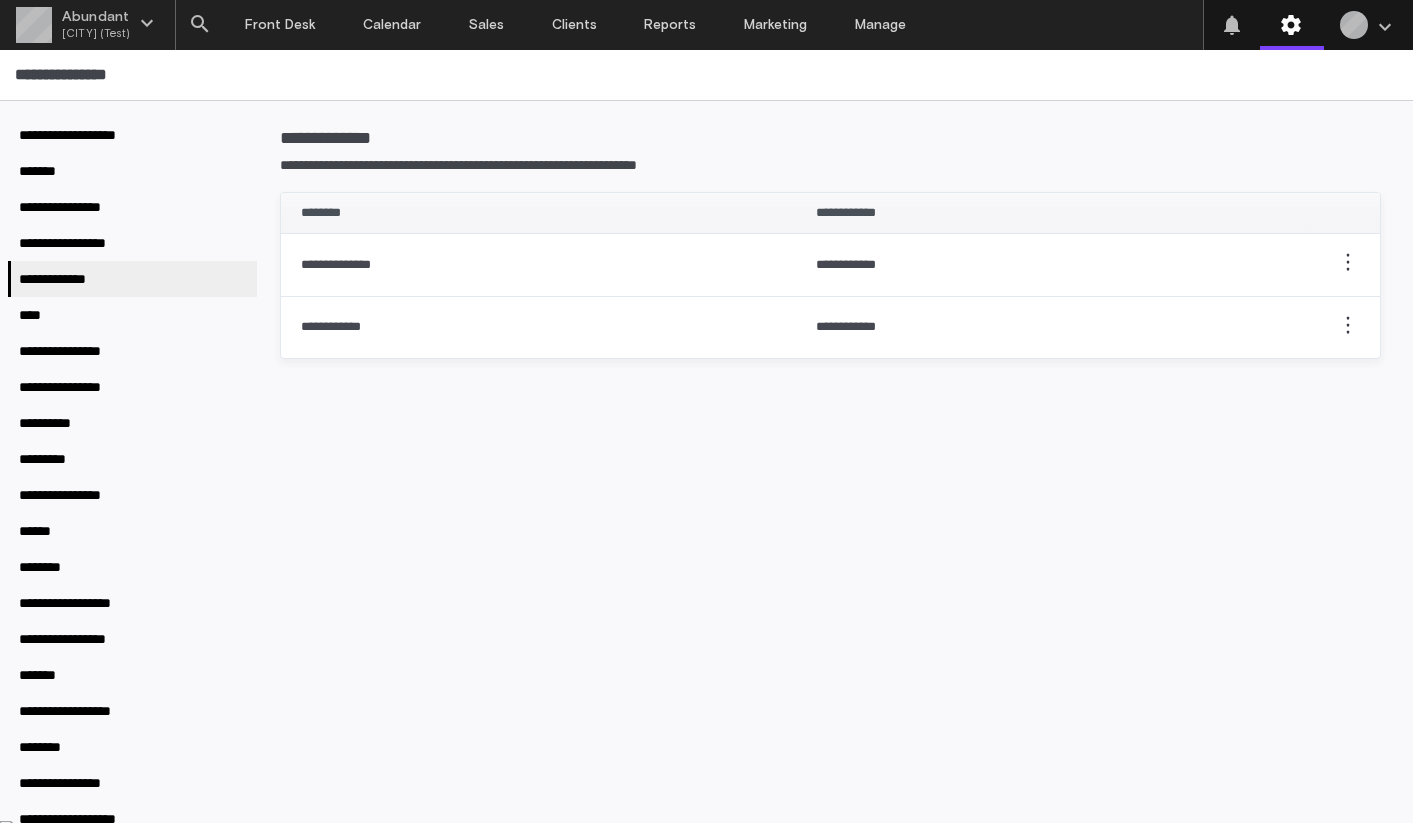 click at bounding box center (1342, 264) 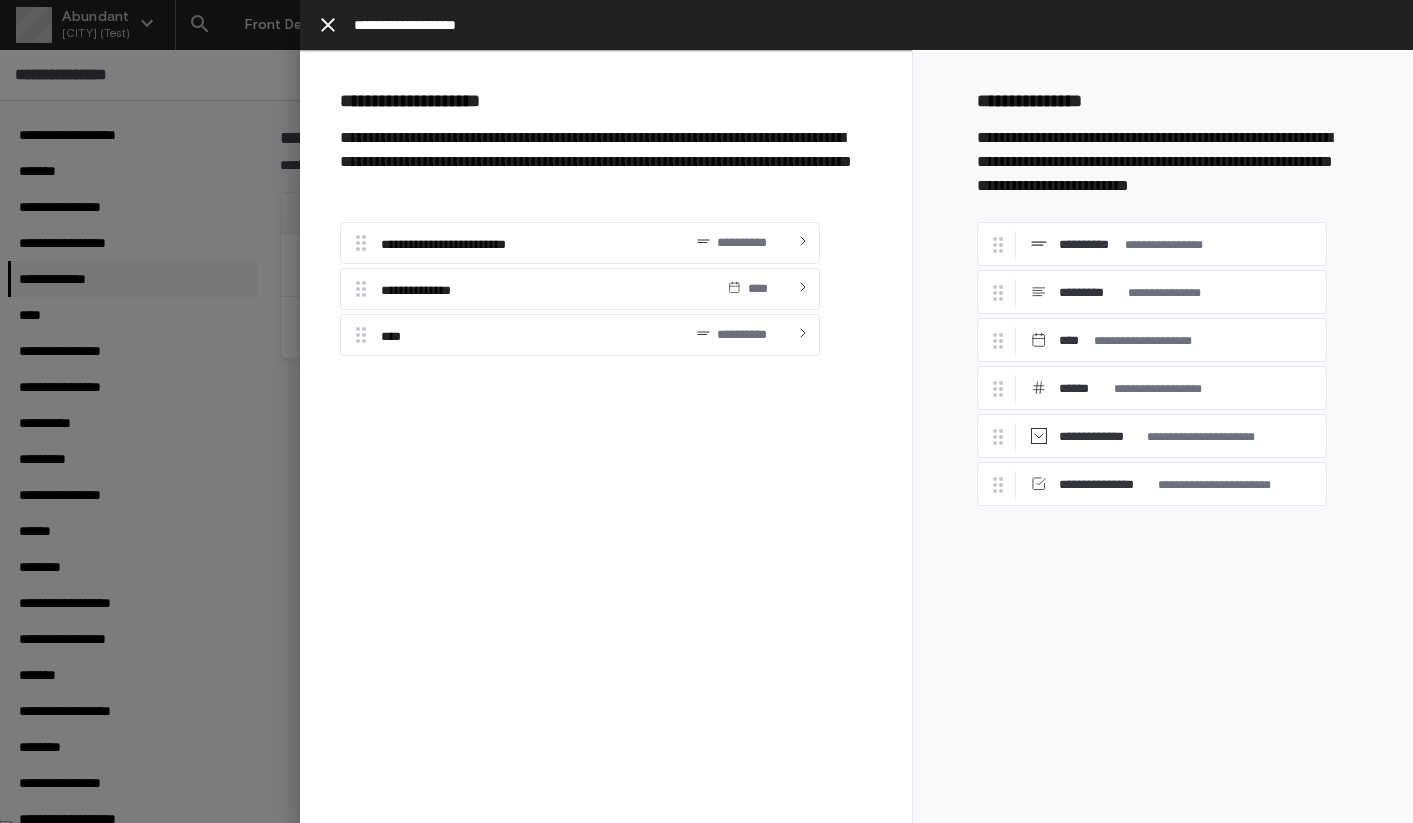 click 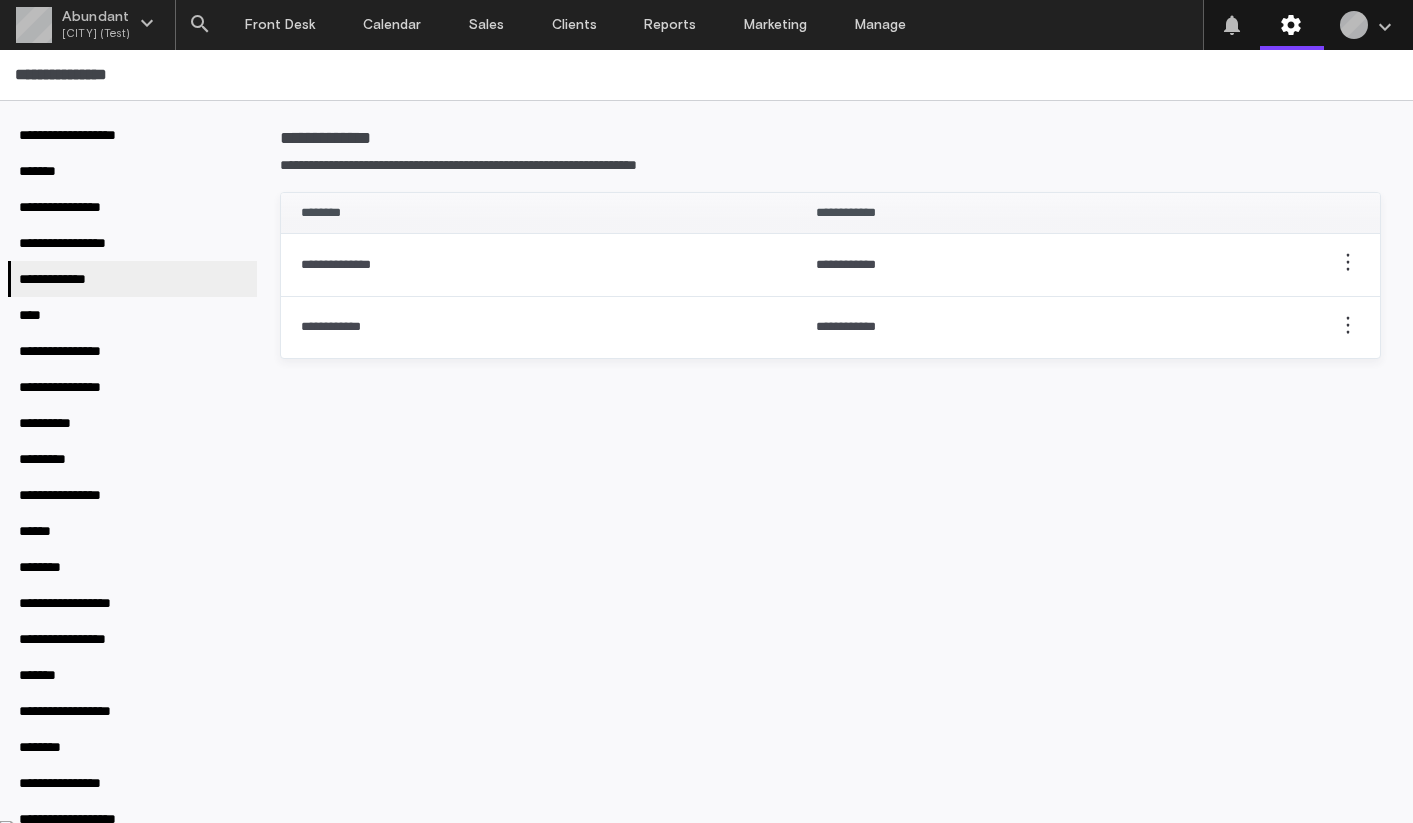 click on "**********" at bounding box center (499, 265) 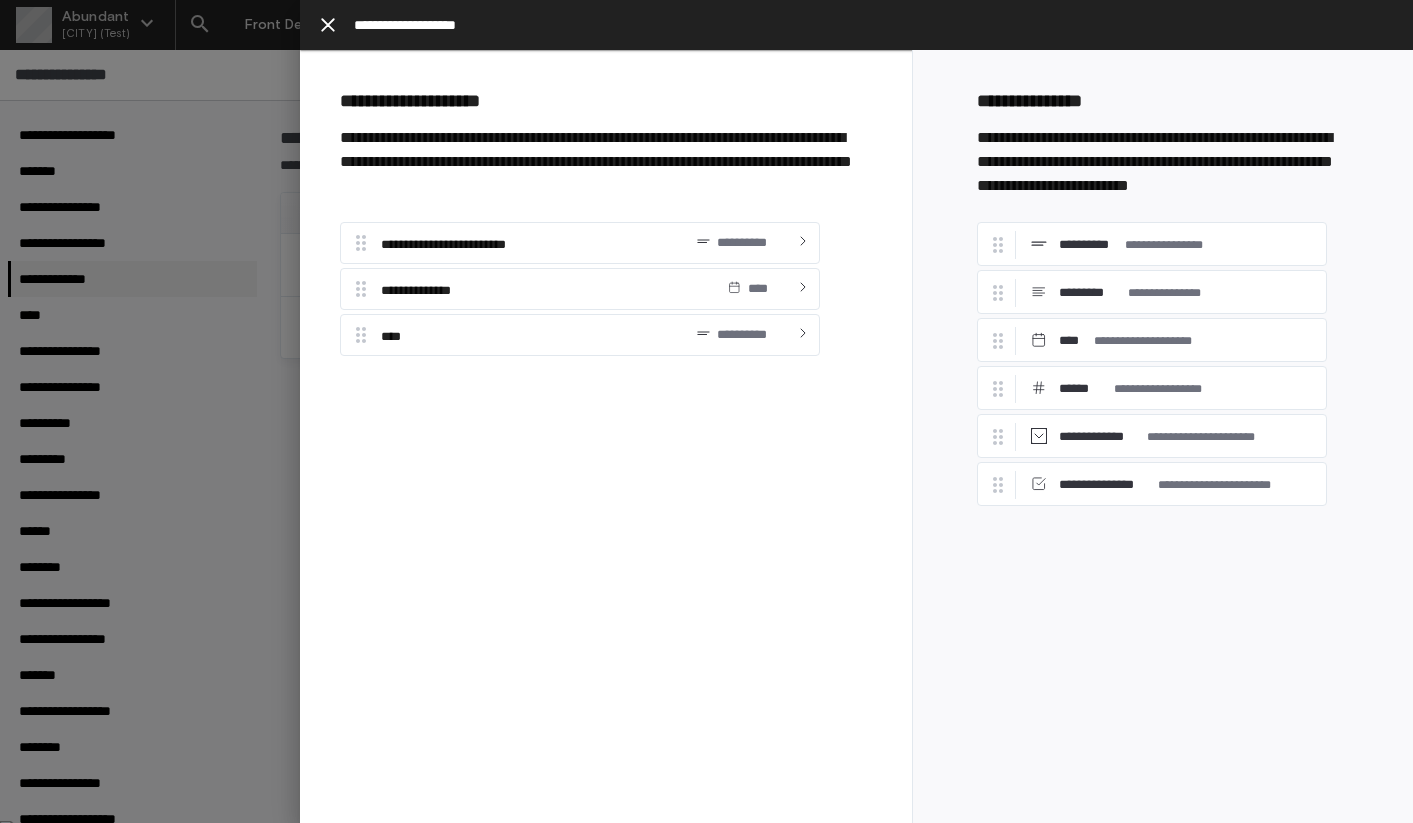 click 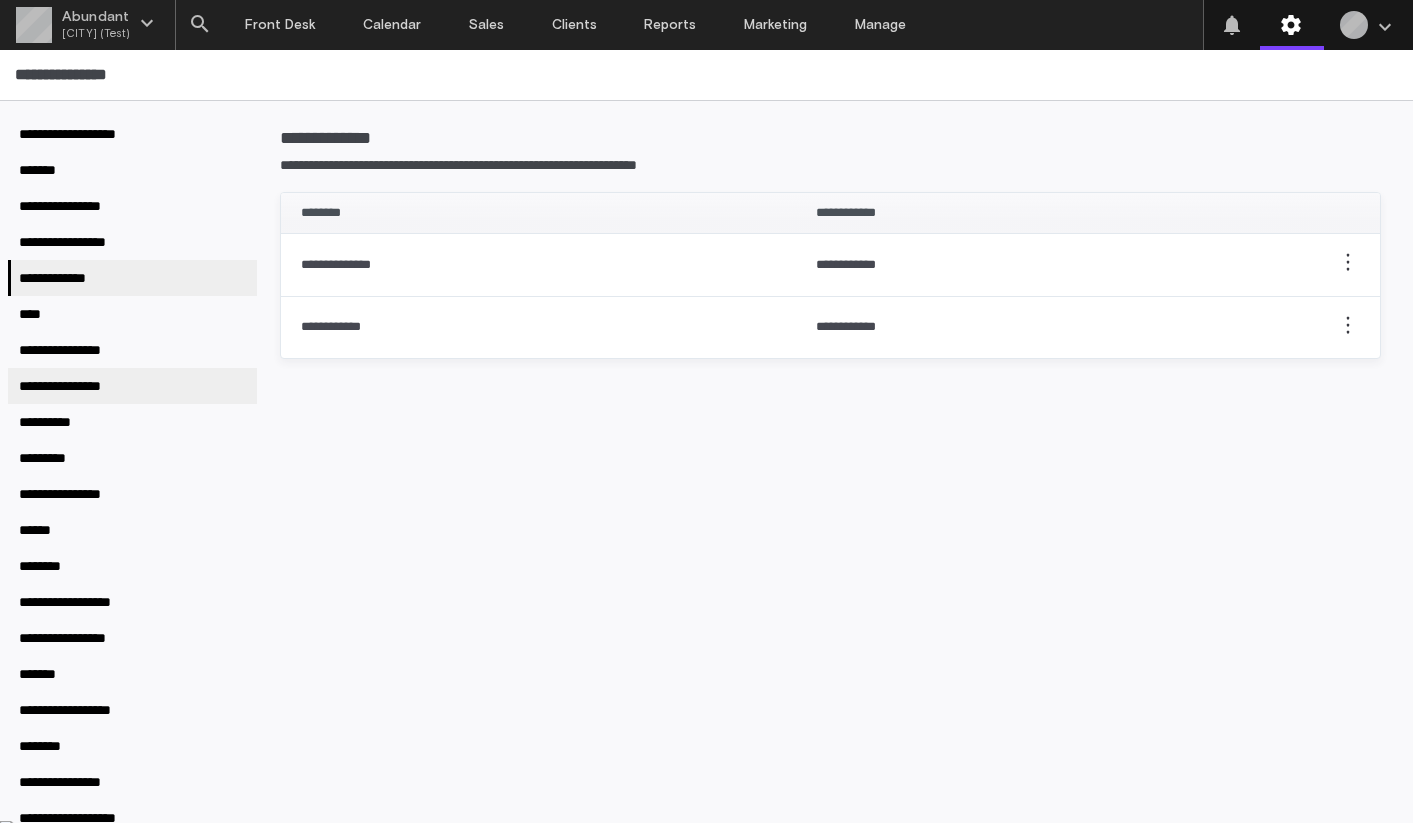 scroll, scrollTop: 0, scrollLeft: 0, axis: both 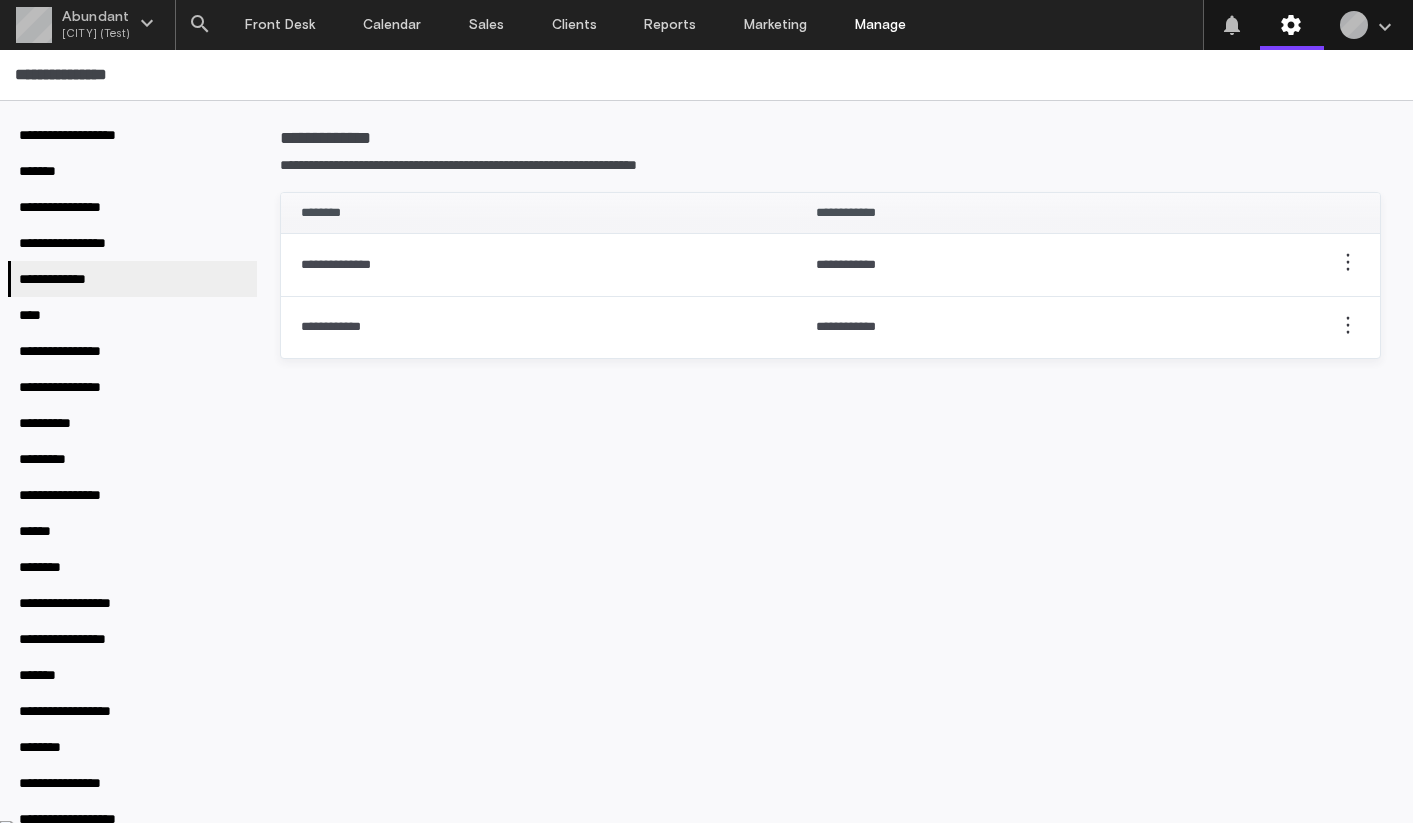 click on "Manage" at bounding box center (880, 25) 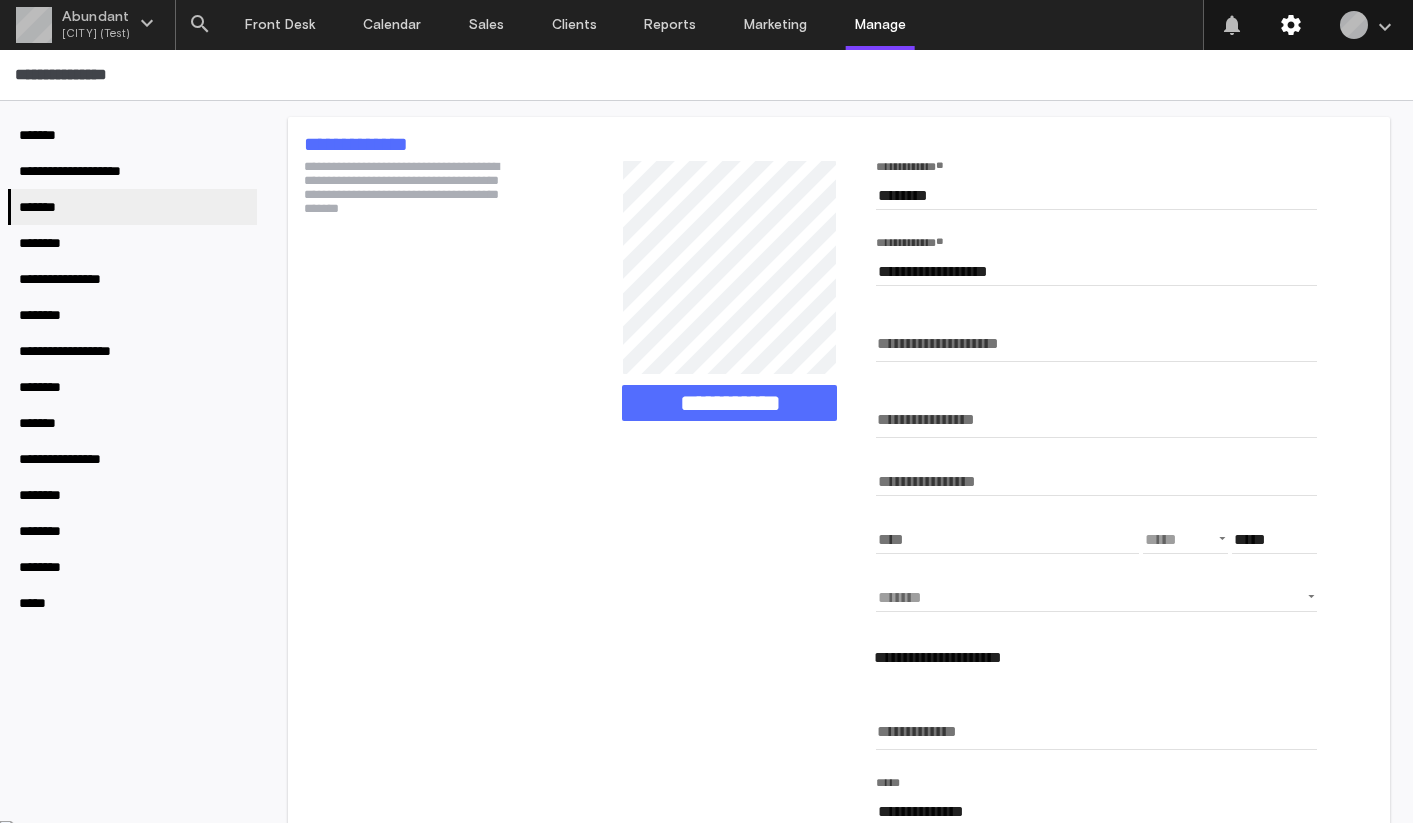 click on "settings" at bounding box center [1291, 25] 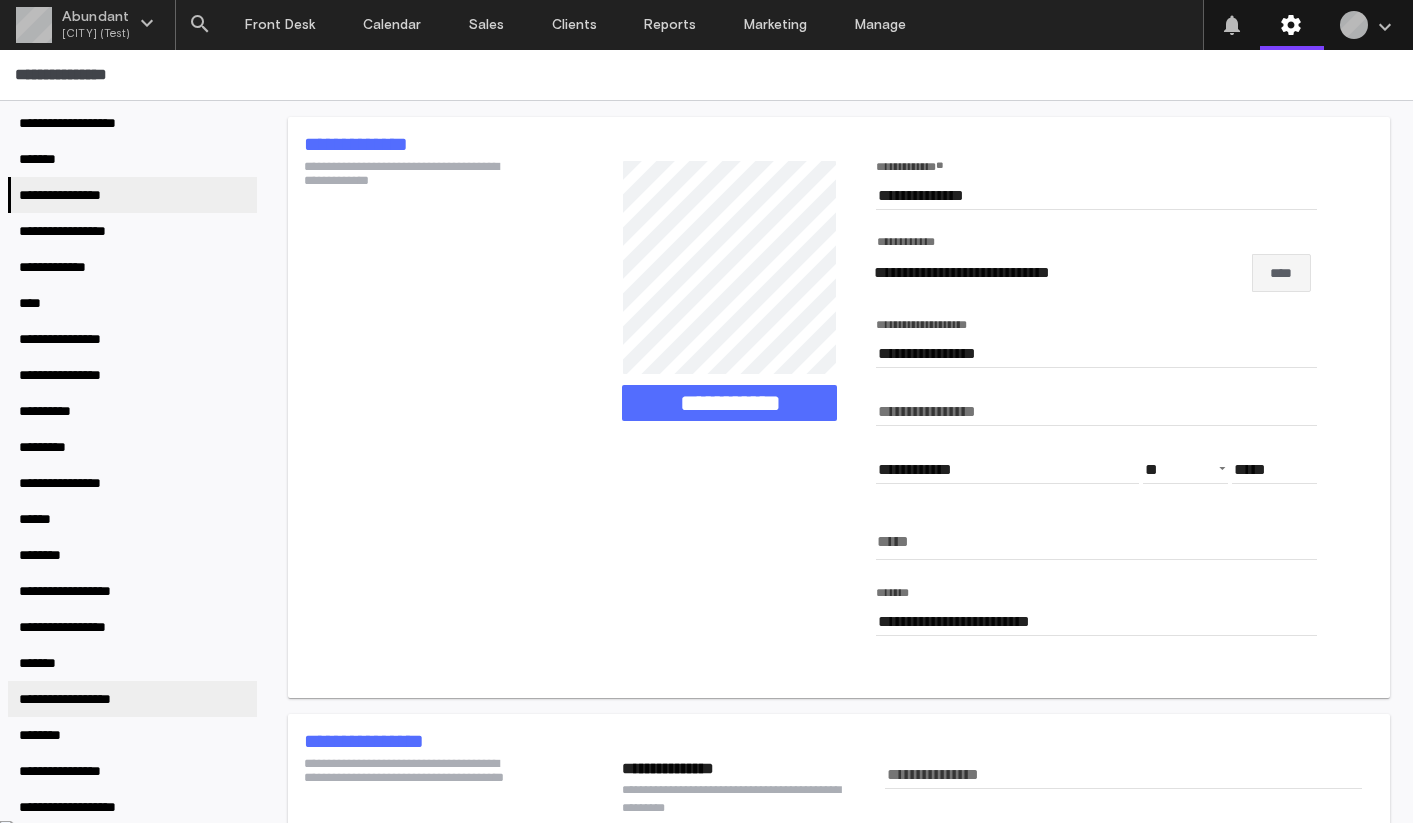 scroll, scrollTop: 0, scrollLeft: 0, axis: both 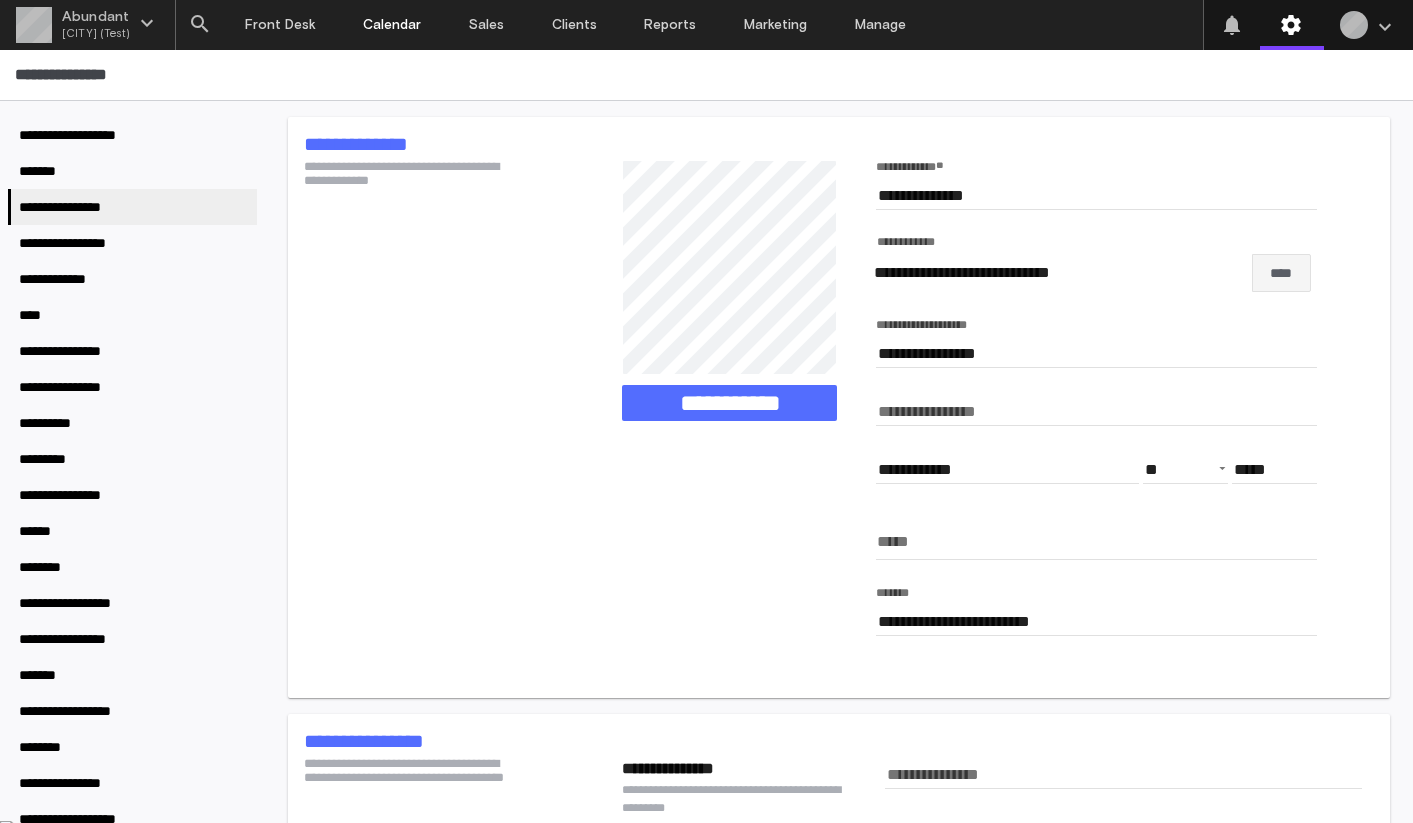 click on "Calendar" at bounding box center (392, 25) 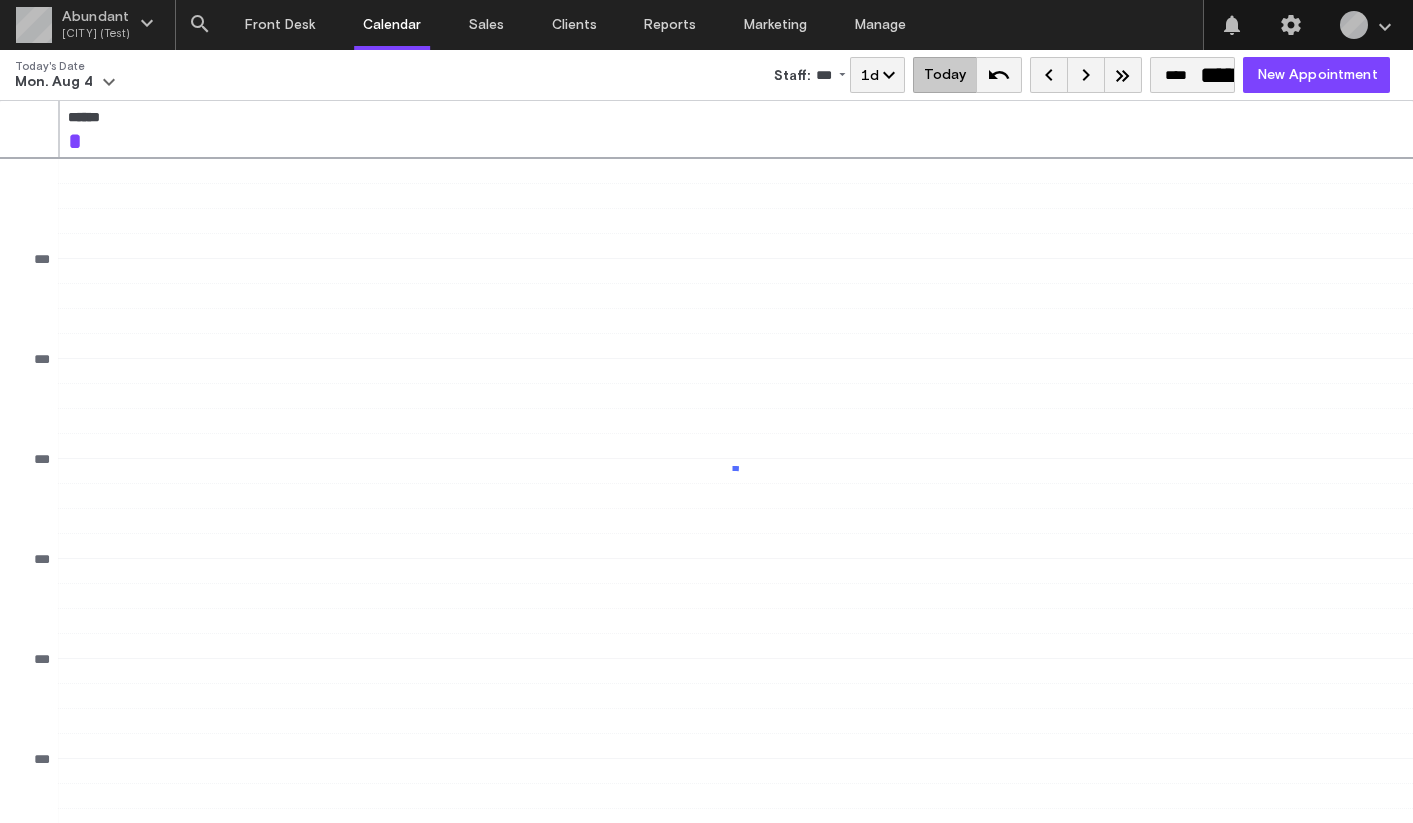 scroll, scrollTop: 0, scrollLeft: 0, axis: both 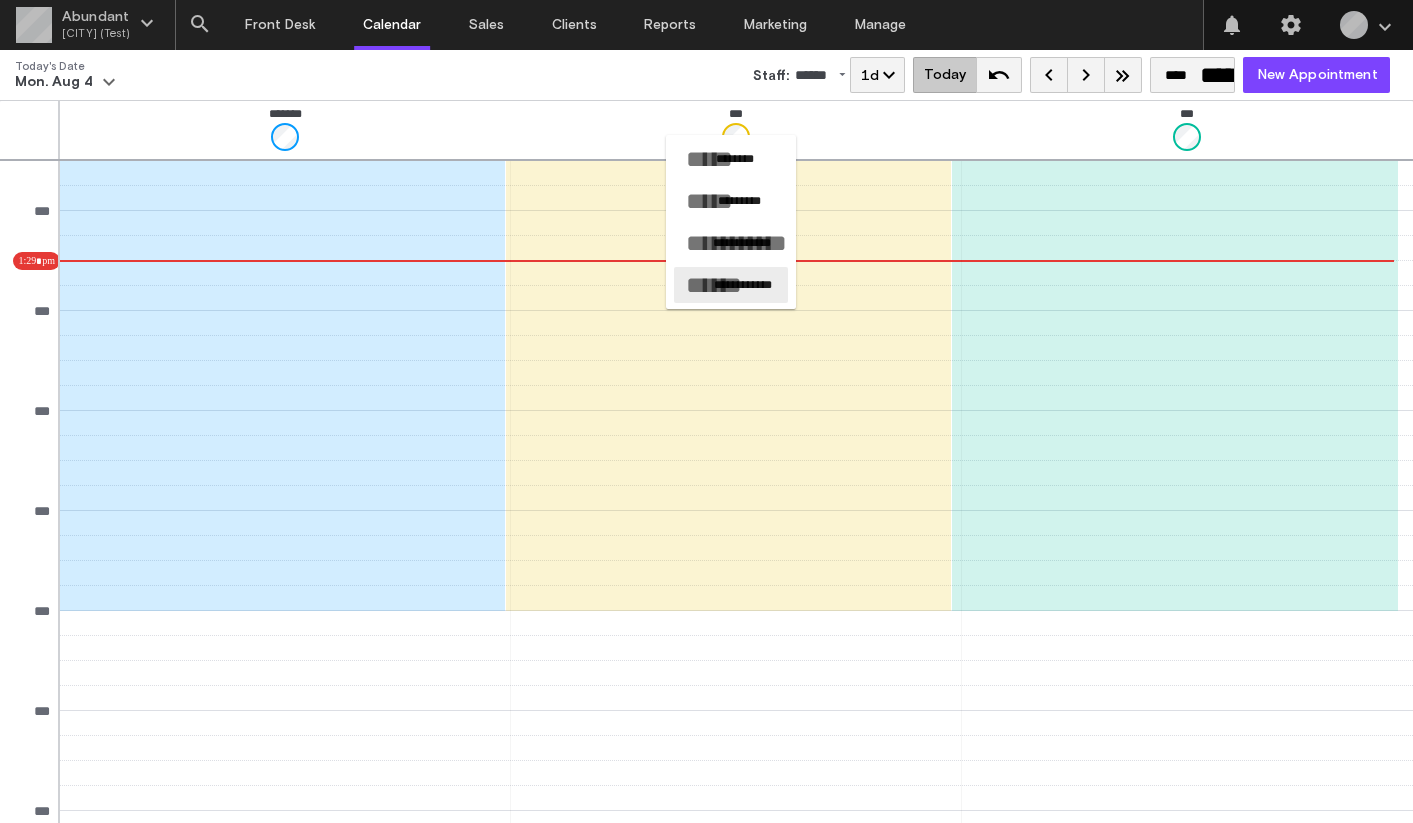 click on "**********" at bounding box center [743, 285] 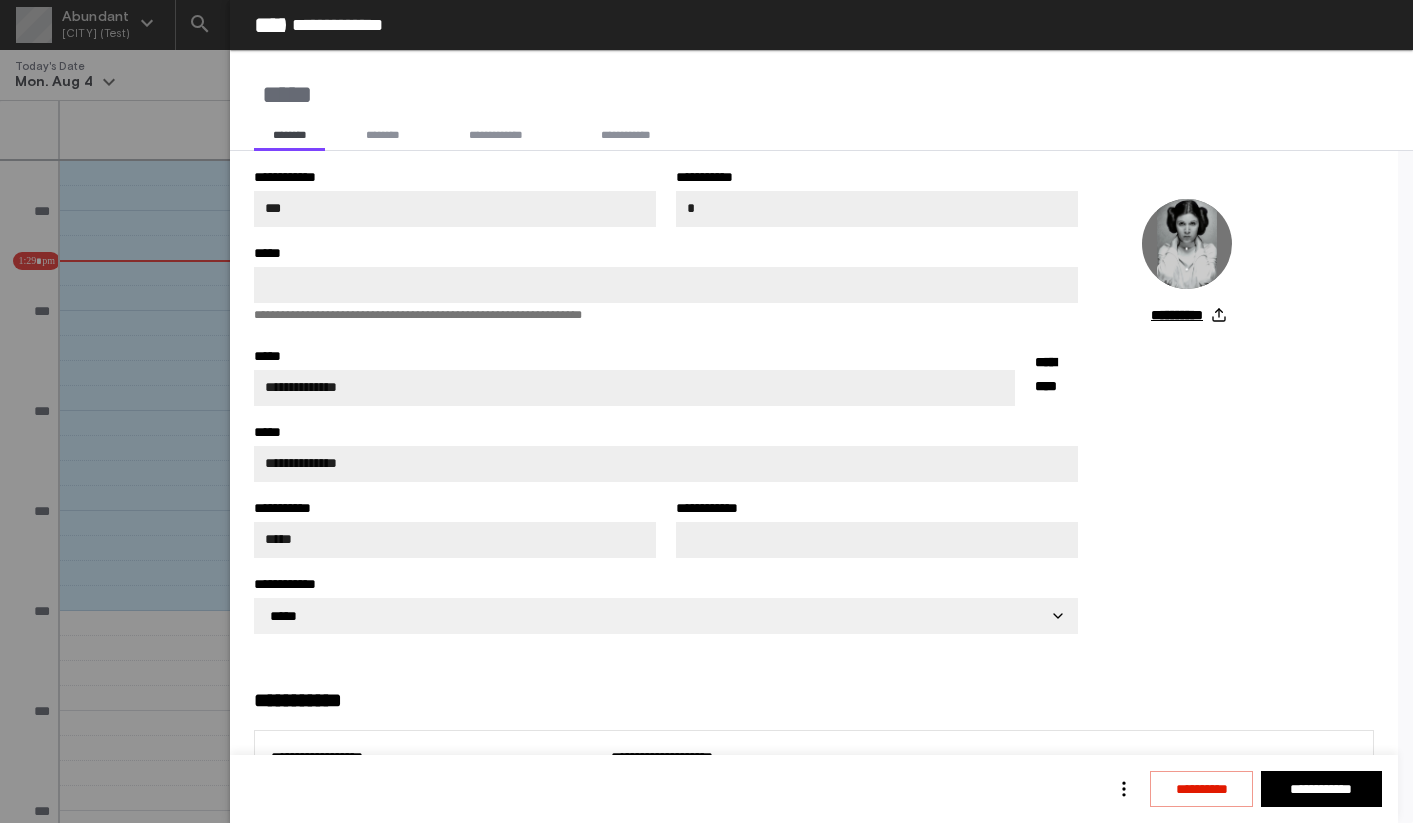 click on "********" at bounding box center (383, 135) 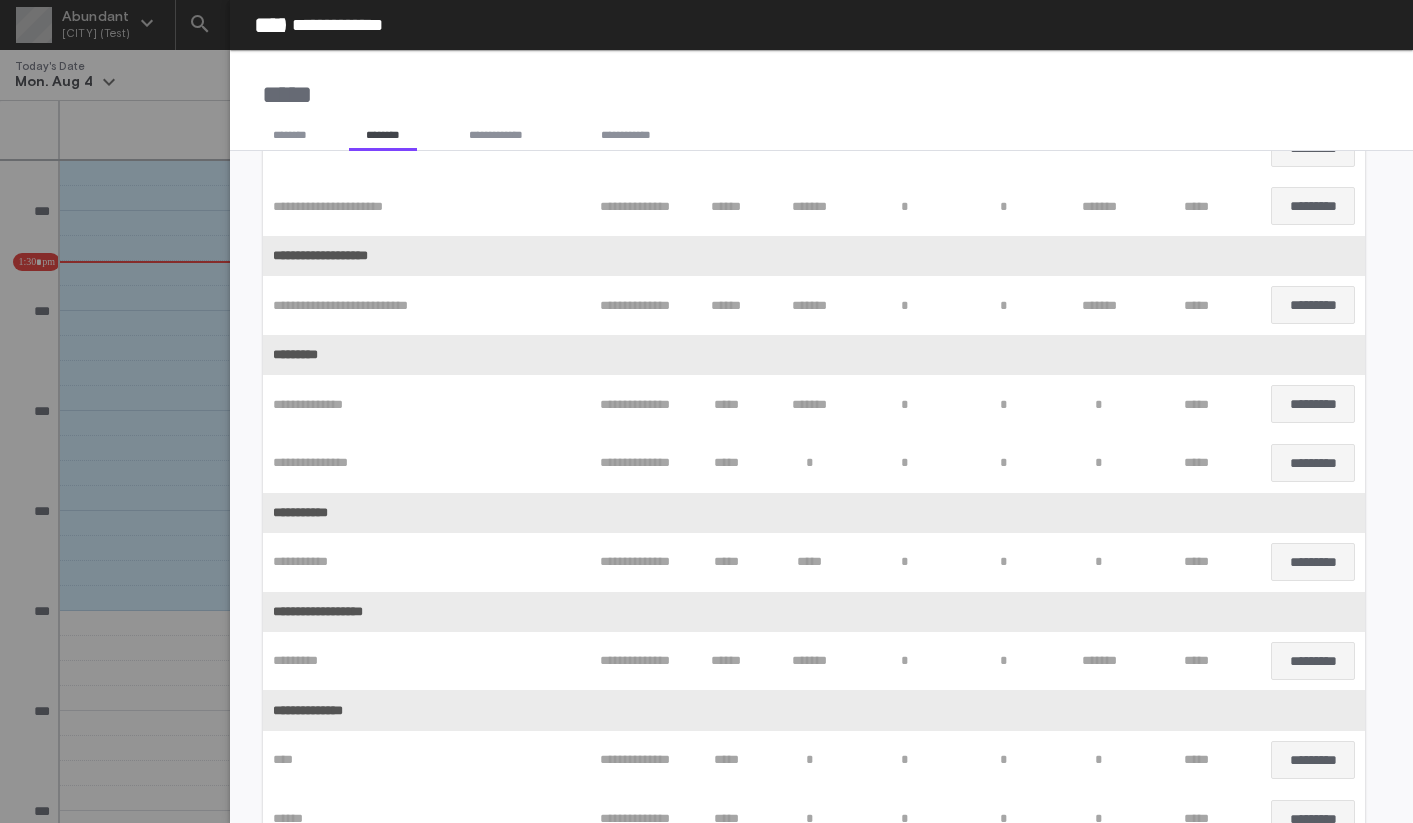 scroll, scrollTop: 60428, scrollLeft: 0, axis: vertical 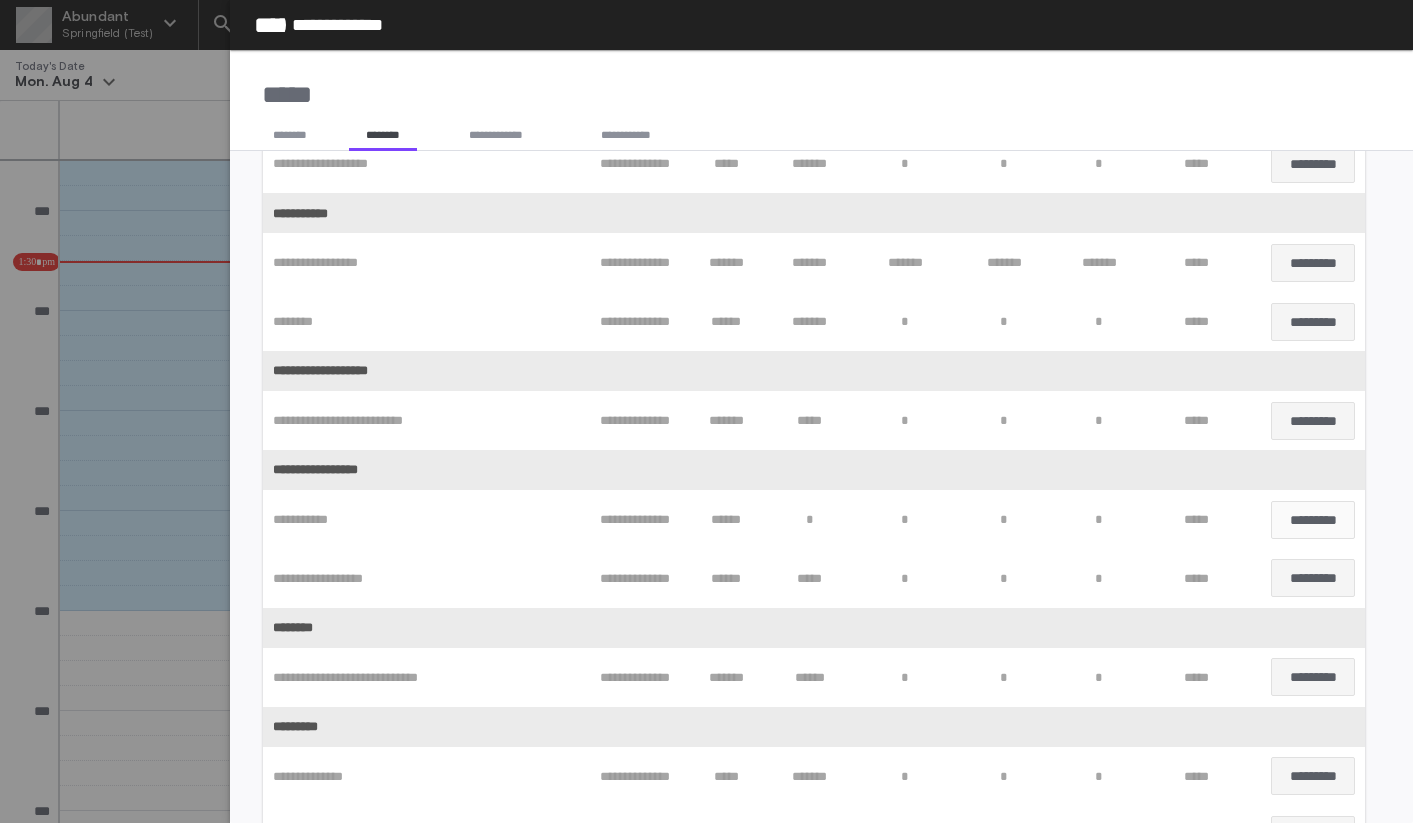 click on "*********" at bounding box center [1313, 520] 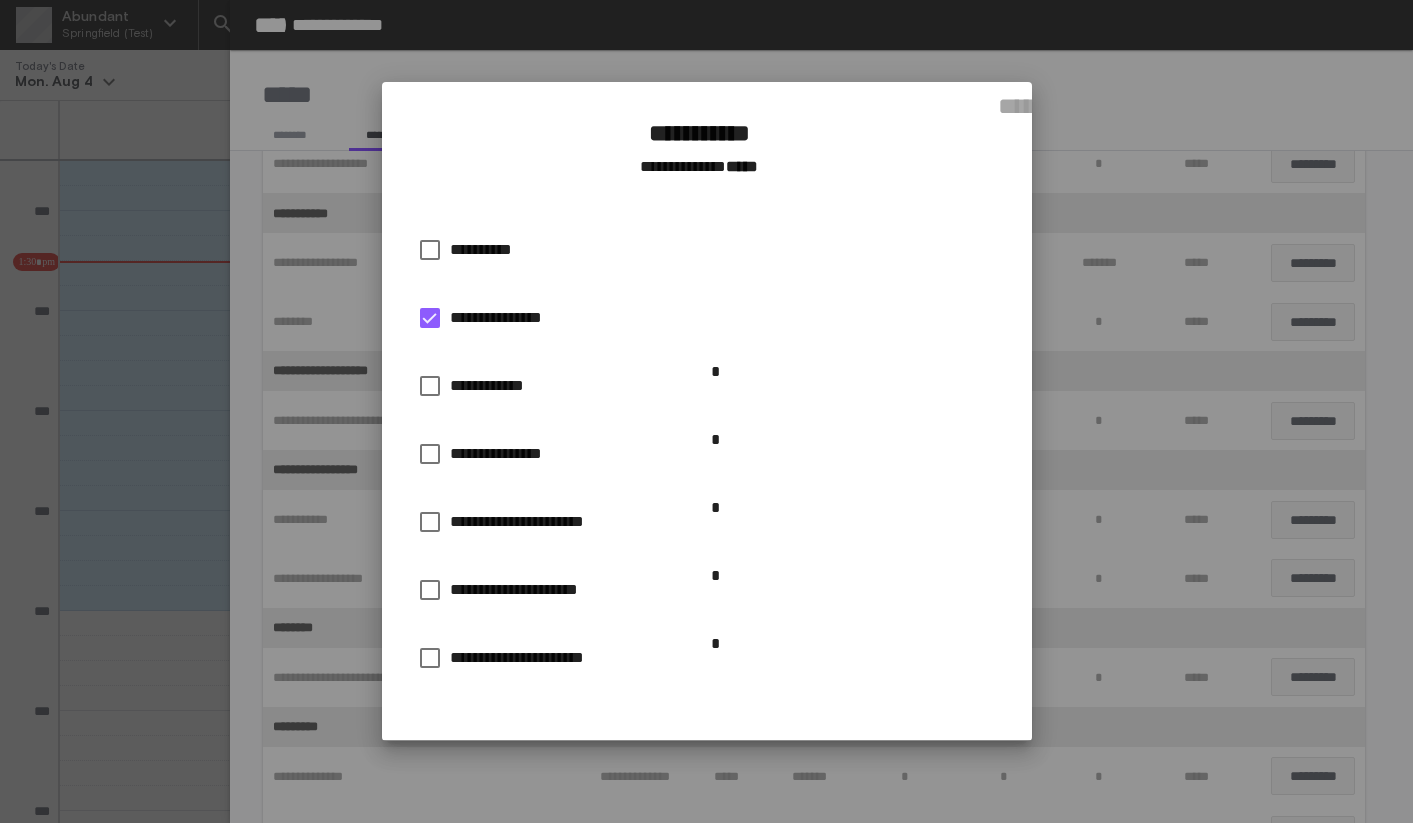 click on "**********" at bounding box center (489, 250) 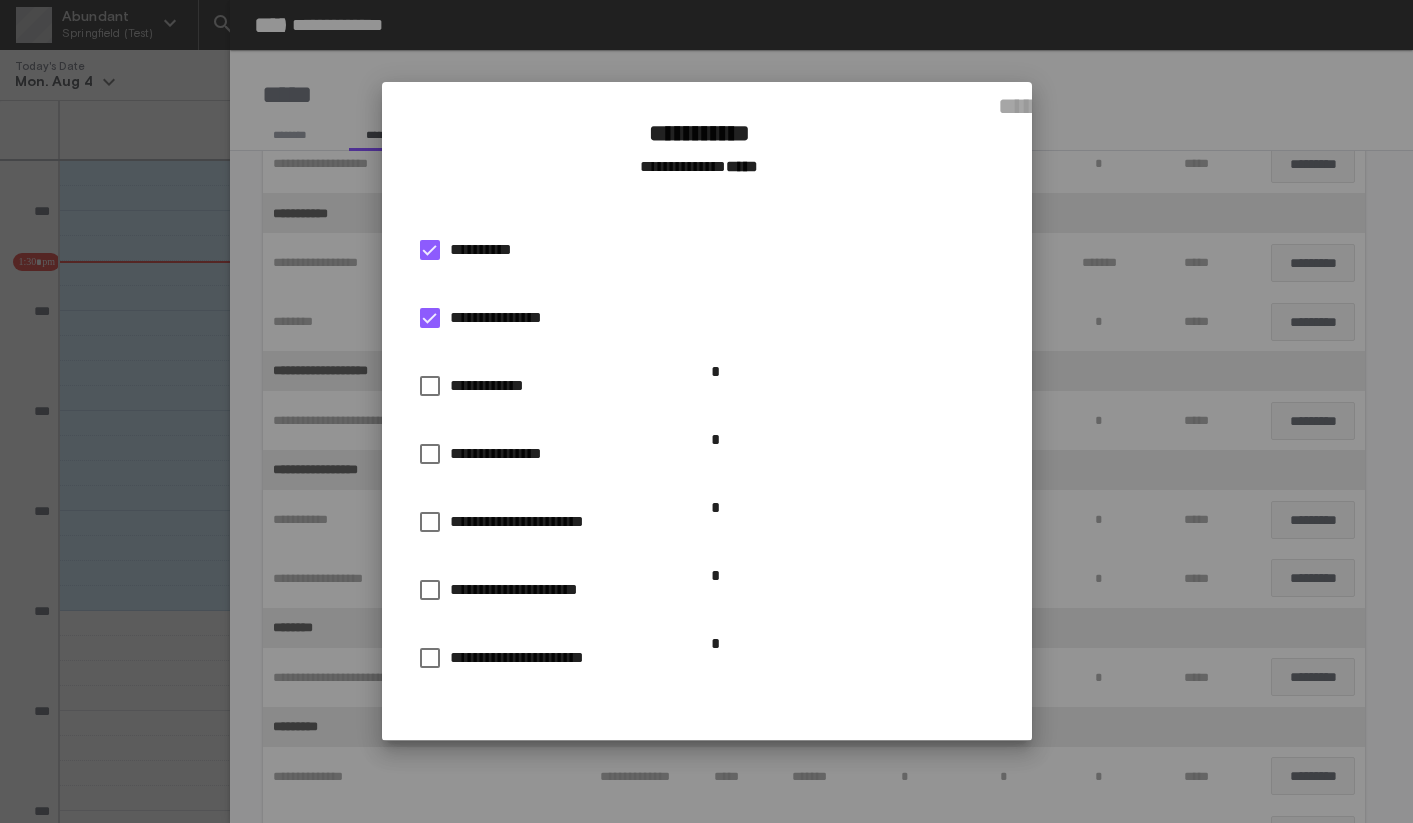 scroll, scrollTop: 94, scrollLeft: 0, axis: vertical 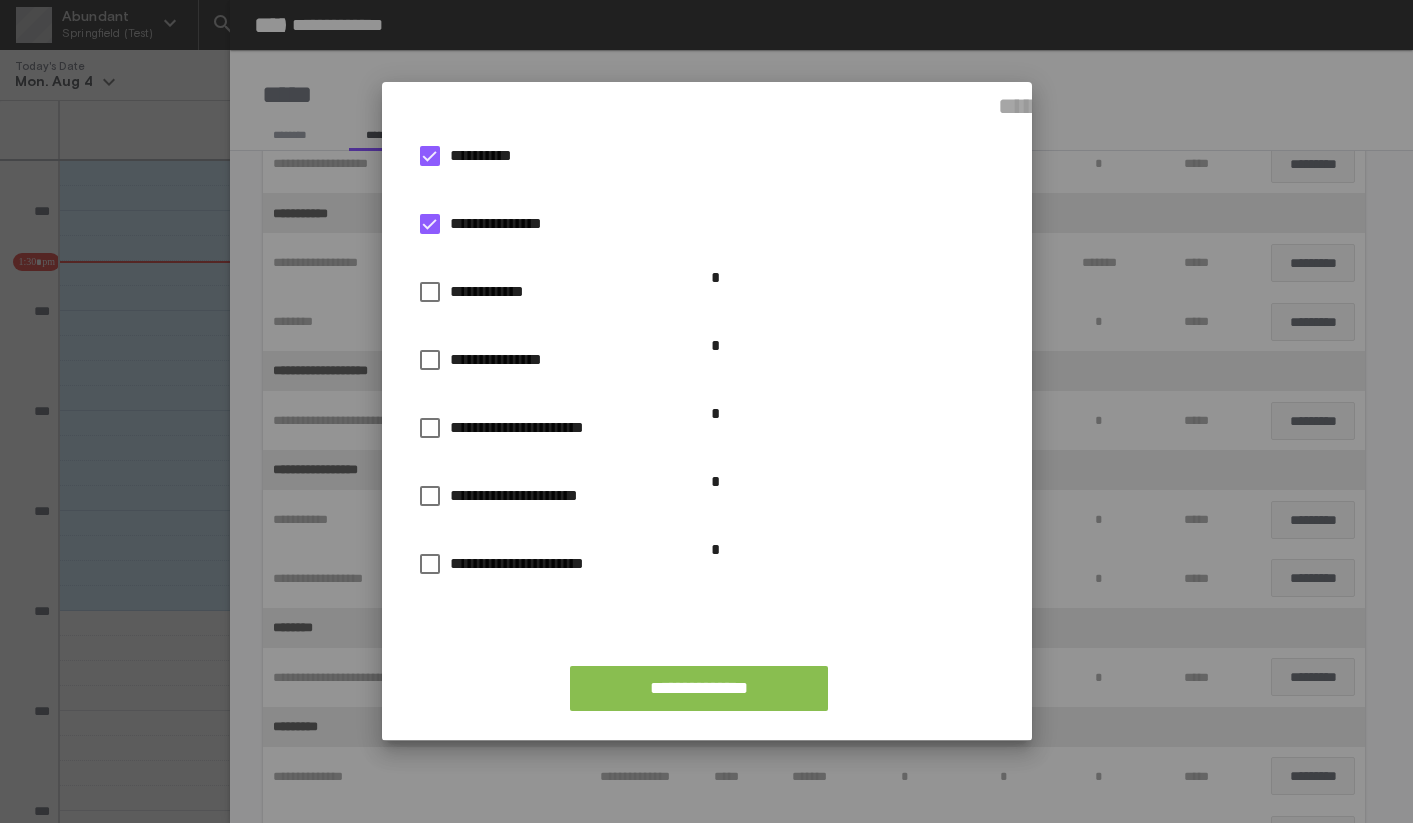click on "**********" at bounding box center [699, 688] 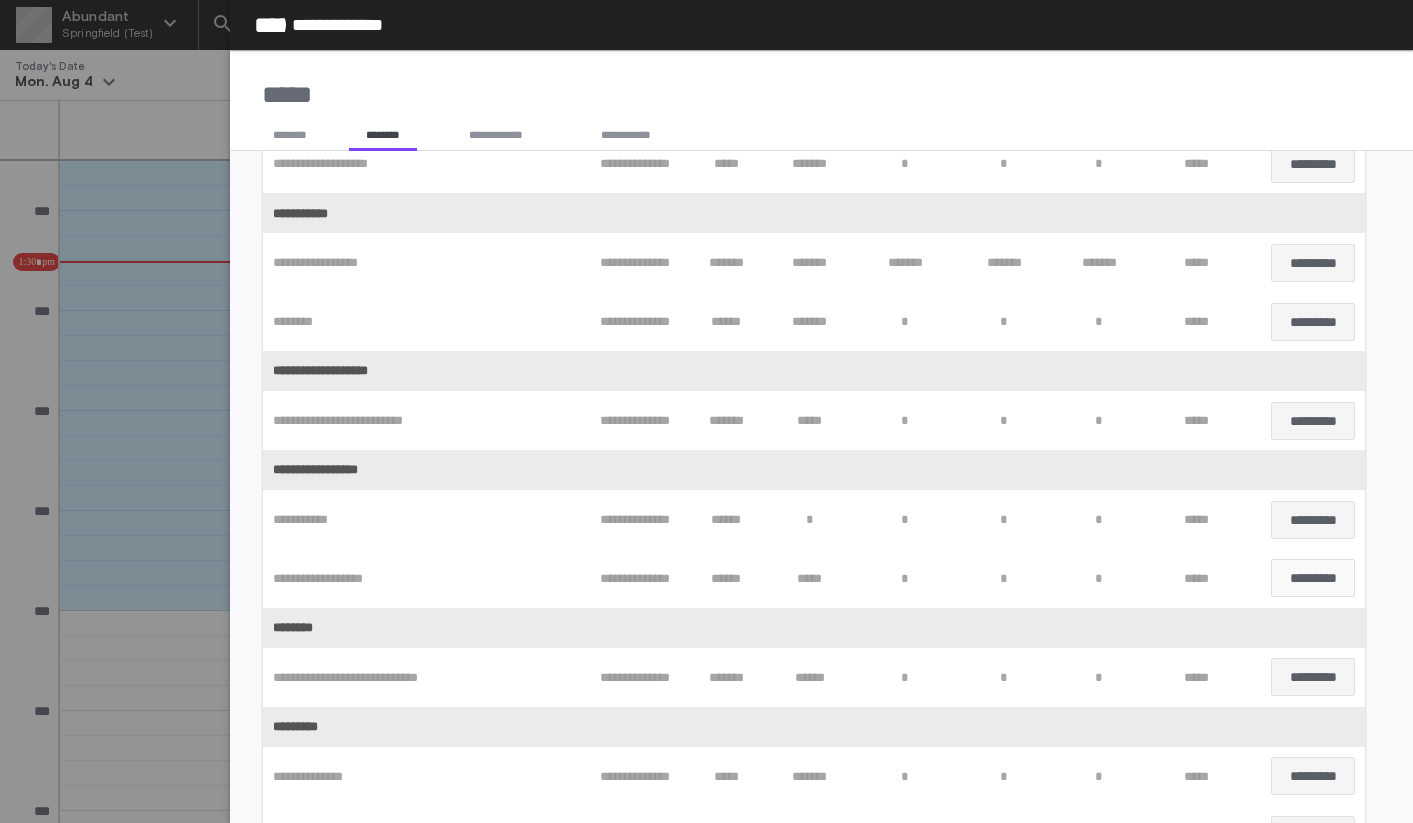 click on "*********" at bounding box center [1313, 578] 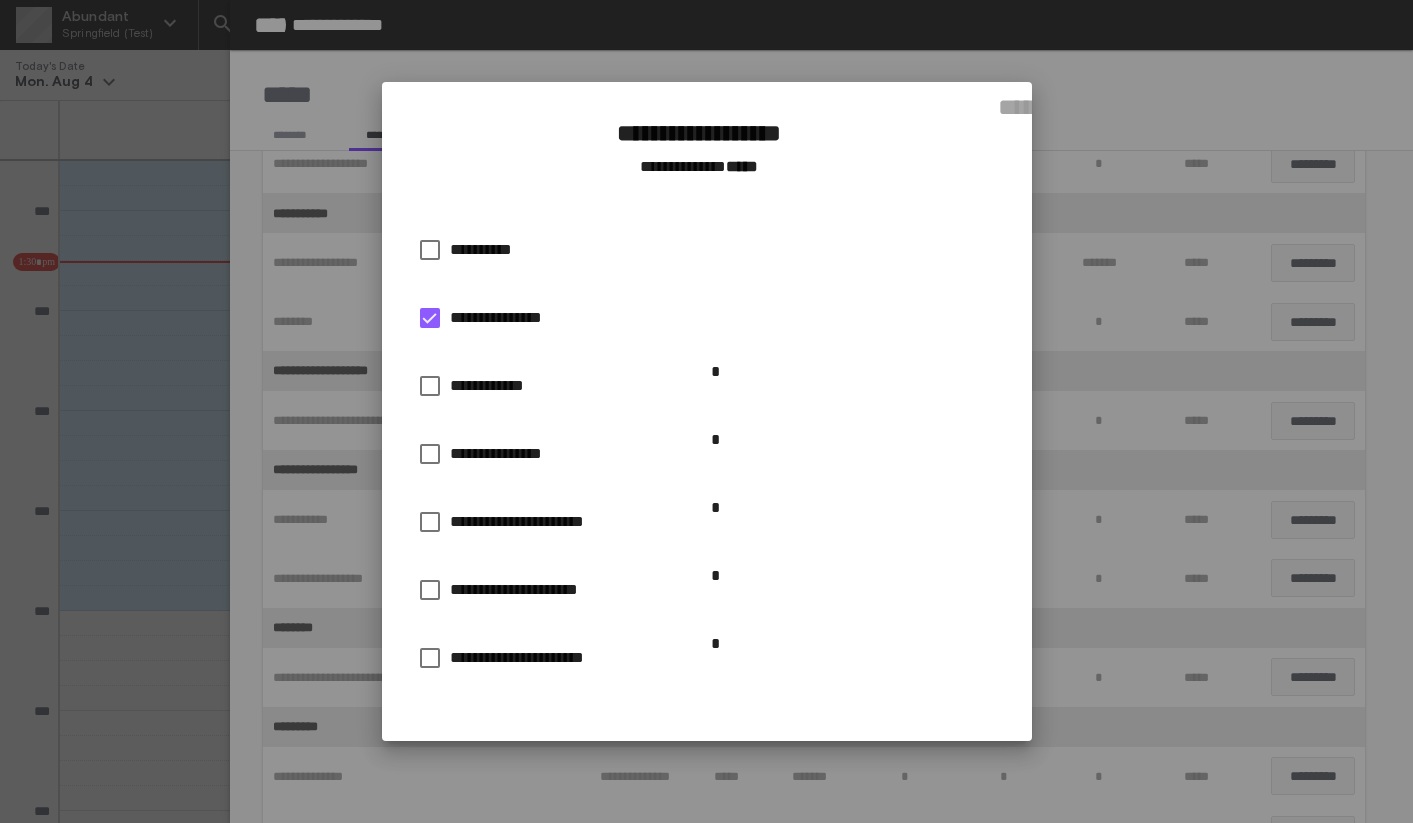 click on "**********" at bounding box center (489, 250) 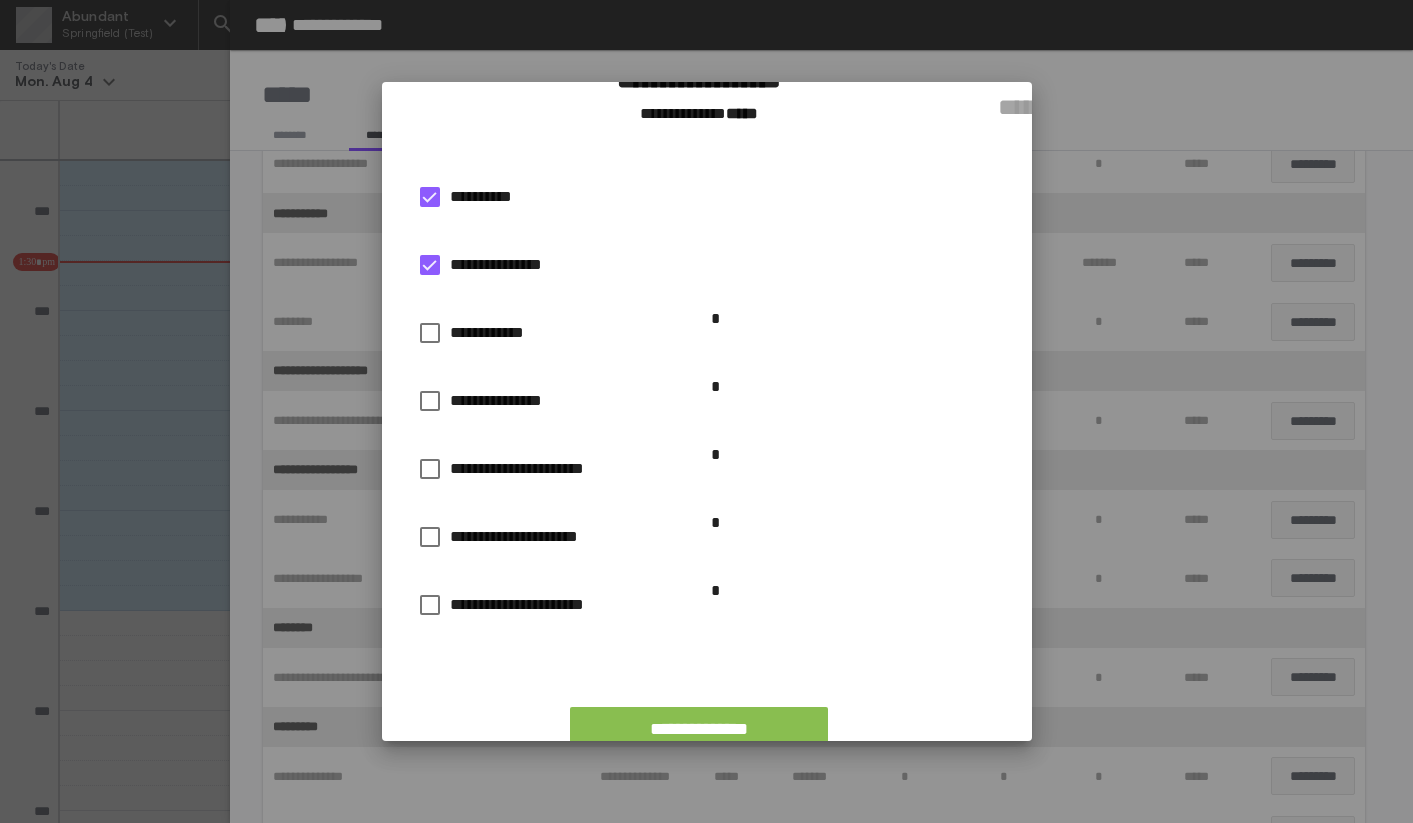 scroll, scrollTop: 94, scrollLeft: 0, axis: vertical 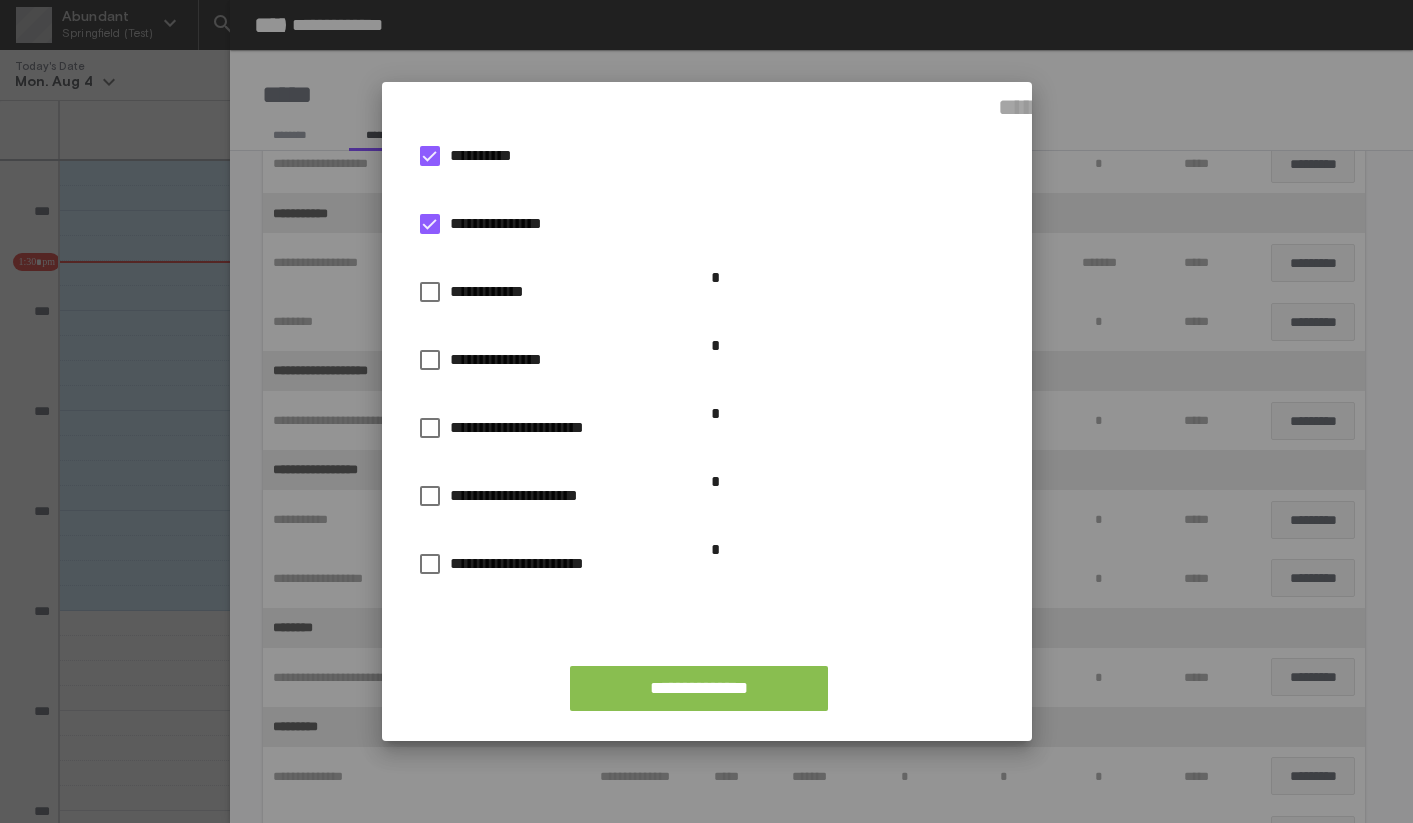 click on "**********" at bounding box center [699, 688] 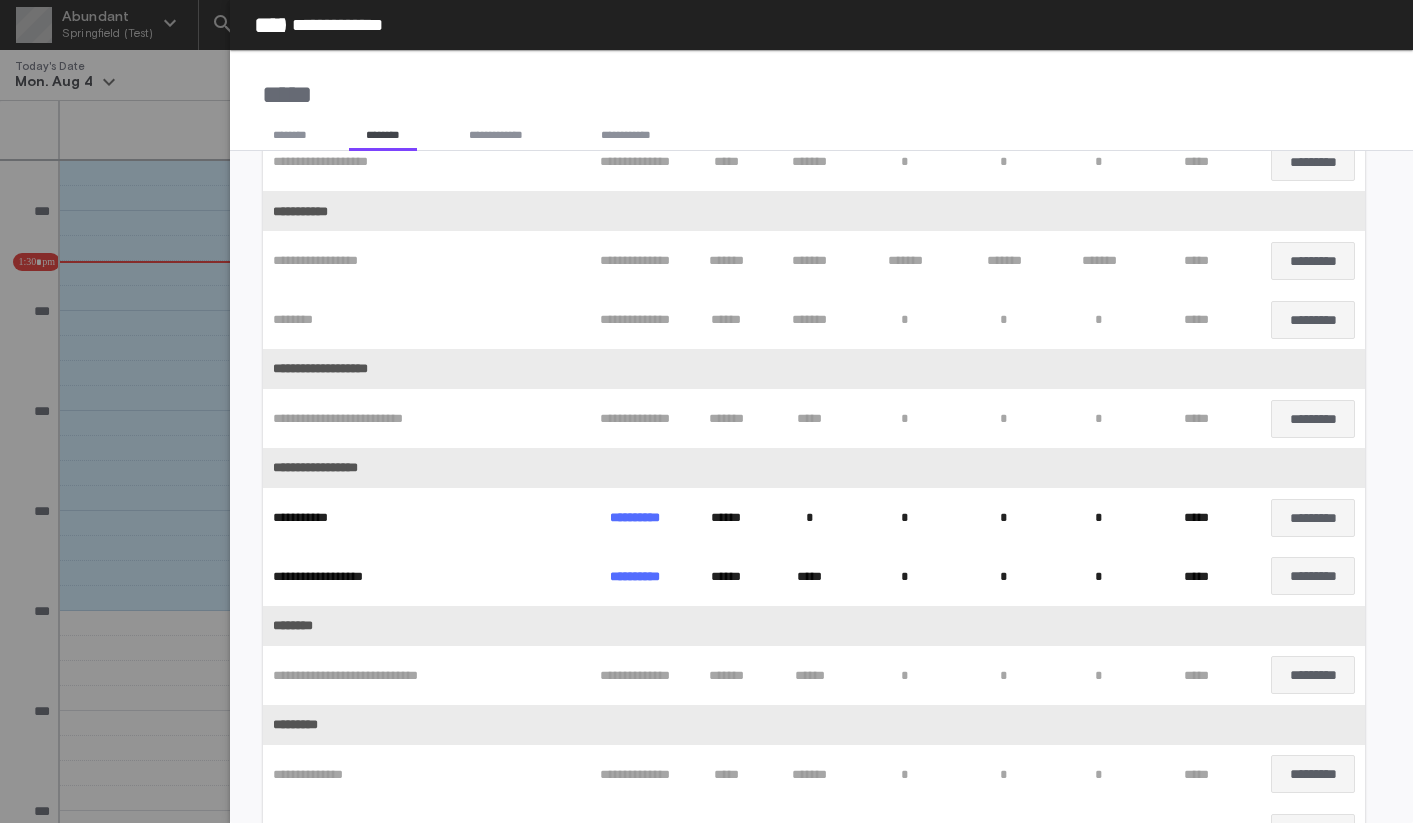 click on "*****" 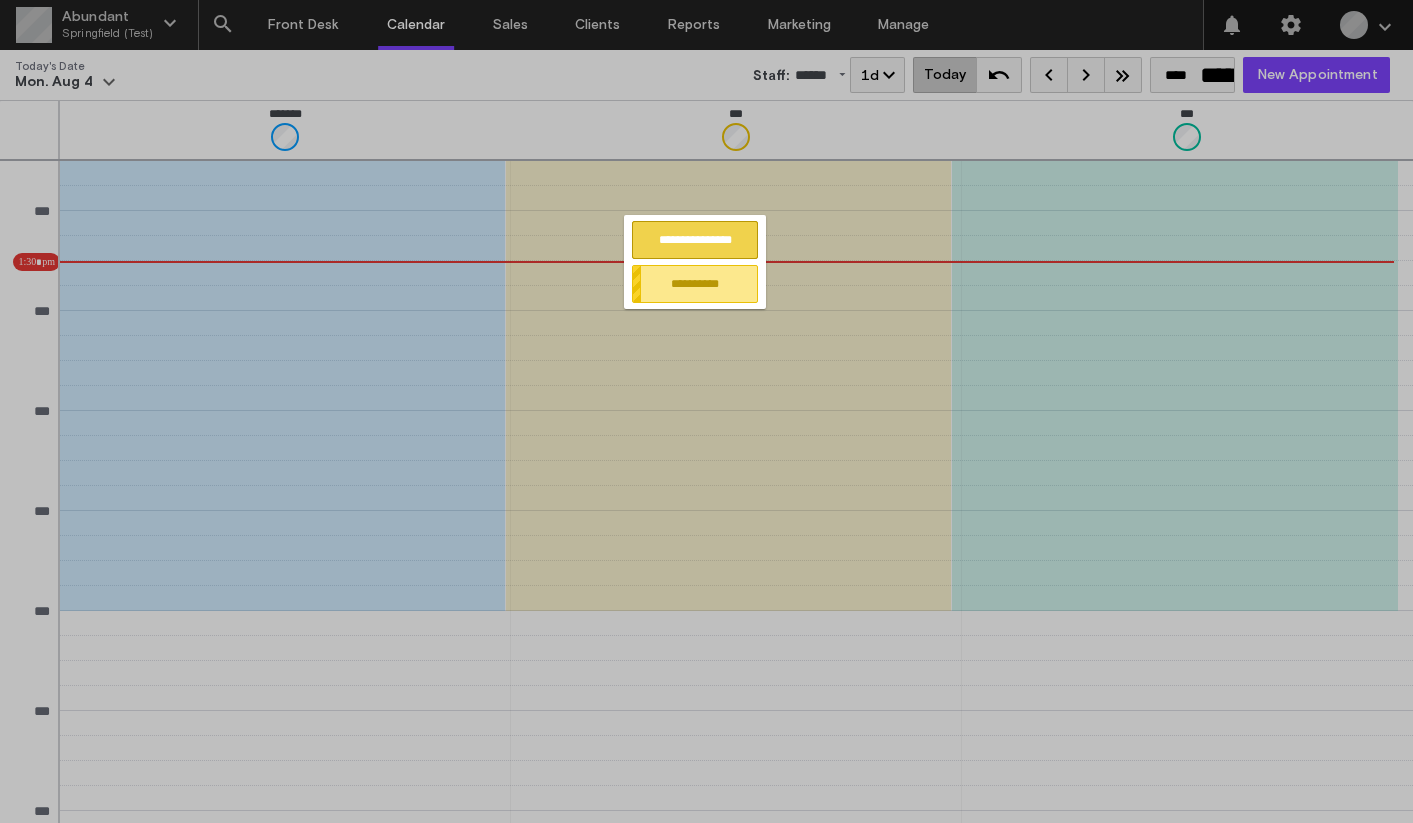 click on "**********" at bounding box center [695, 240] 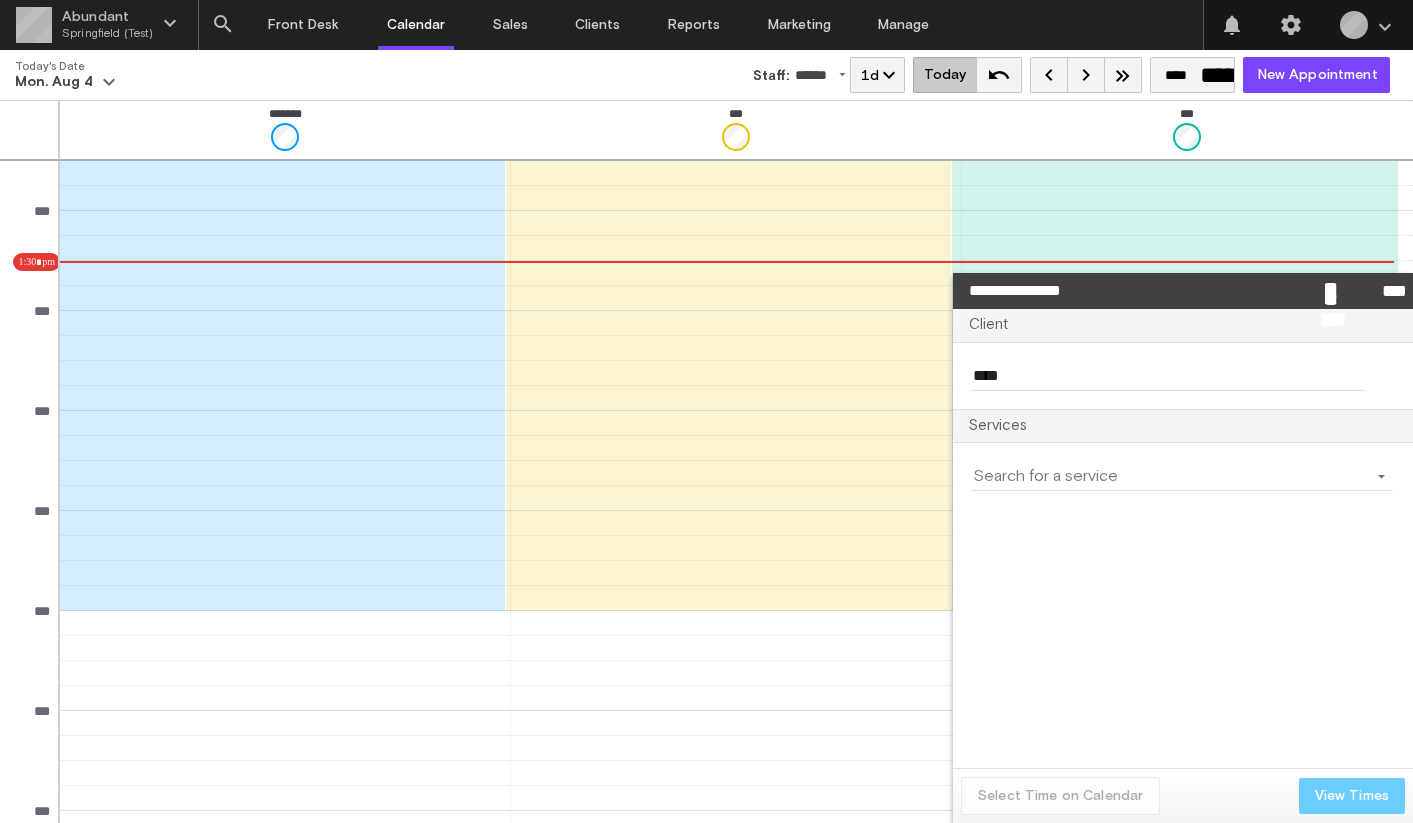 click on "**********" at bounding box center [706, 411] 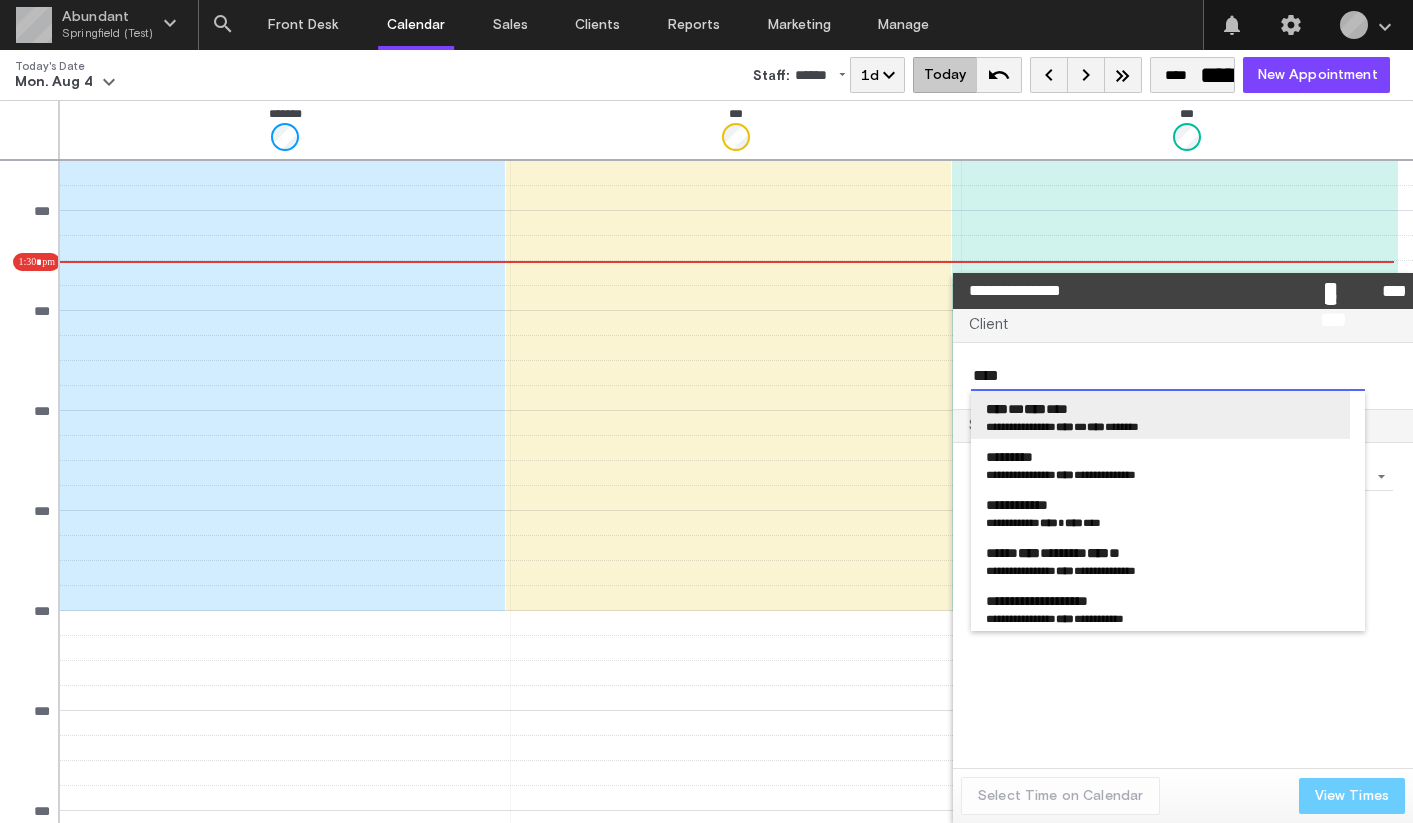 click on "**********" at bounding box center (1014, 426) 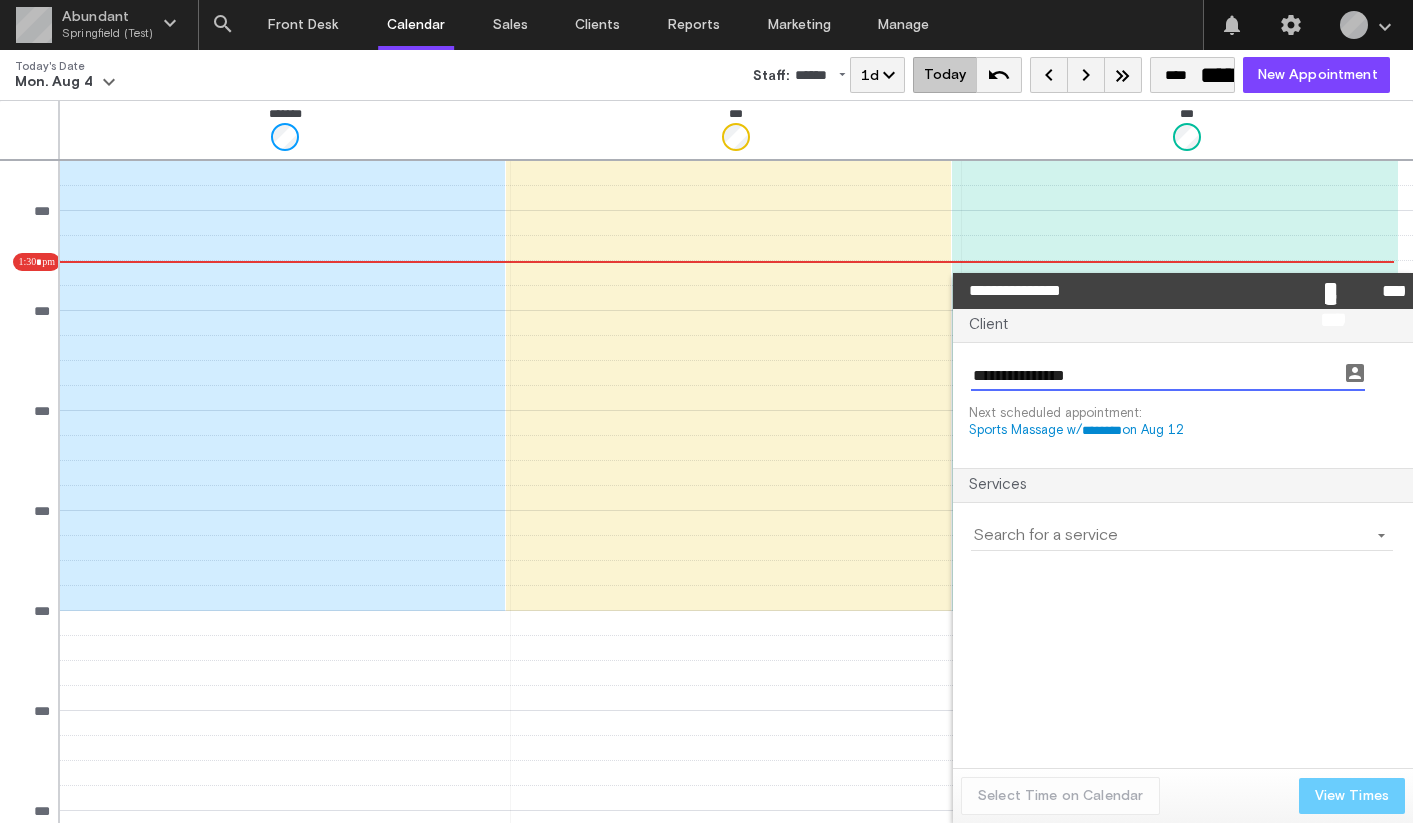 click at bounding box center [1170, 536] 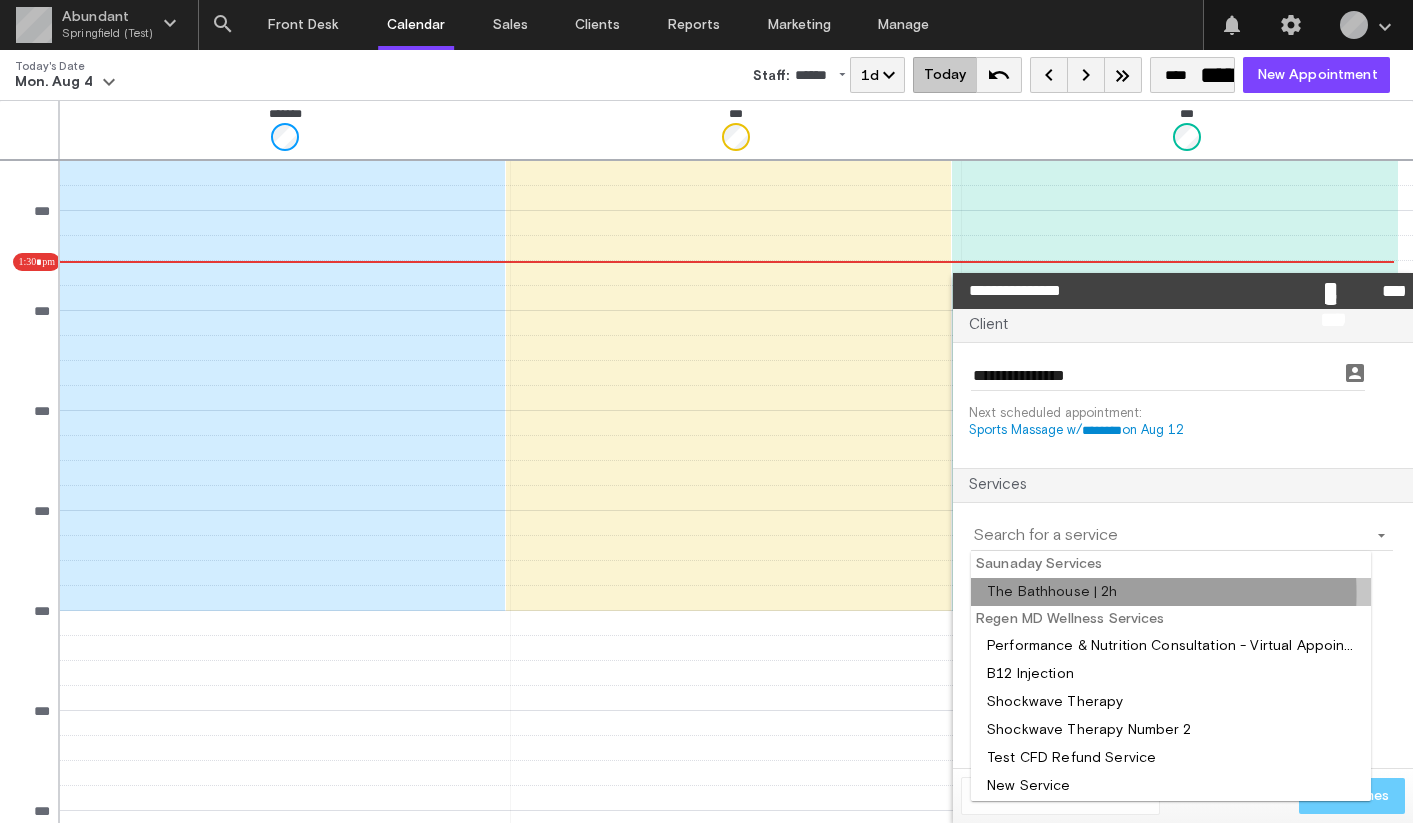 click at bounding box center (1171, 592) 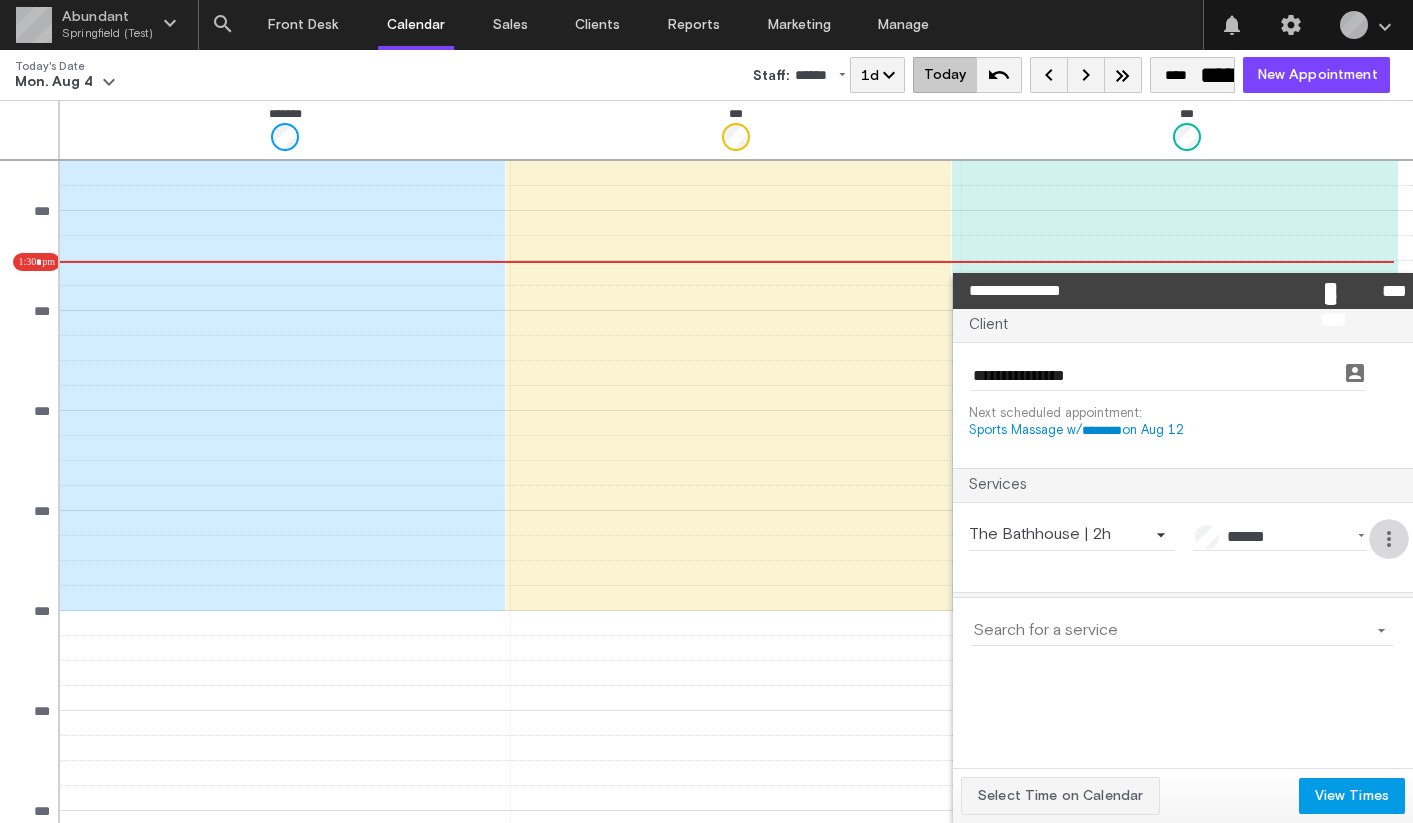 click on "more_vert" 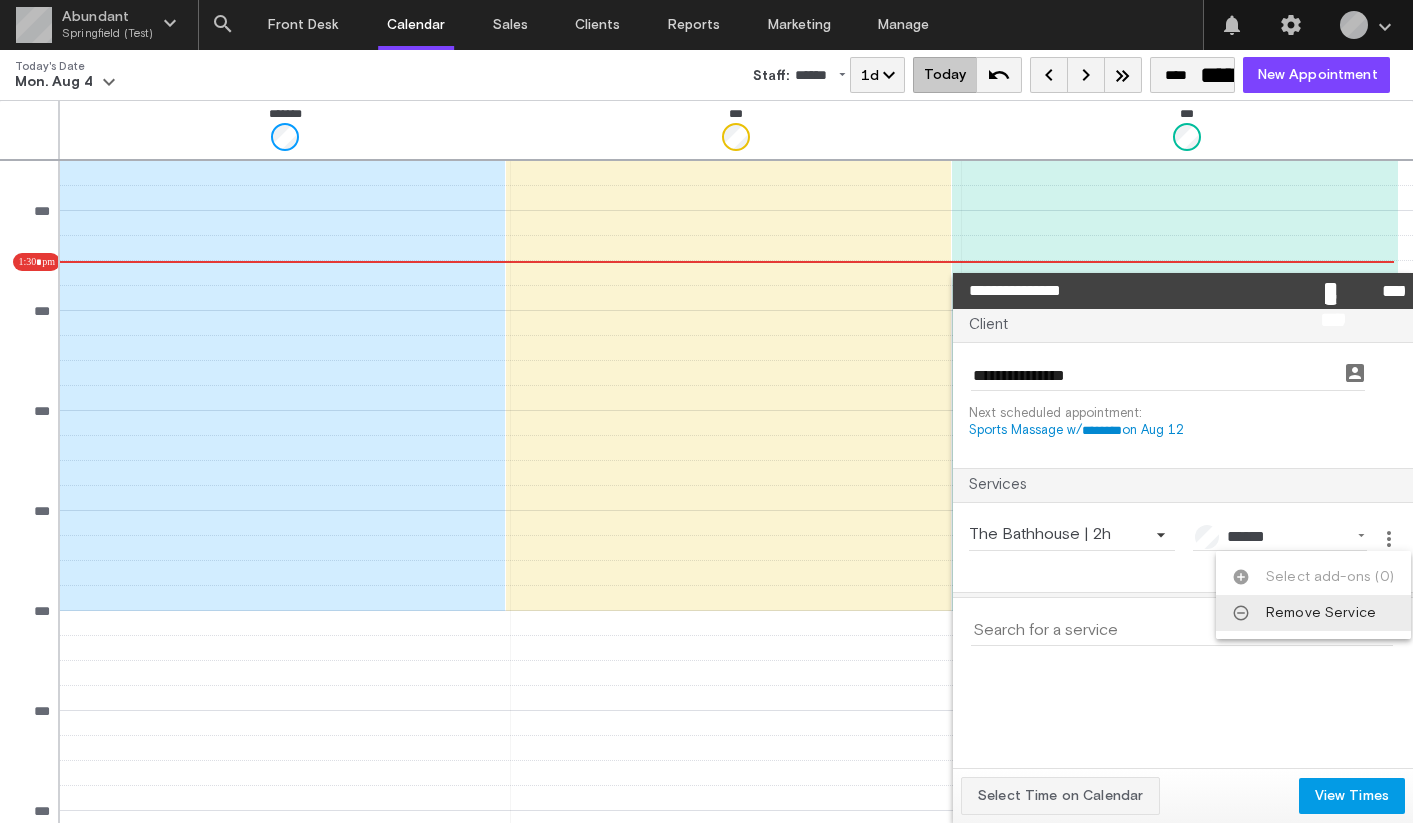 click at bounding box center (706, 411) 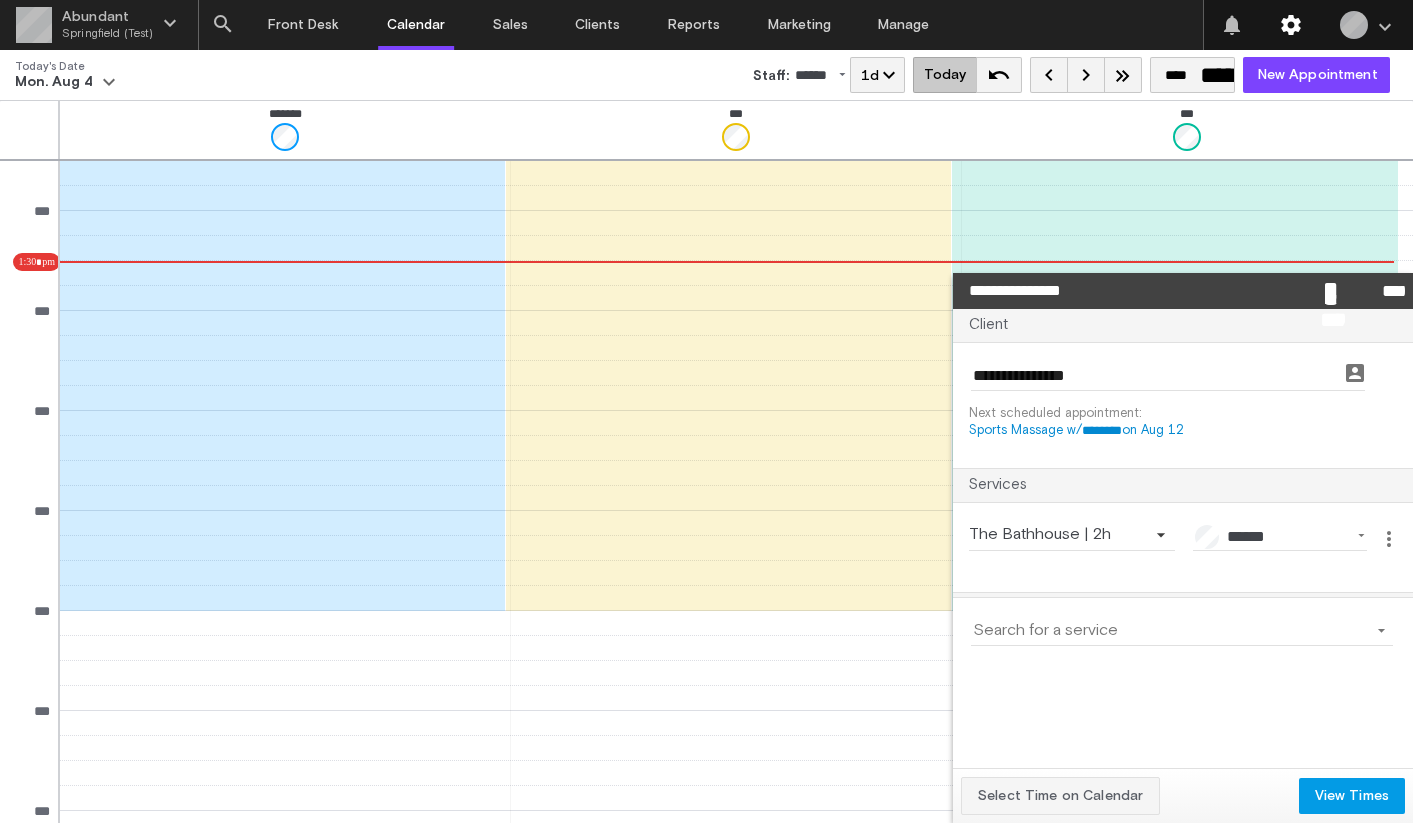 click on "settings" at bounding box center (1291, 25) 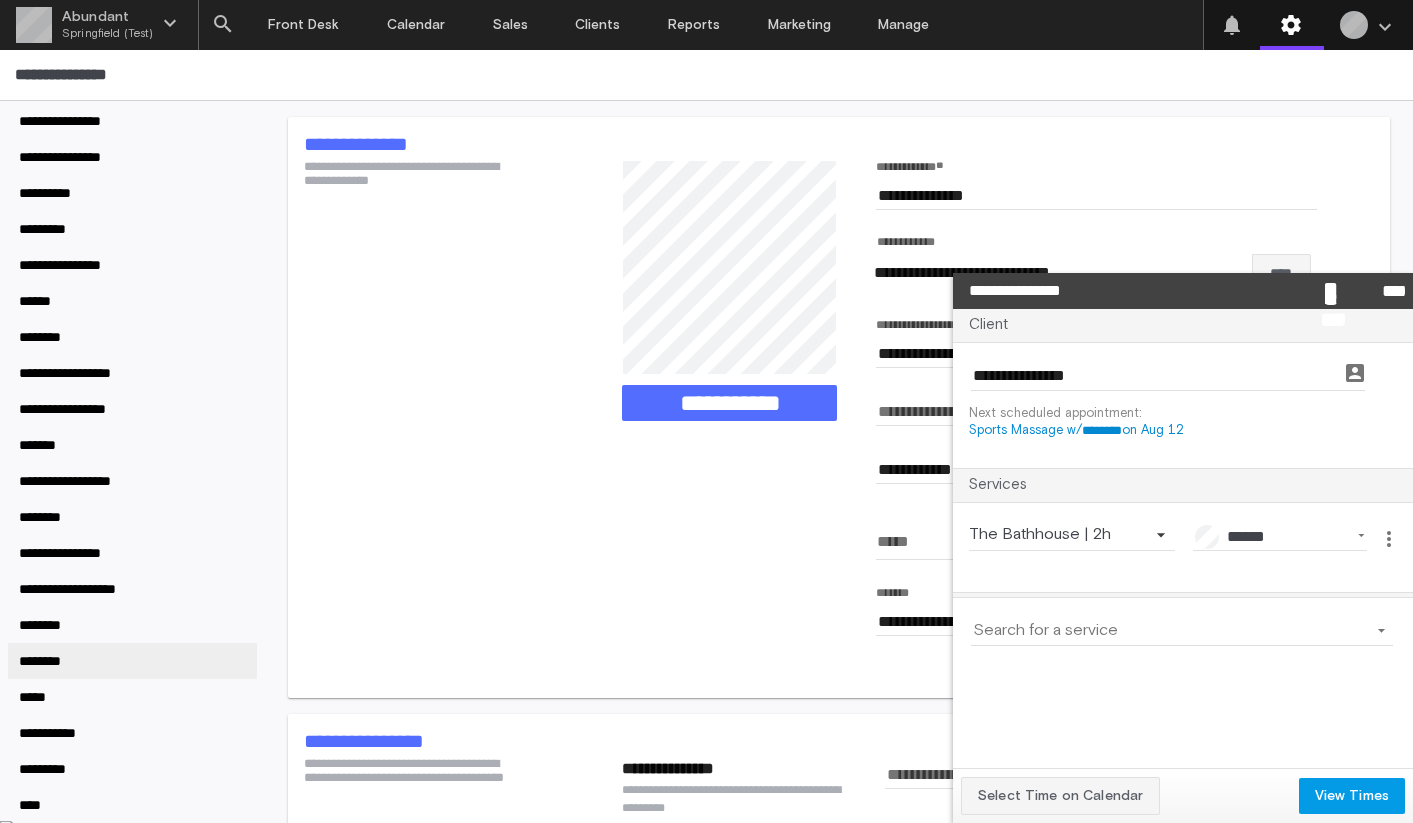 scroll, scrollTop: 230, scrollLeft: 0, axis: vertical 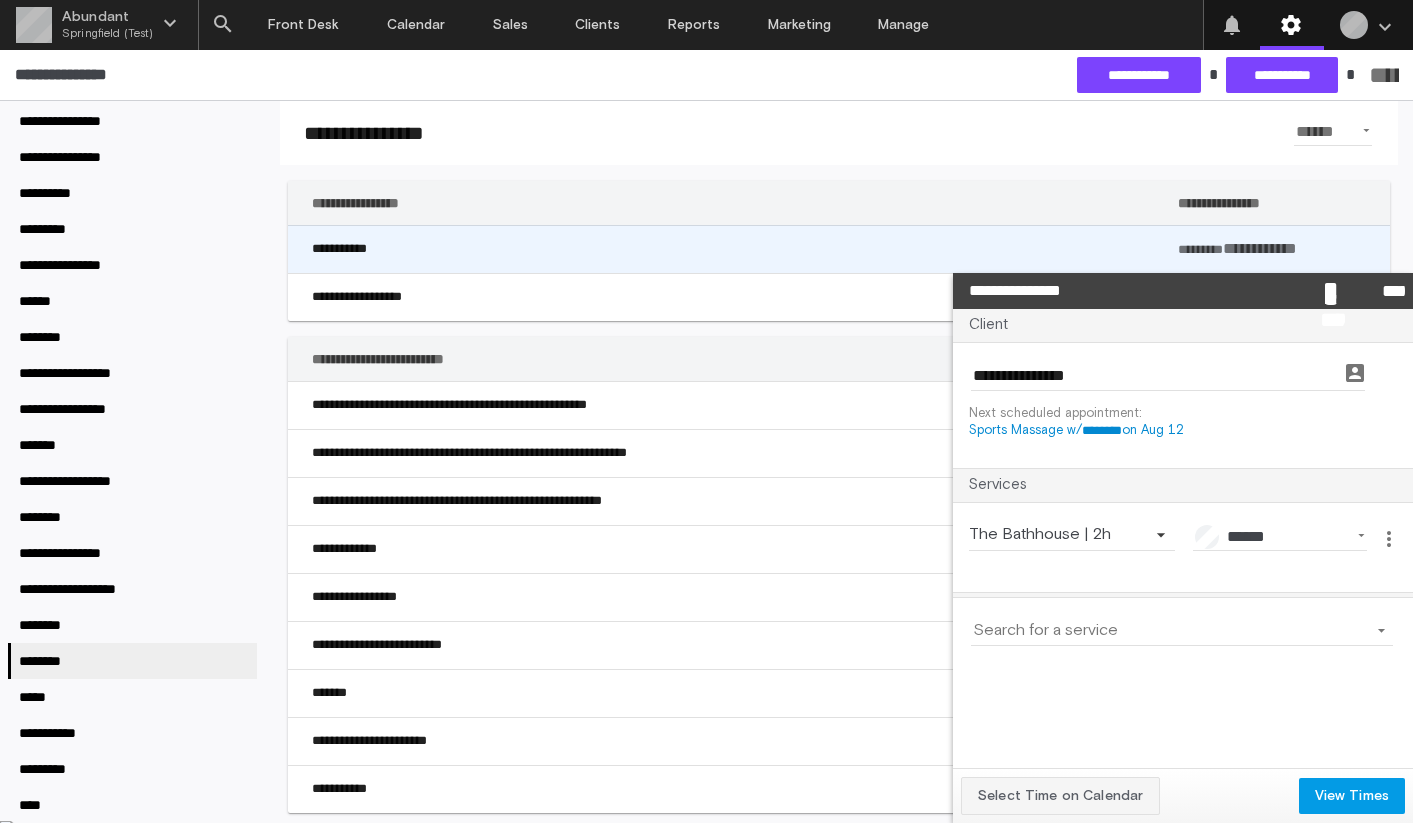 click on "**********" at bounding box center (733, 249) 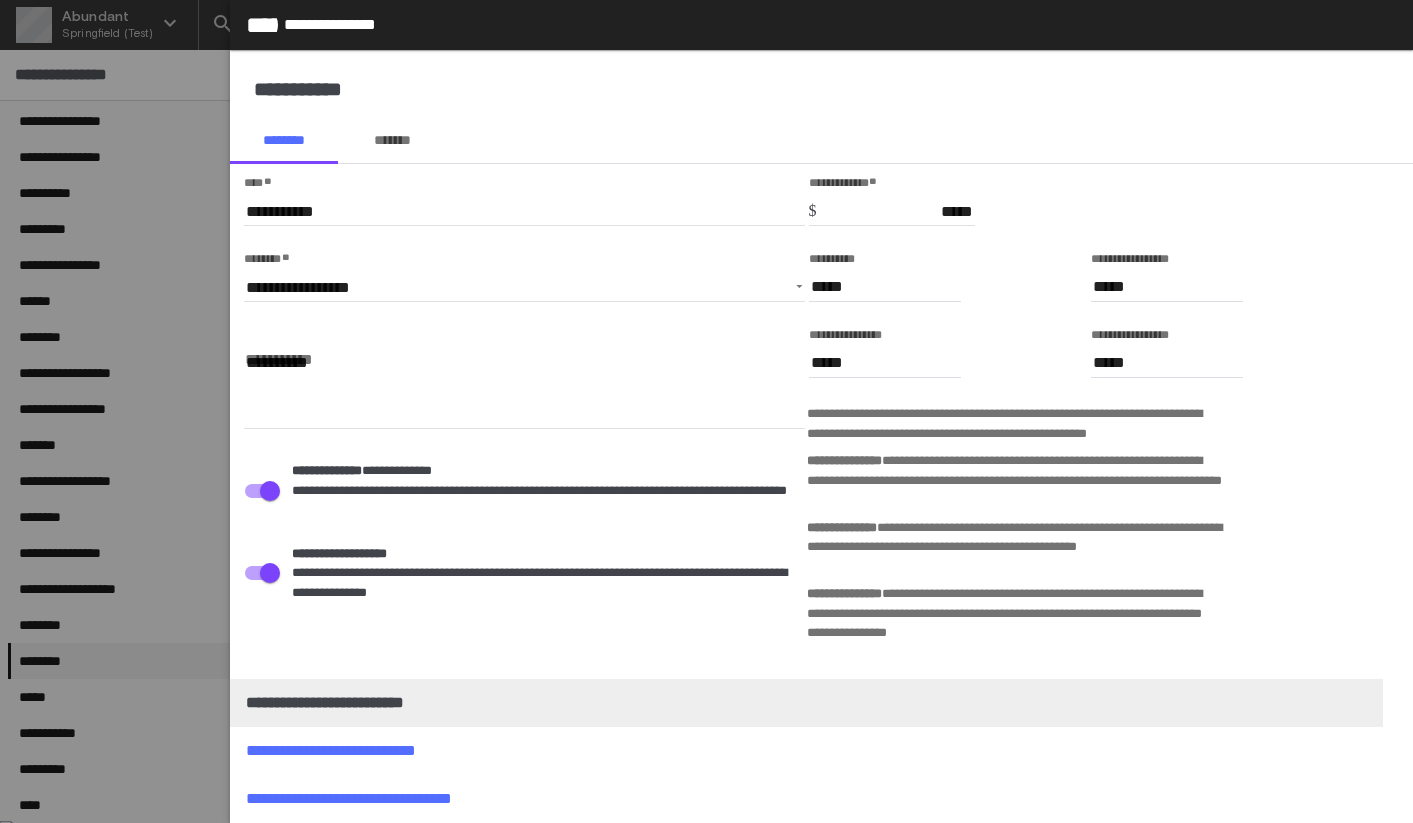 click on "*****" 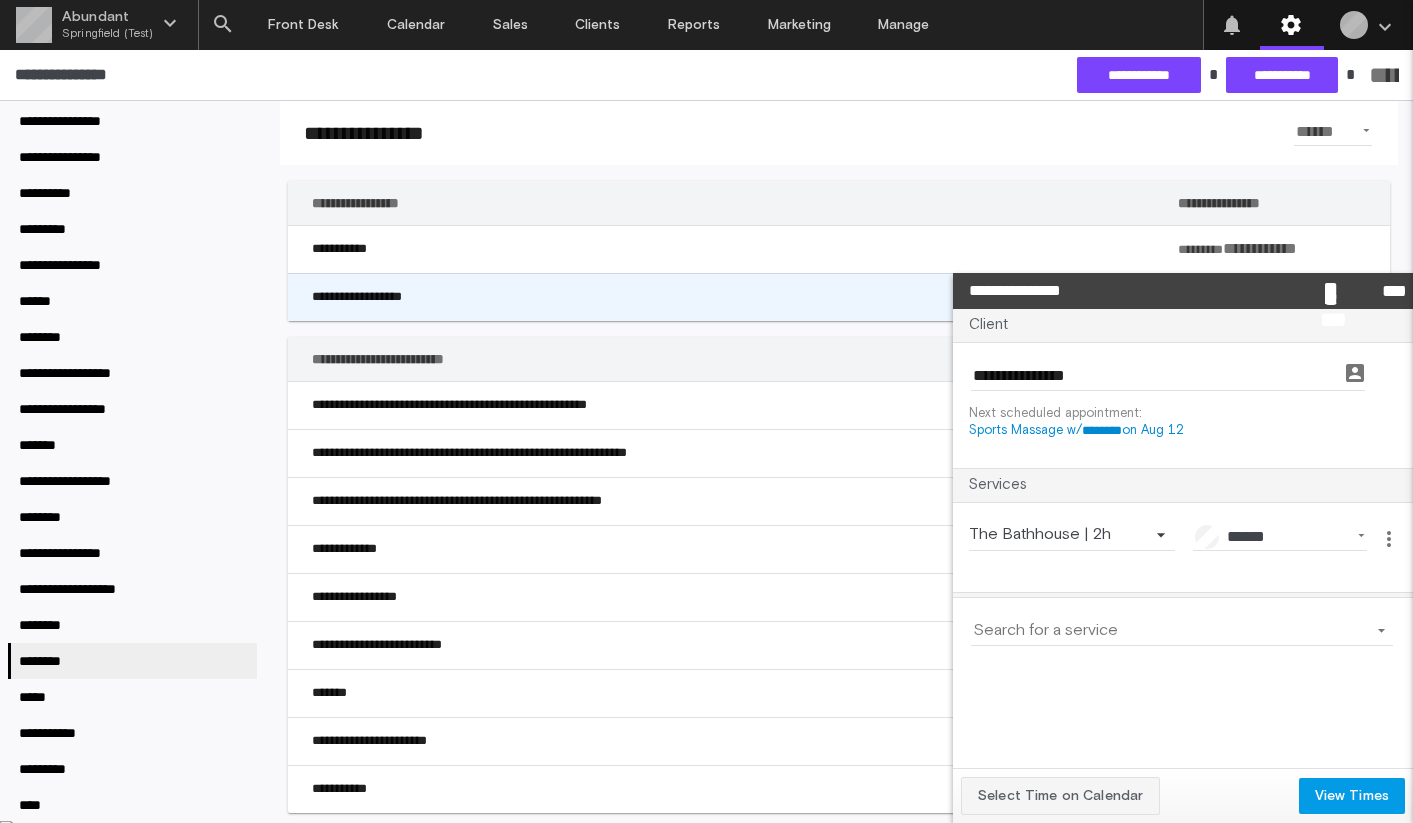 click on "**********" at bounding box center (733, 297) 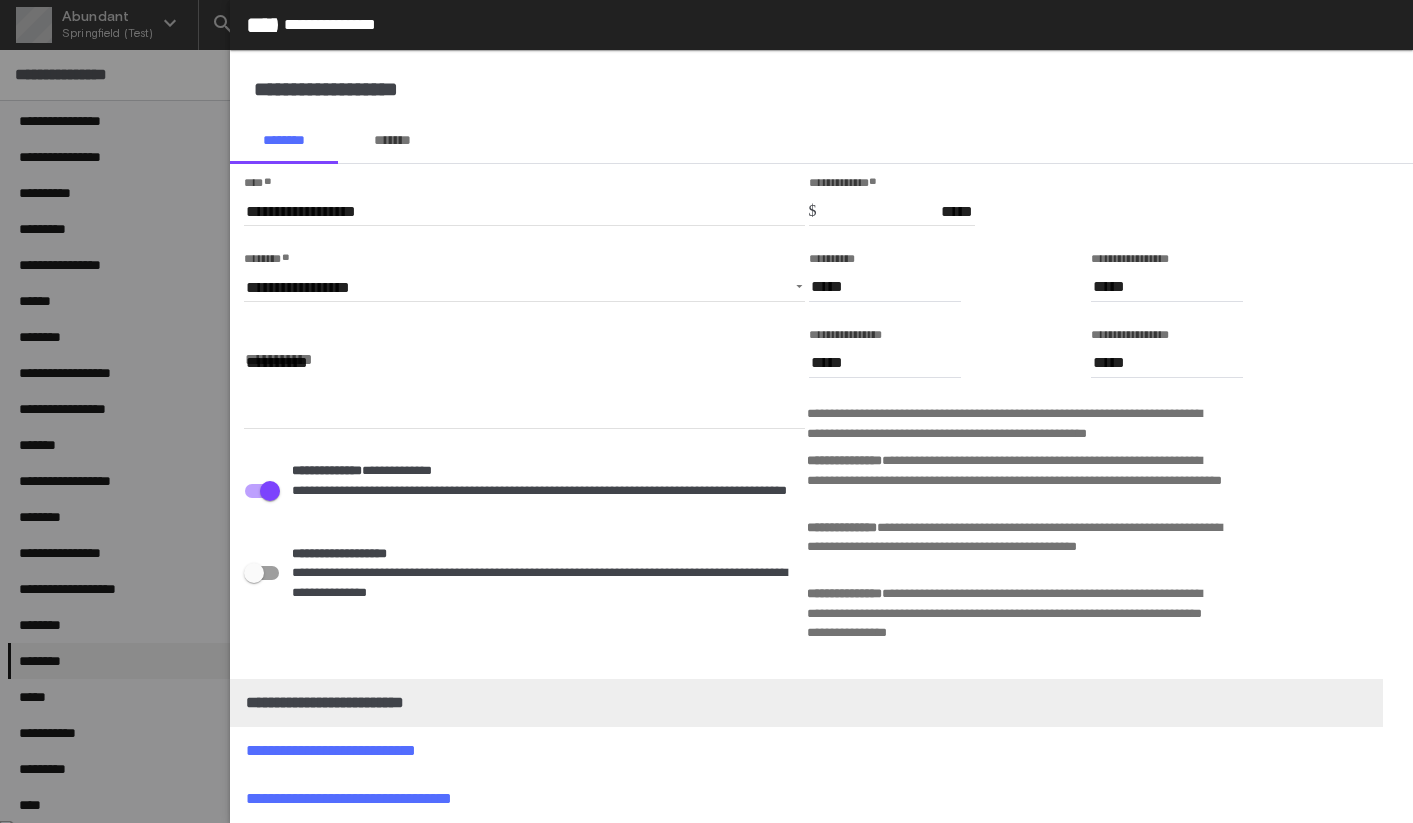 click on "*******" at bounding box center [392, 140] 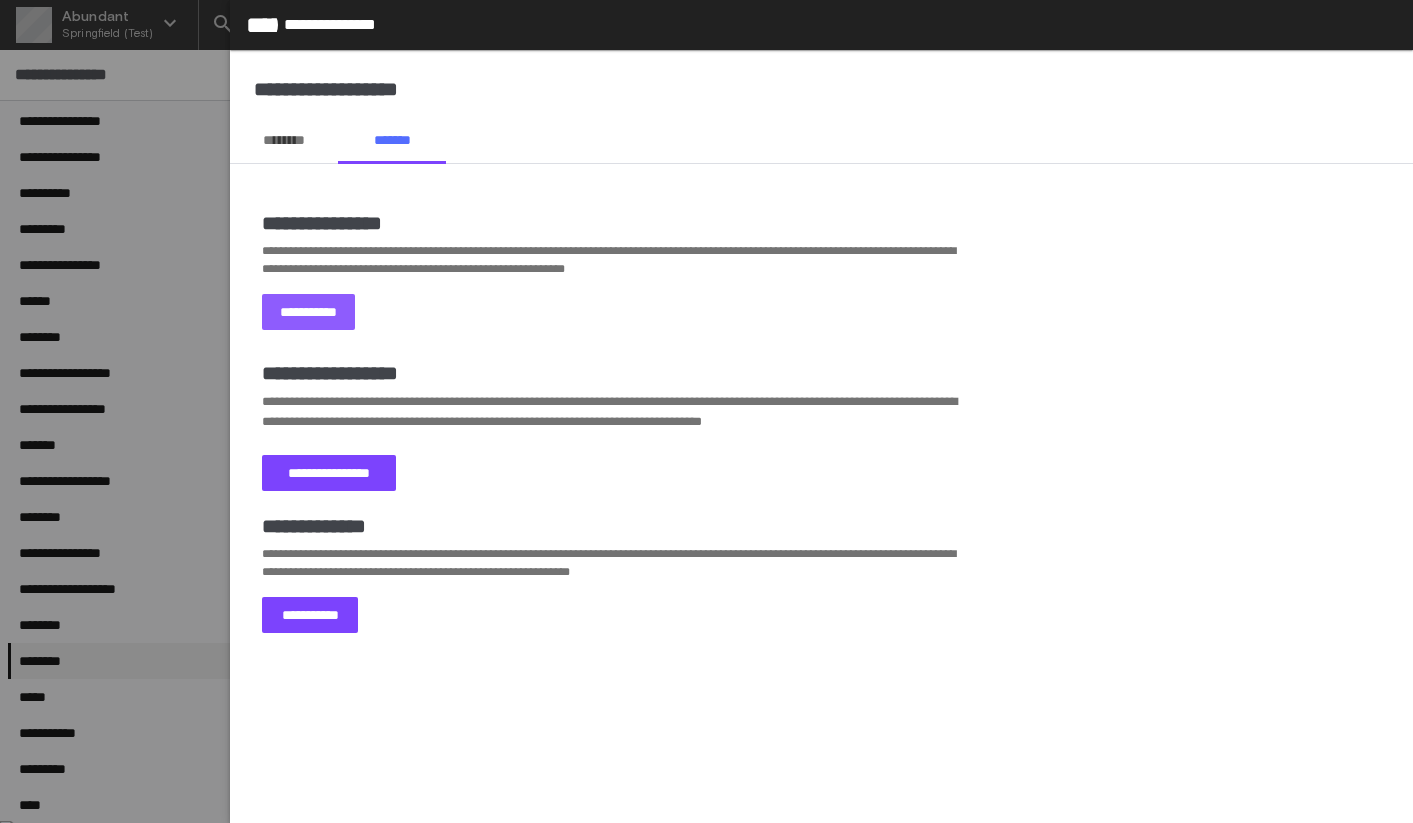 click on "**********" at bounding box center [308, 312] 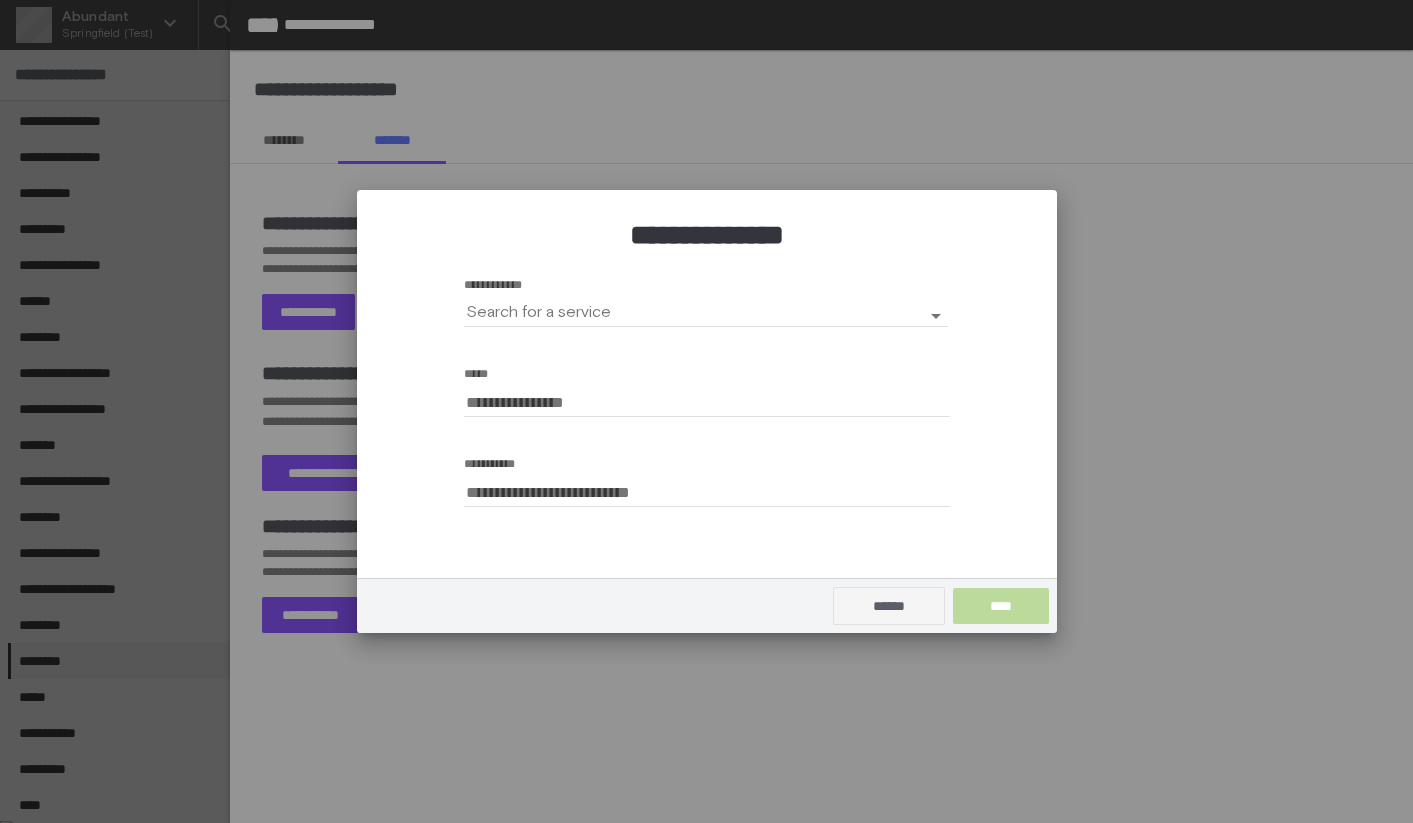 click at bounding box center (694, 312) 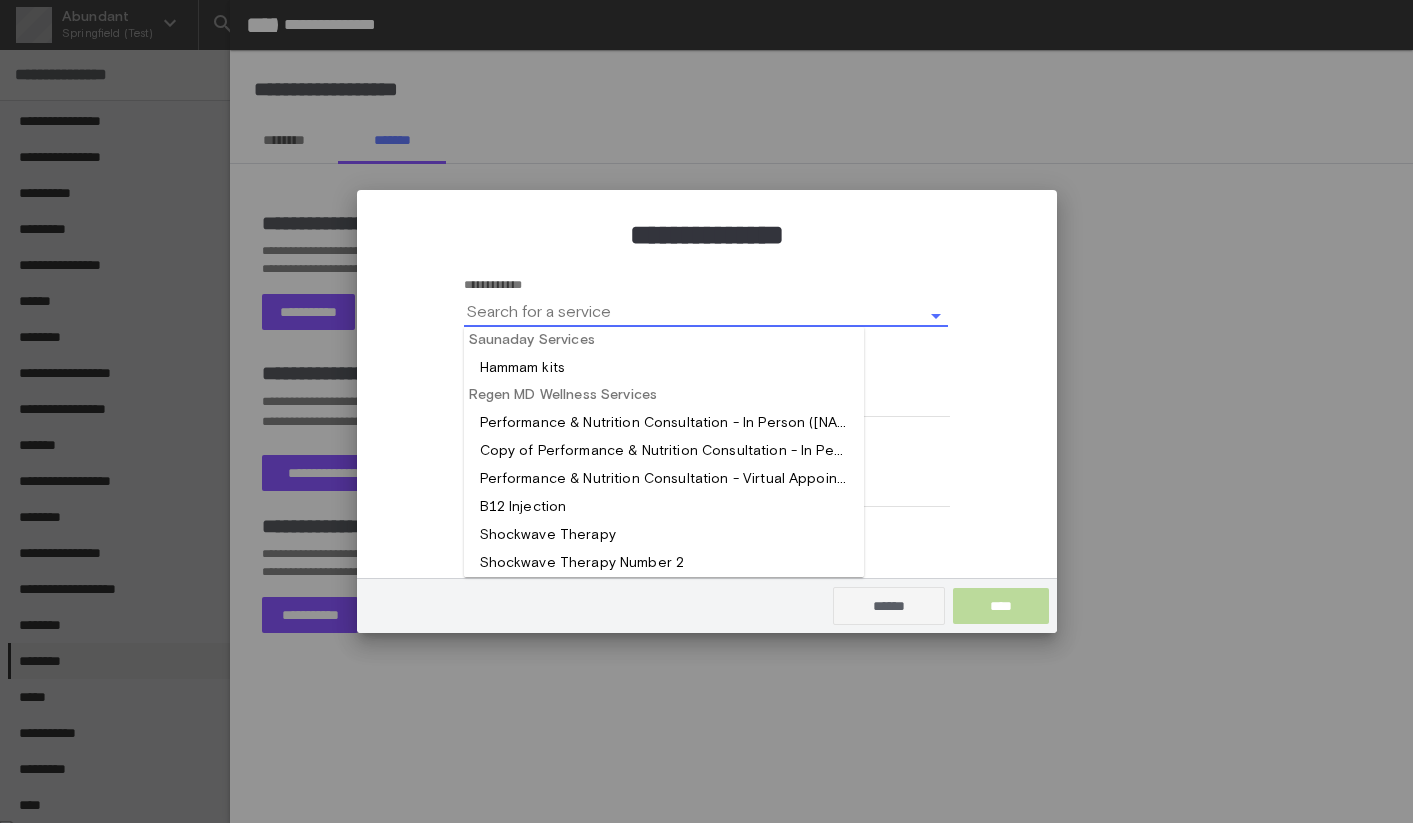 click at bounding box center [664, 368] 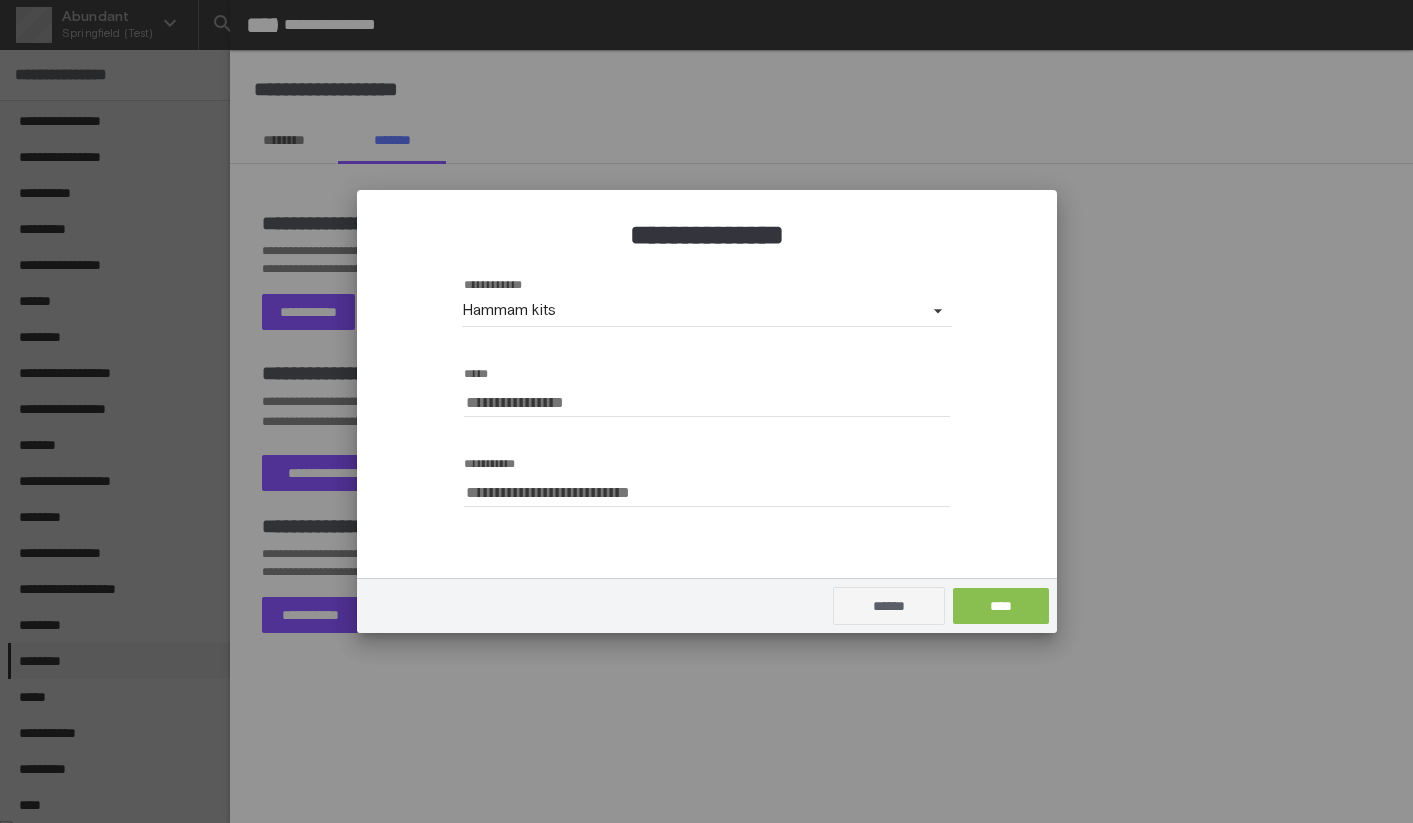 click on "****" at bounding box center (1001, 606) 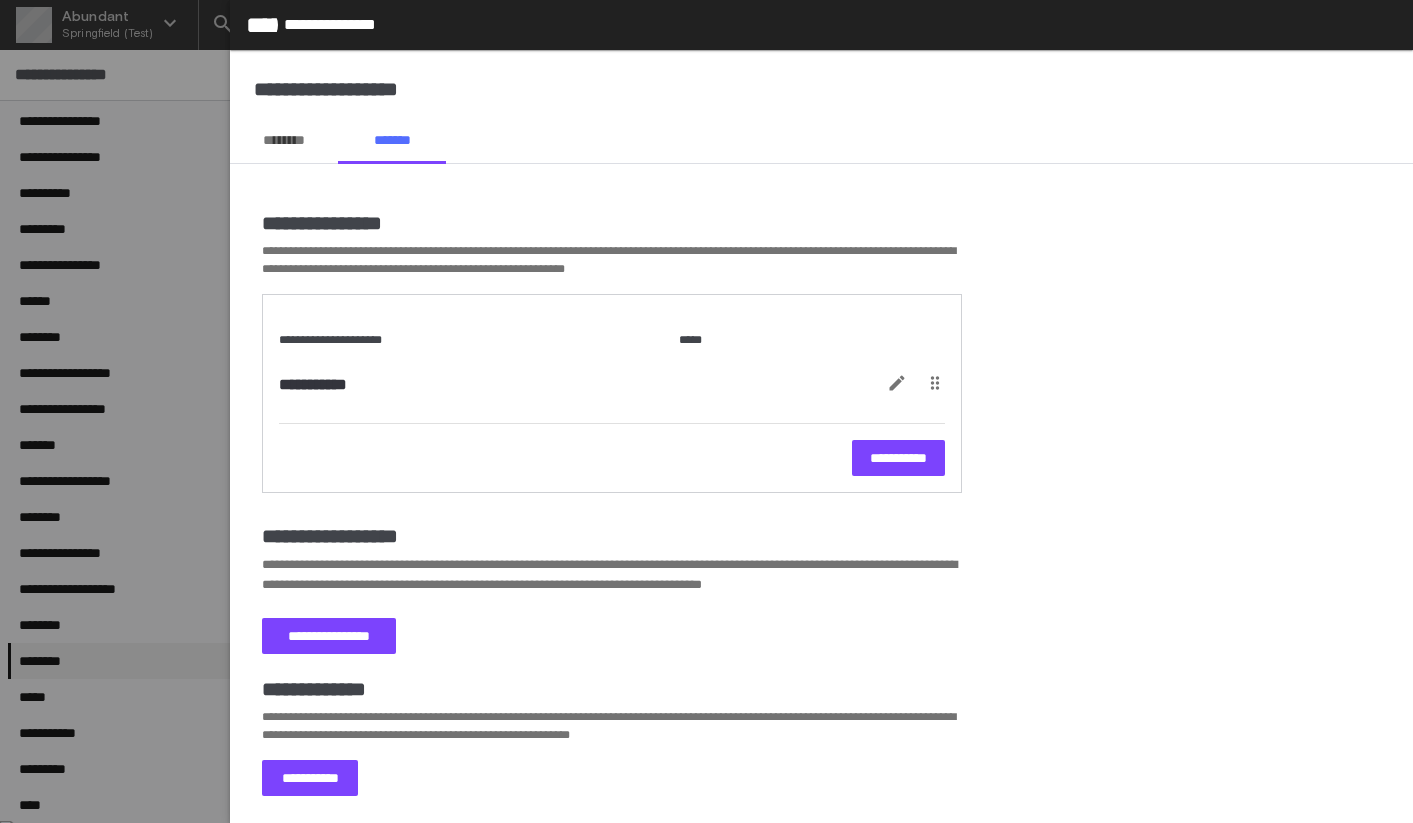 click on "********" at bounding box center (284, 140) 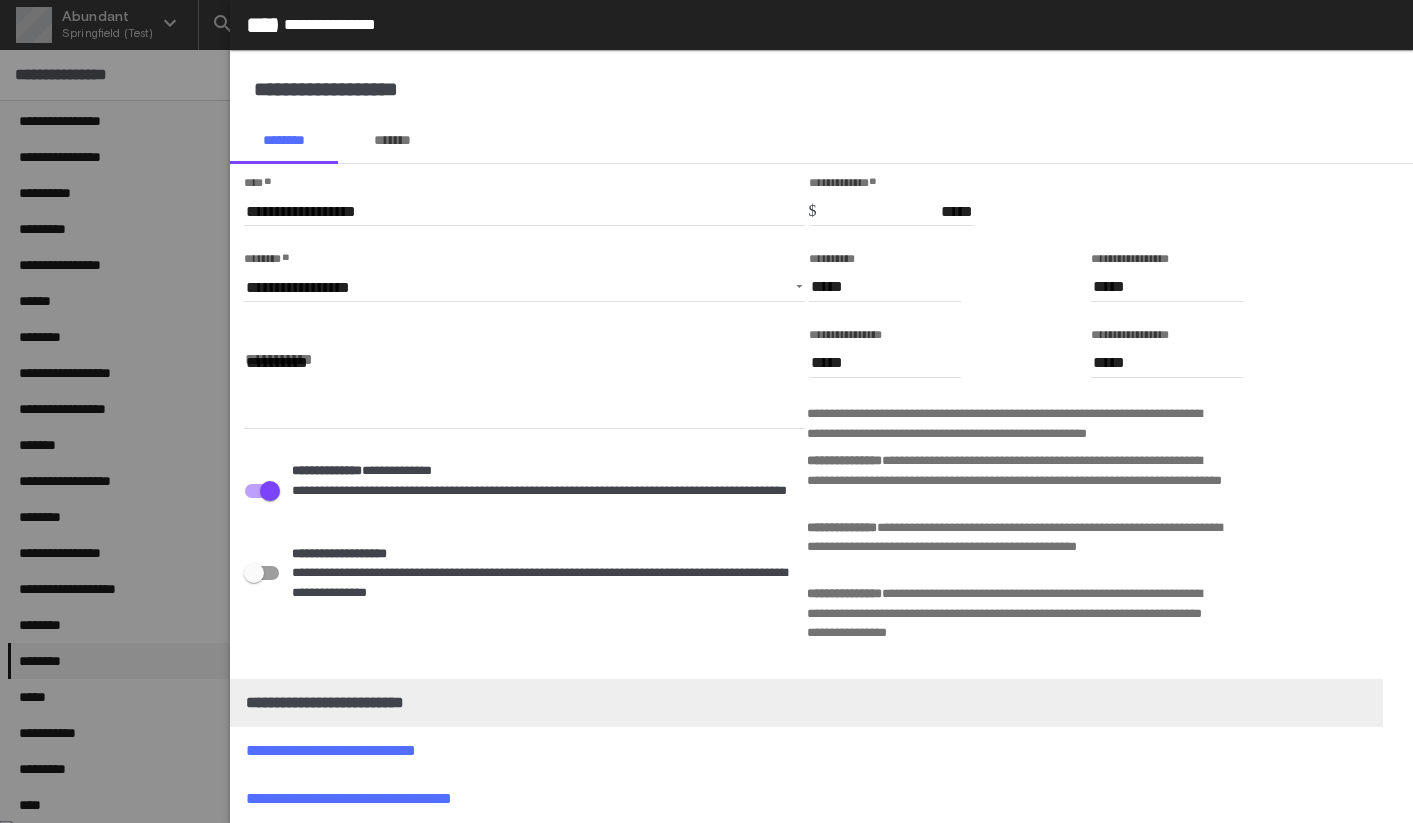 click on "*****" 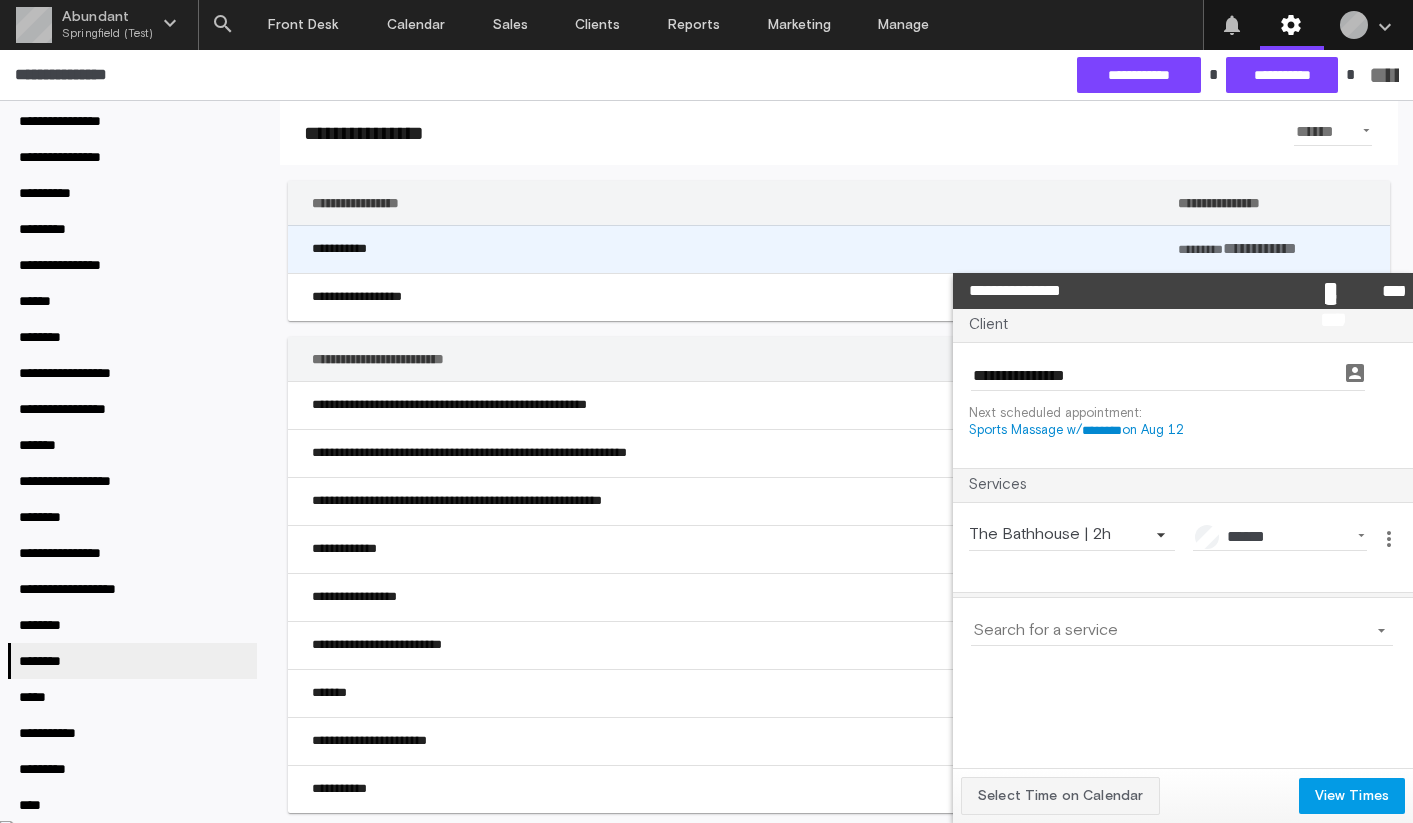 click on "**********" at bounding box center [733, 249] 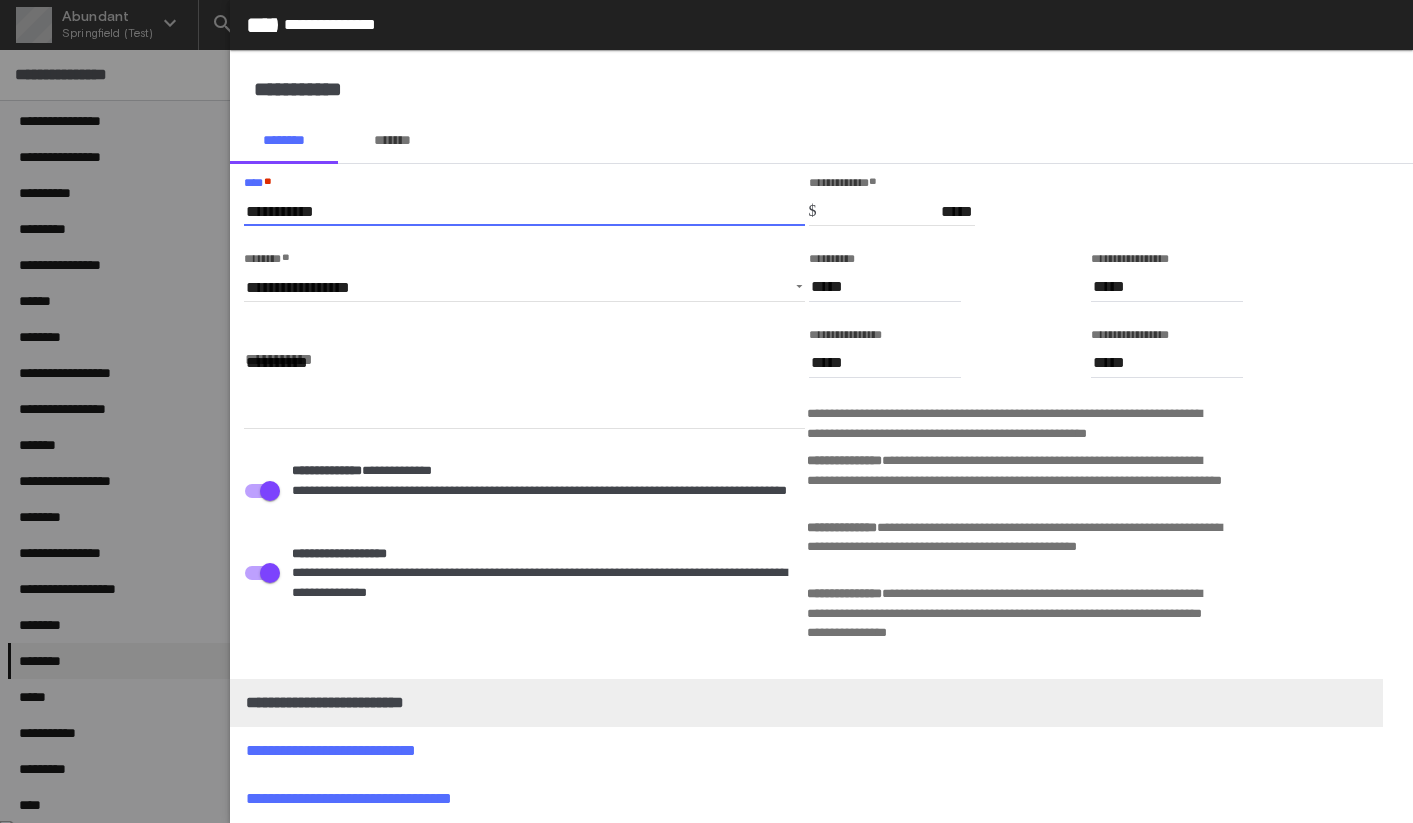 drag, startPoint x: 347, startPoint y: 210, endPoint x: 315, endPoint y: 210, distance: 32 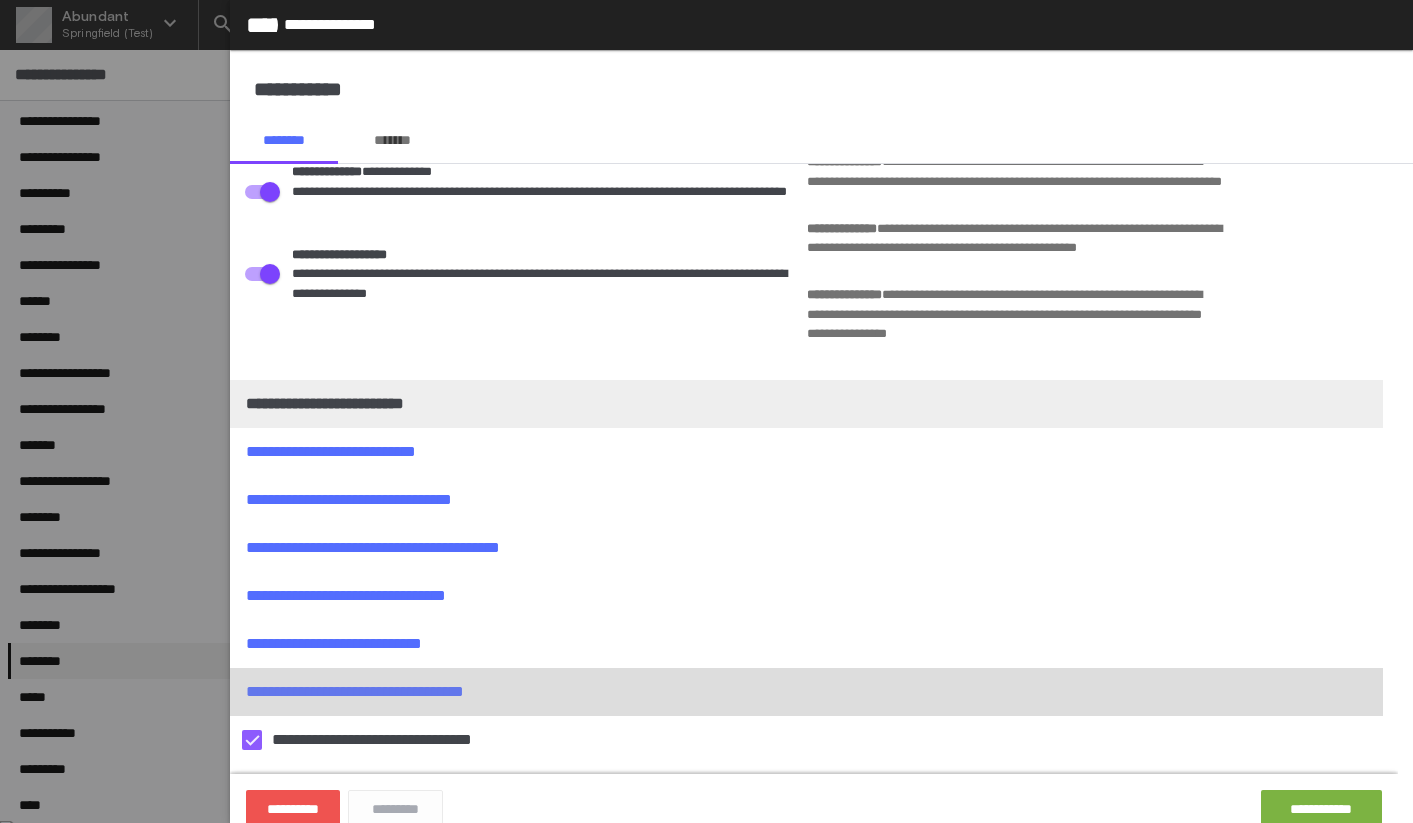 scroll, scrollTop: 320, scrollLeft: 0, axis: vertical 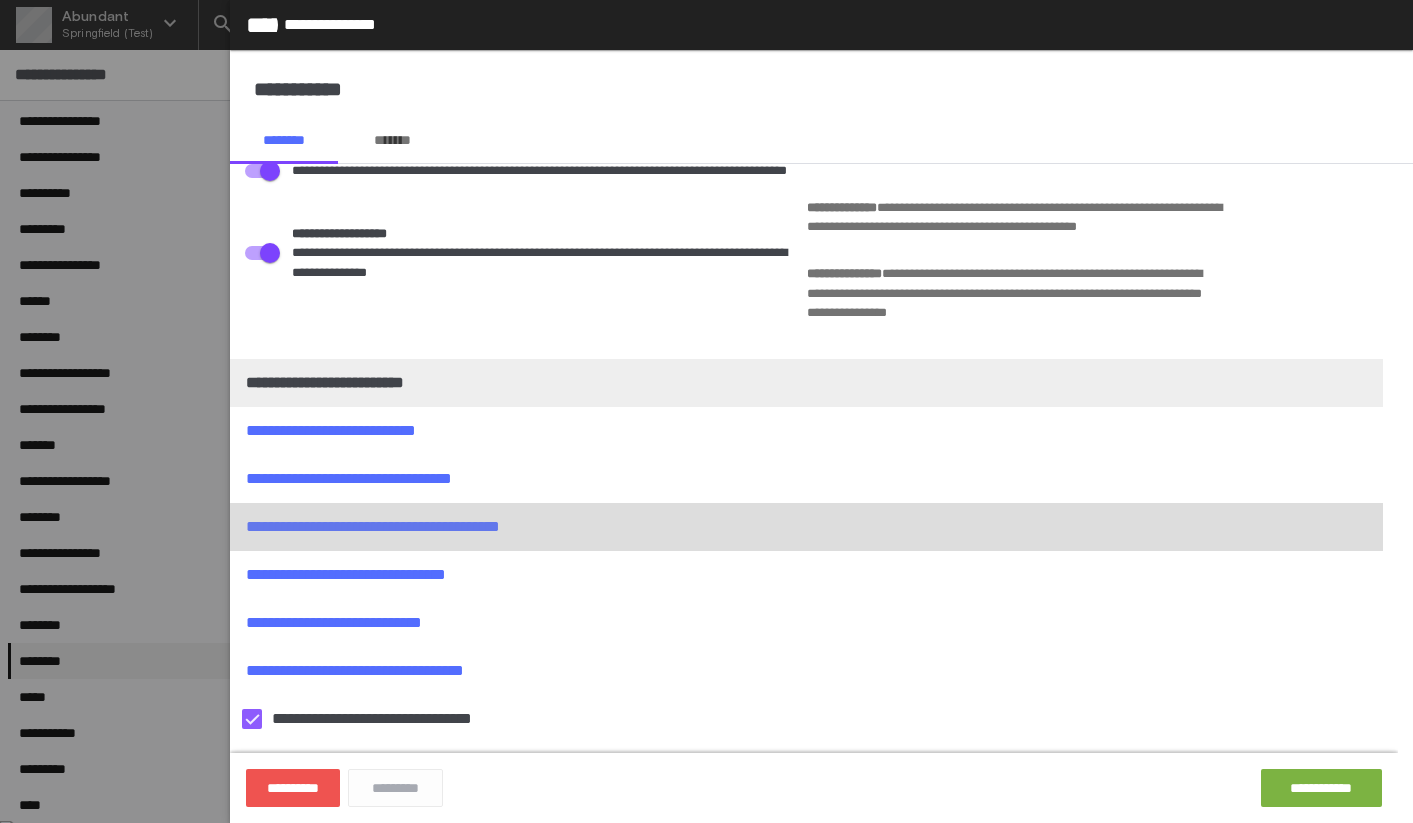 type on "**********" 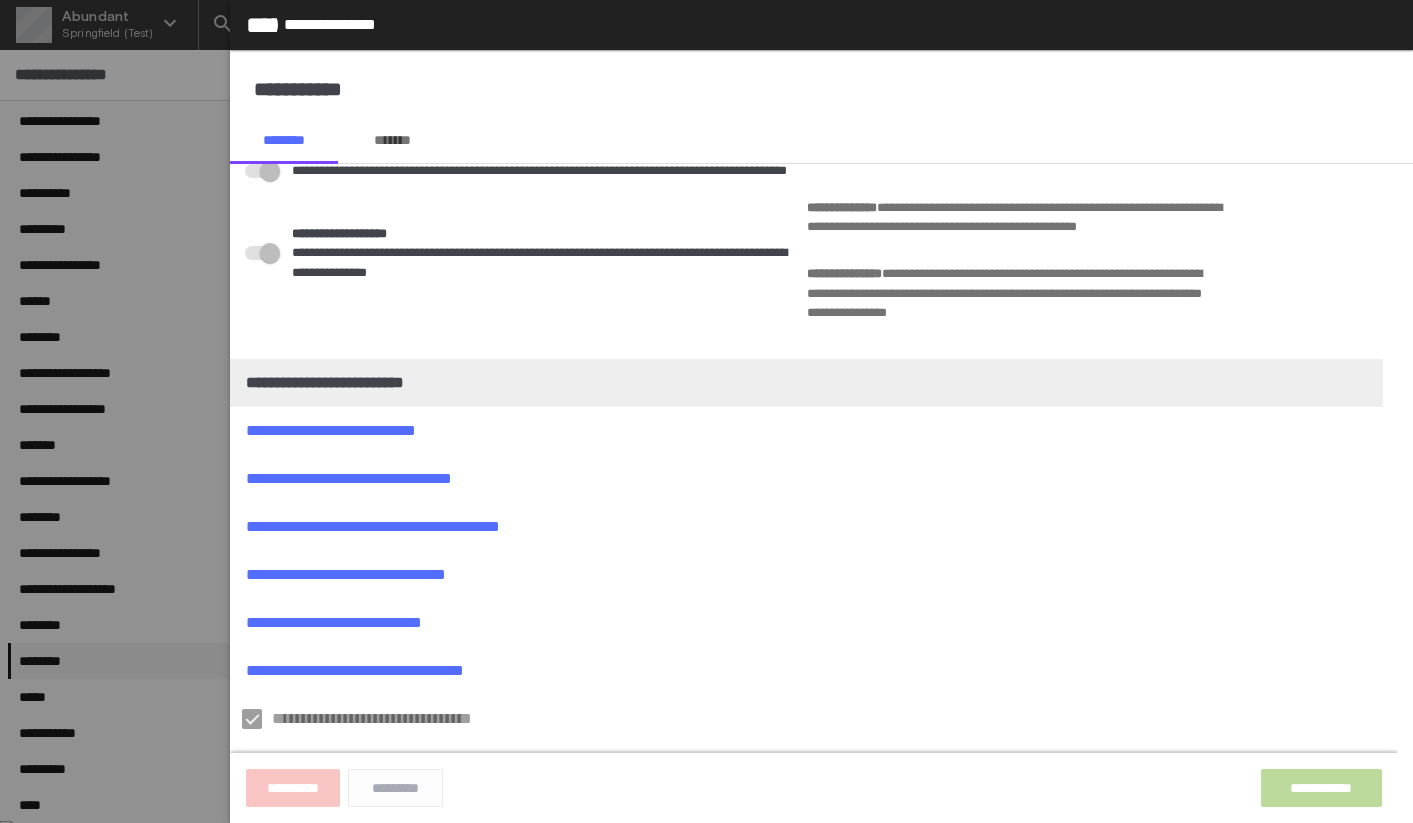 scroll, scrollTop: 318, scrollLeft: 0, axis: vertical 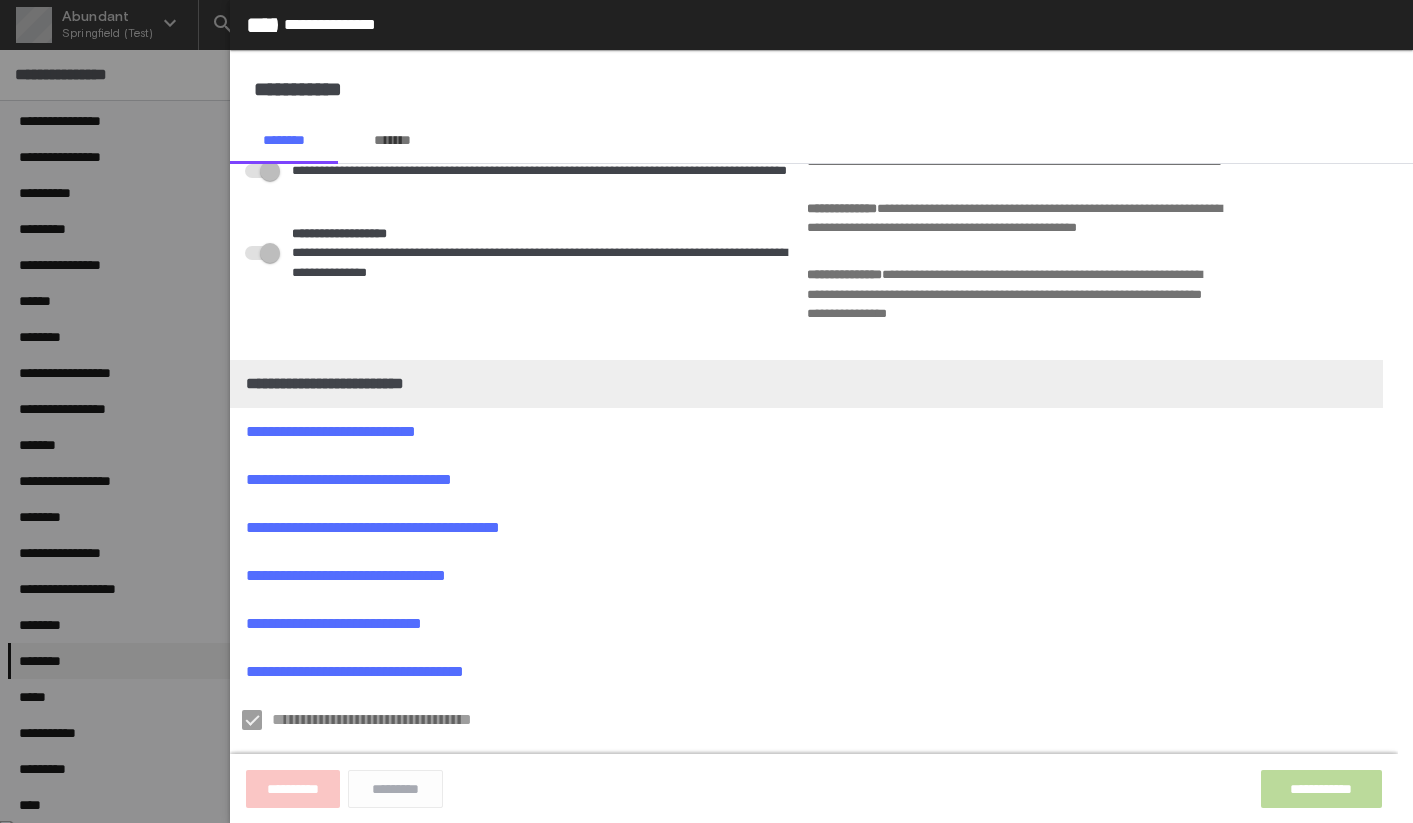click on "*****" 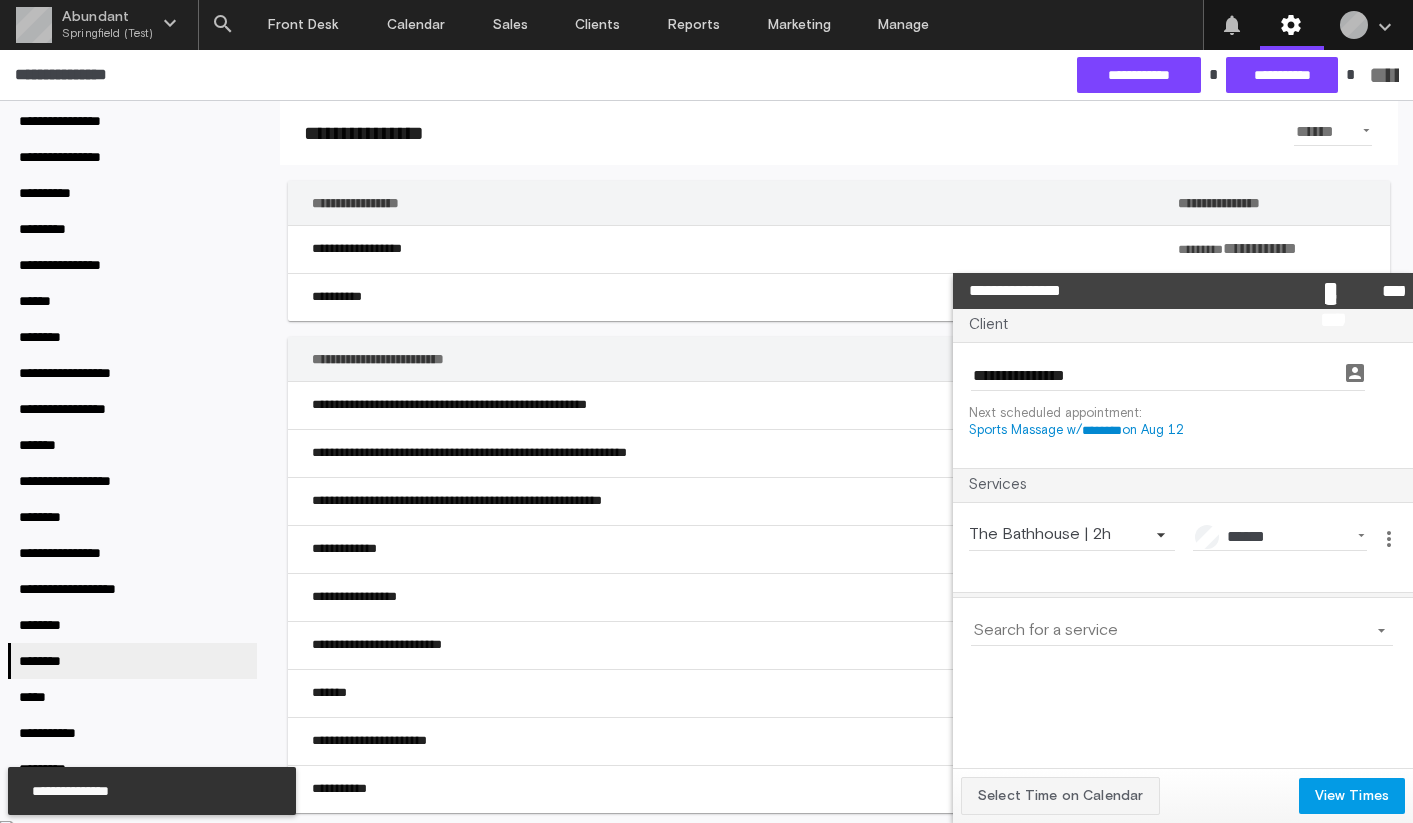 click on "**********" 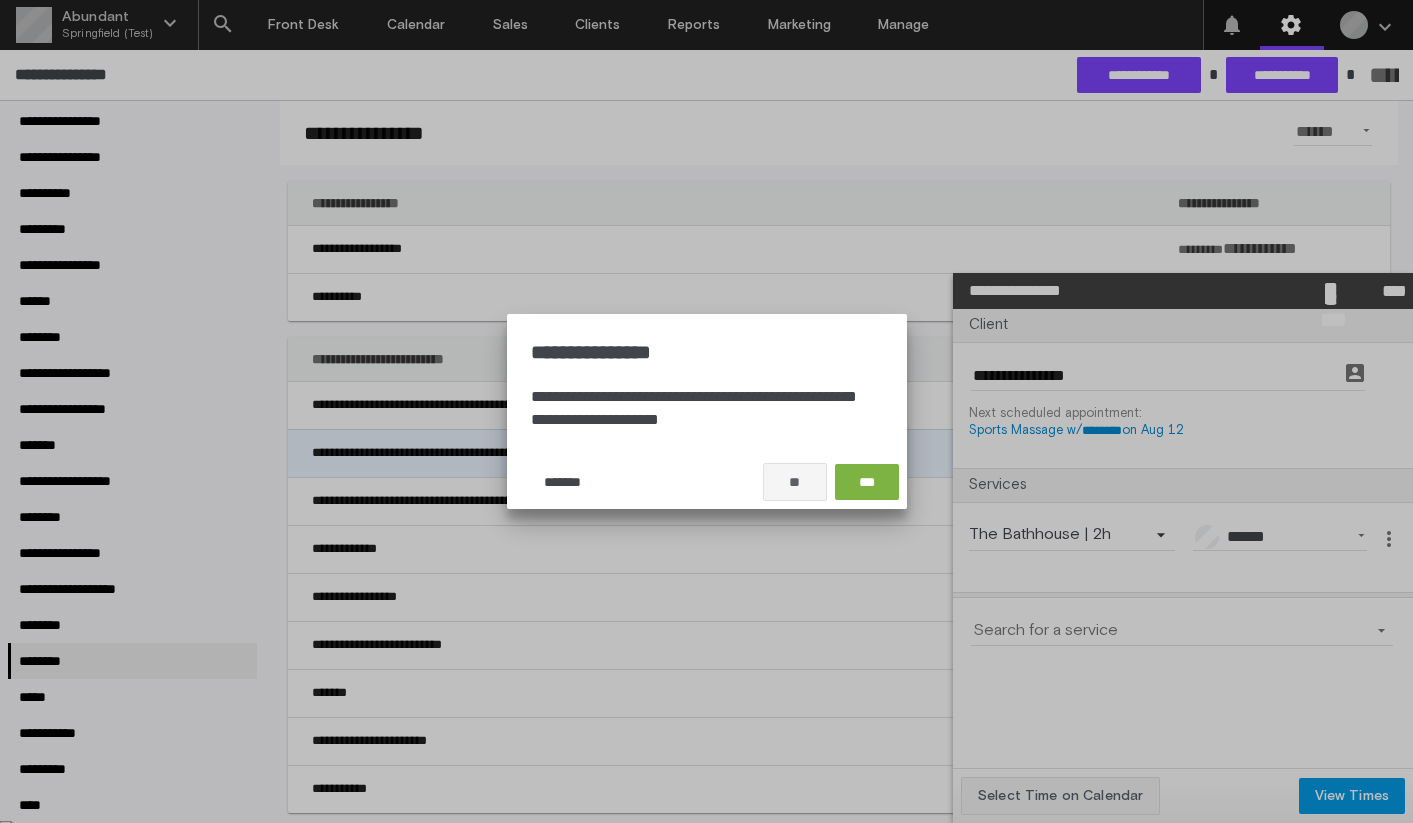 click on "**" 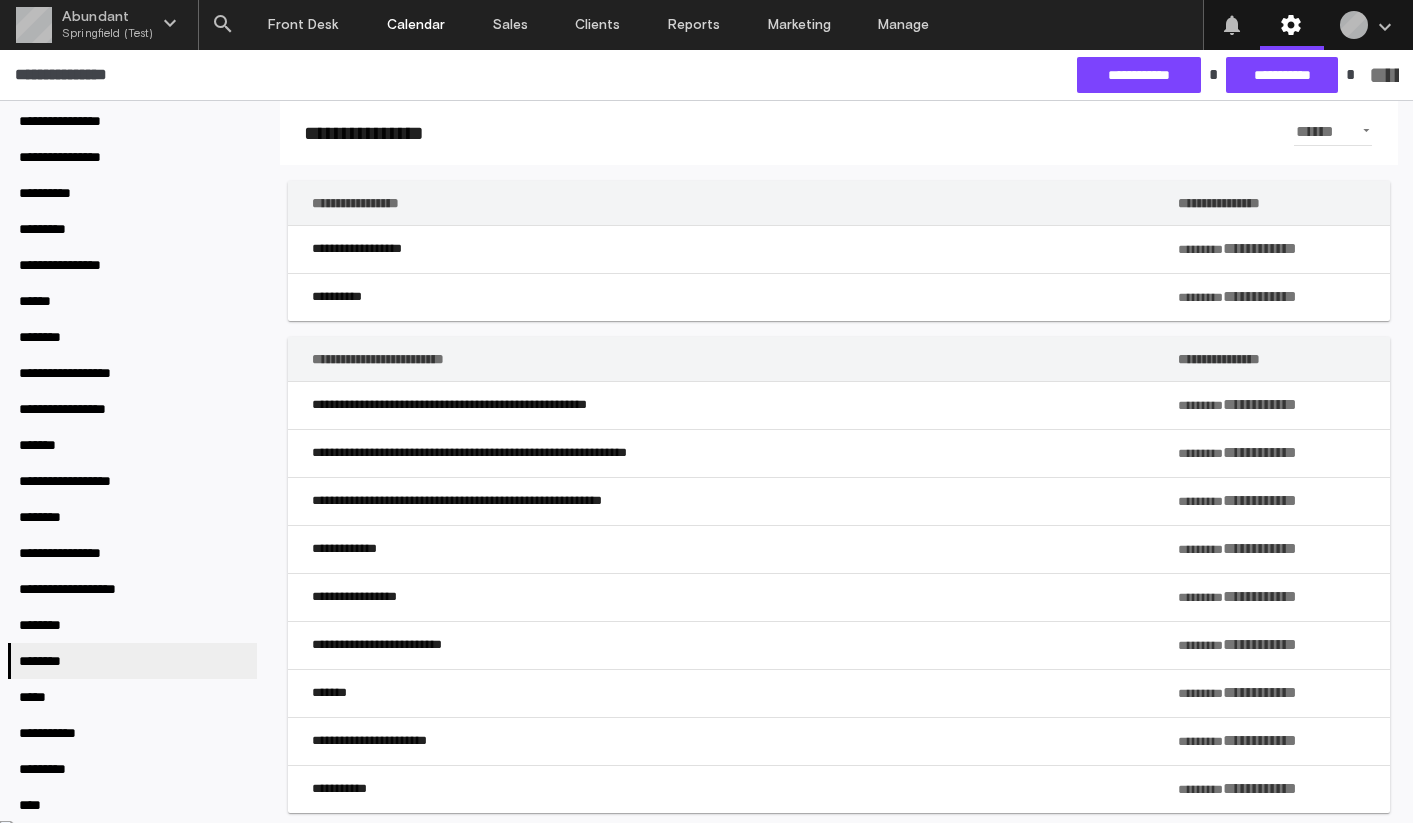 click on "Calendar" at bounding box center [416, 25] 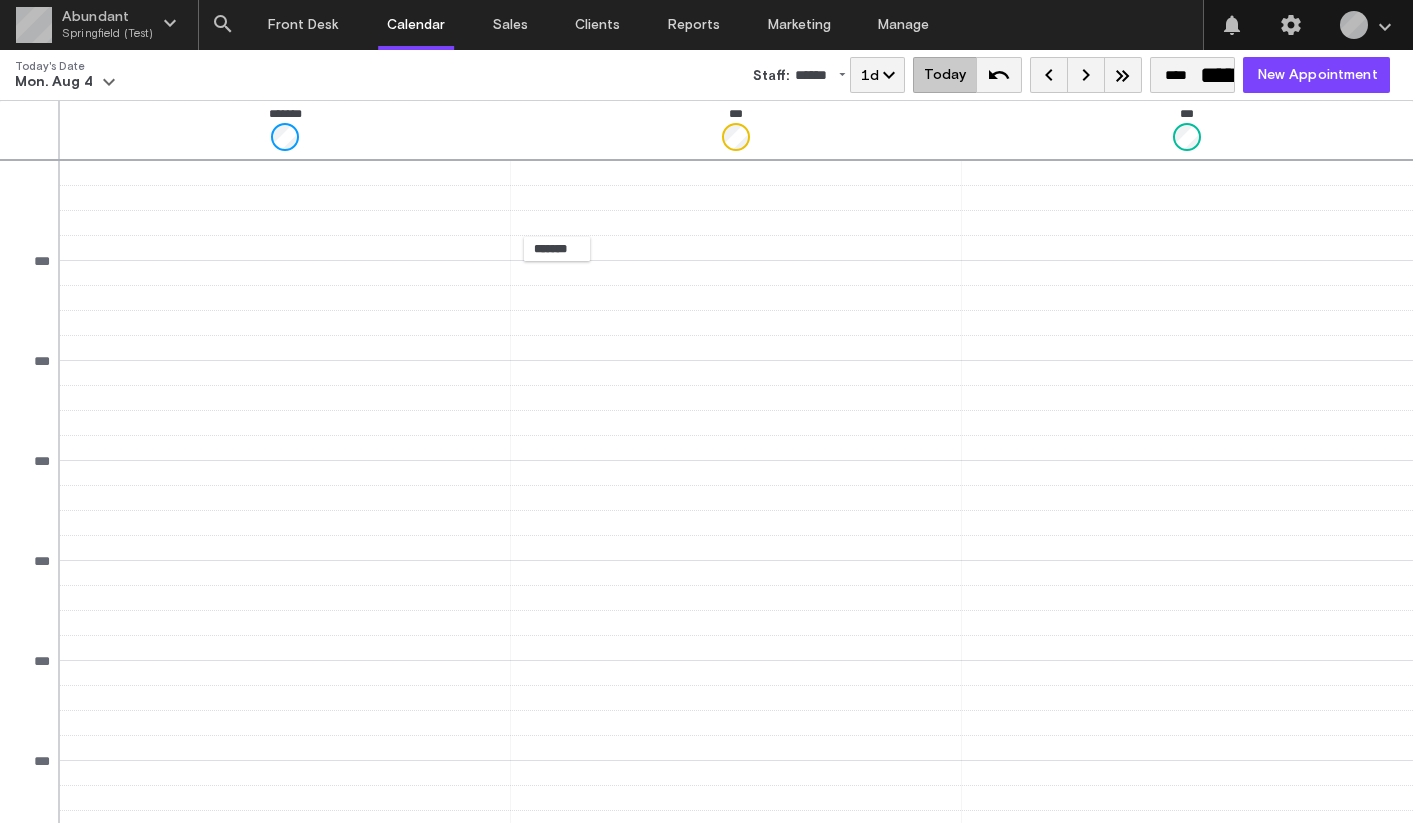 scroll, scrollTop: 1254, scrollLeft: 0, axis: vertical 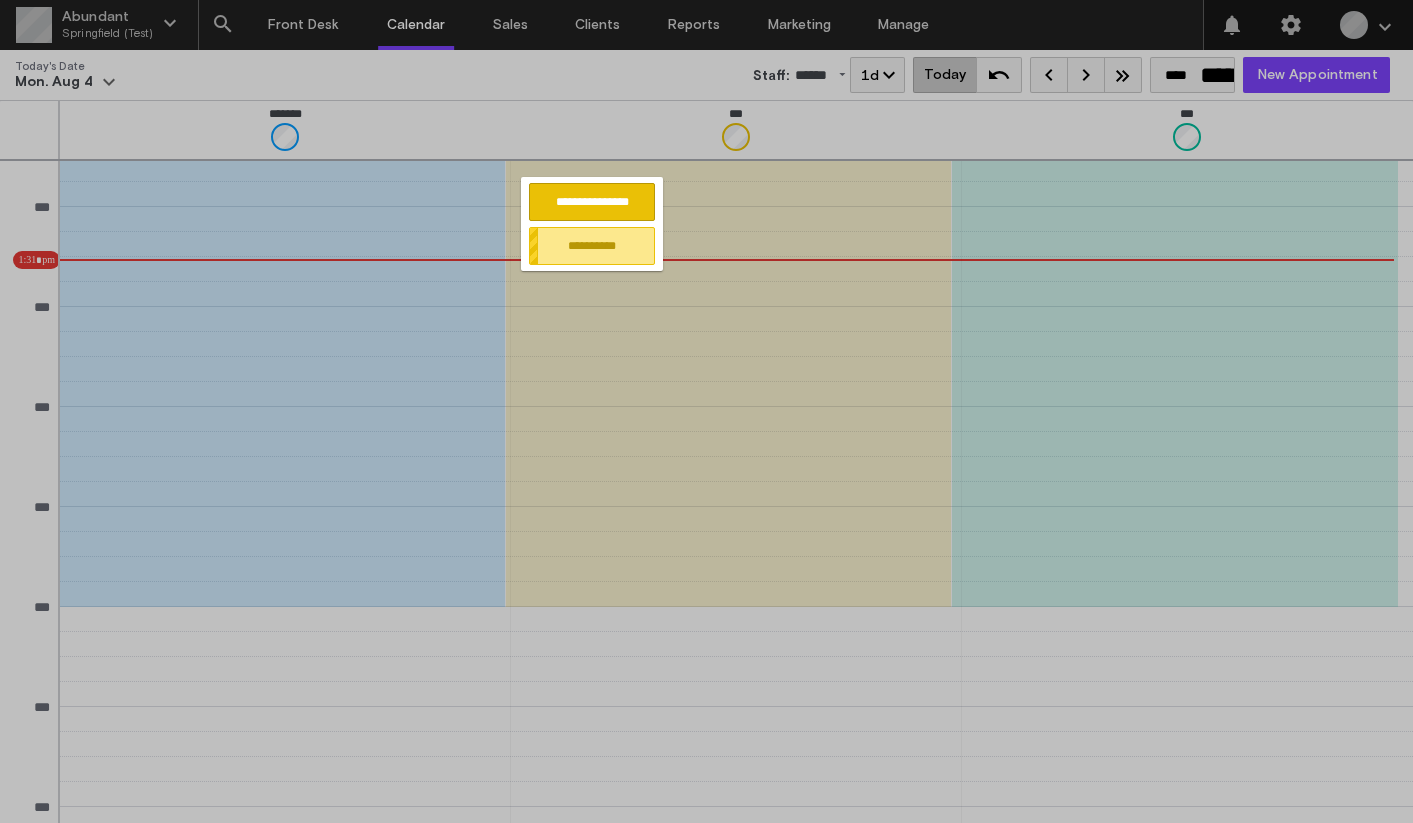 click on "**********" at bounding box center [592, 202] 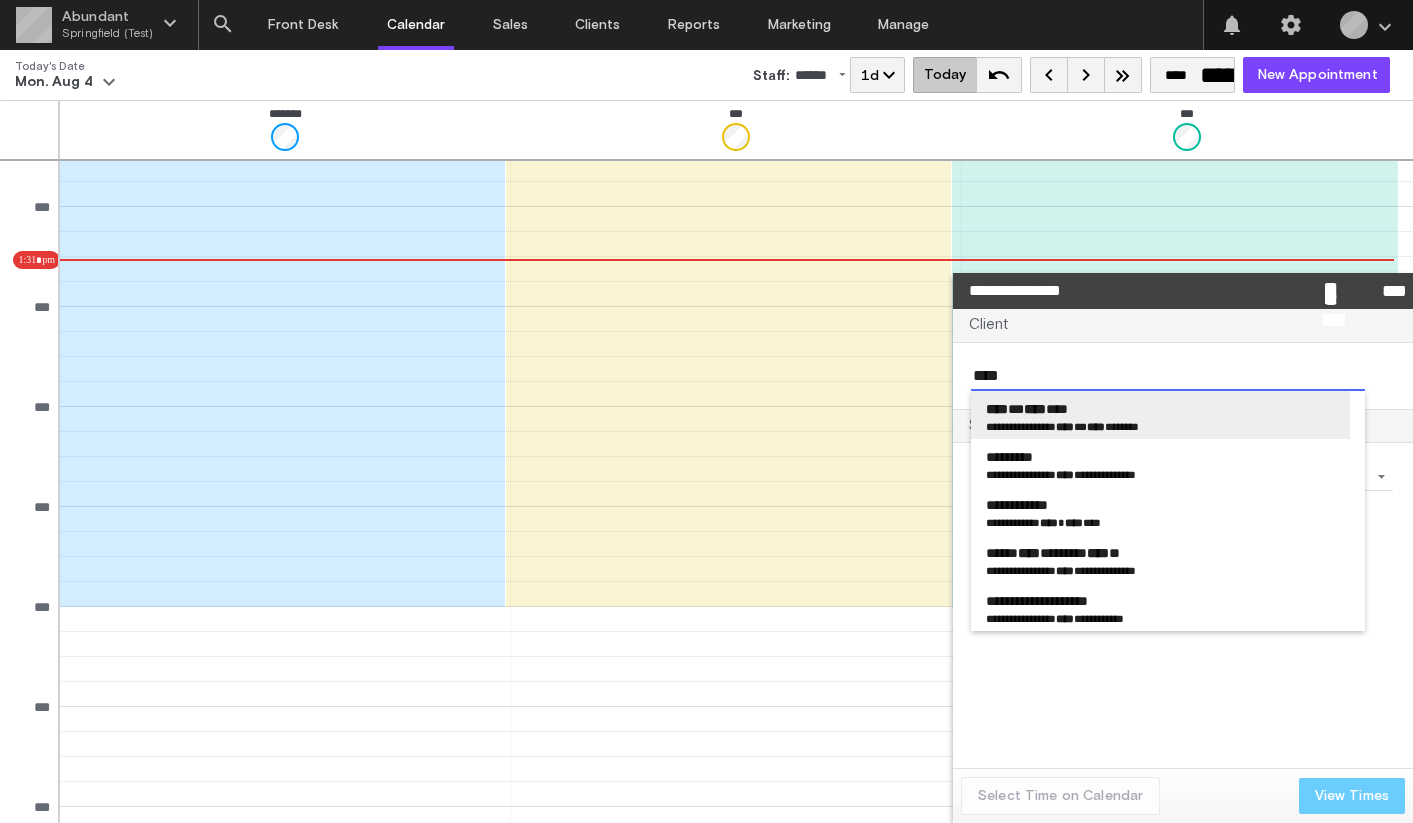 click on "**********" at bounding box center [1014, 426] 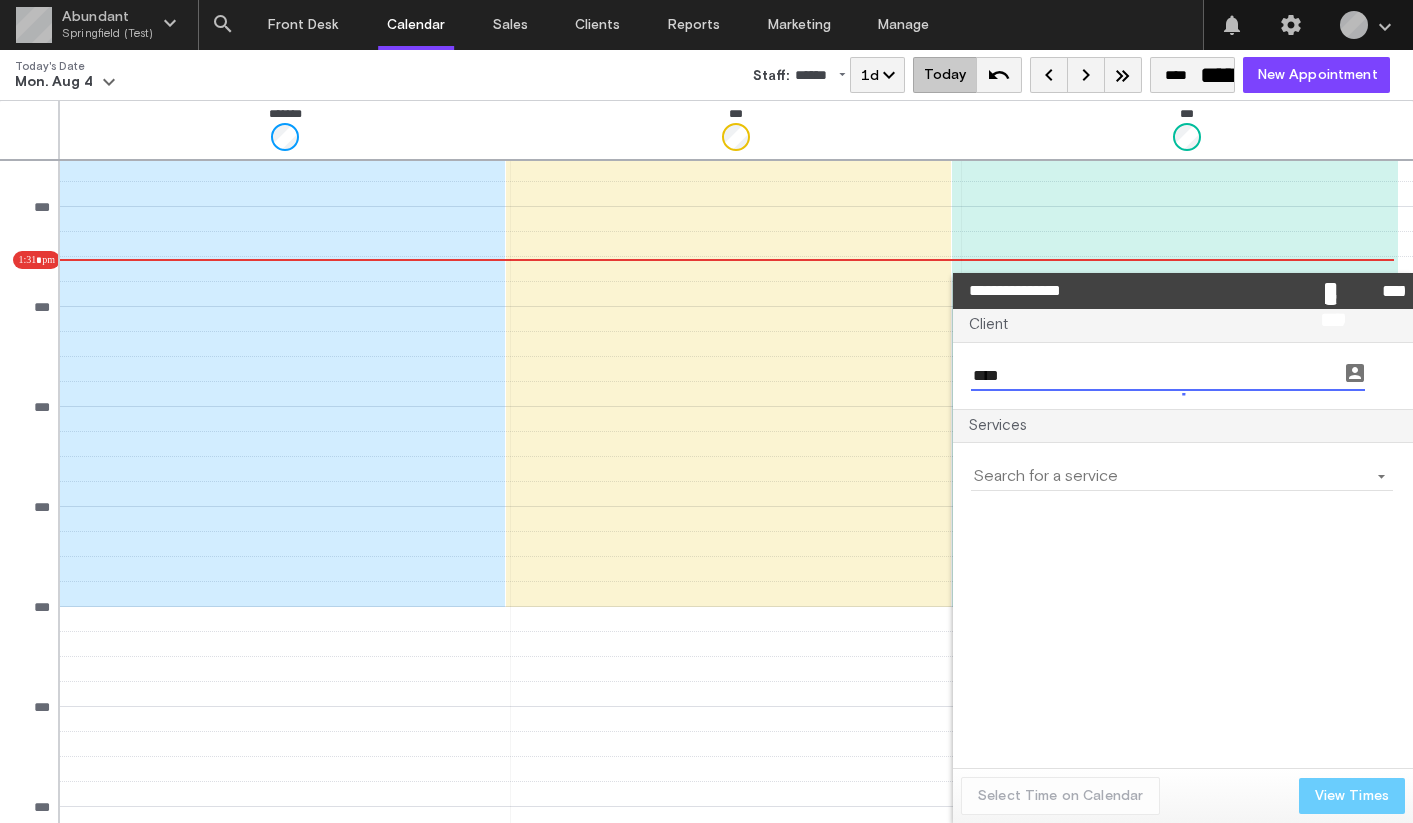 type on "**********" 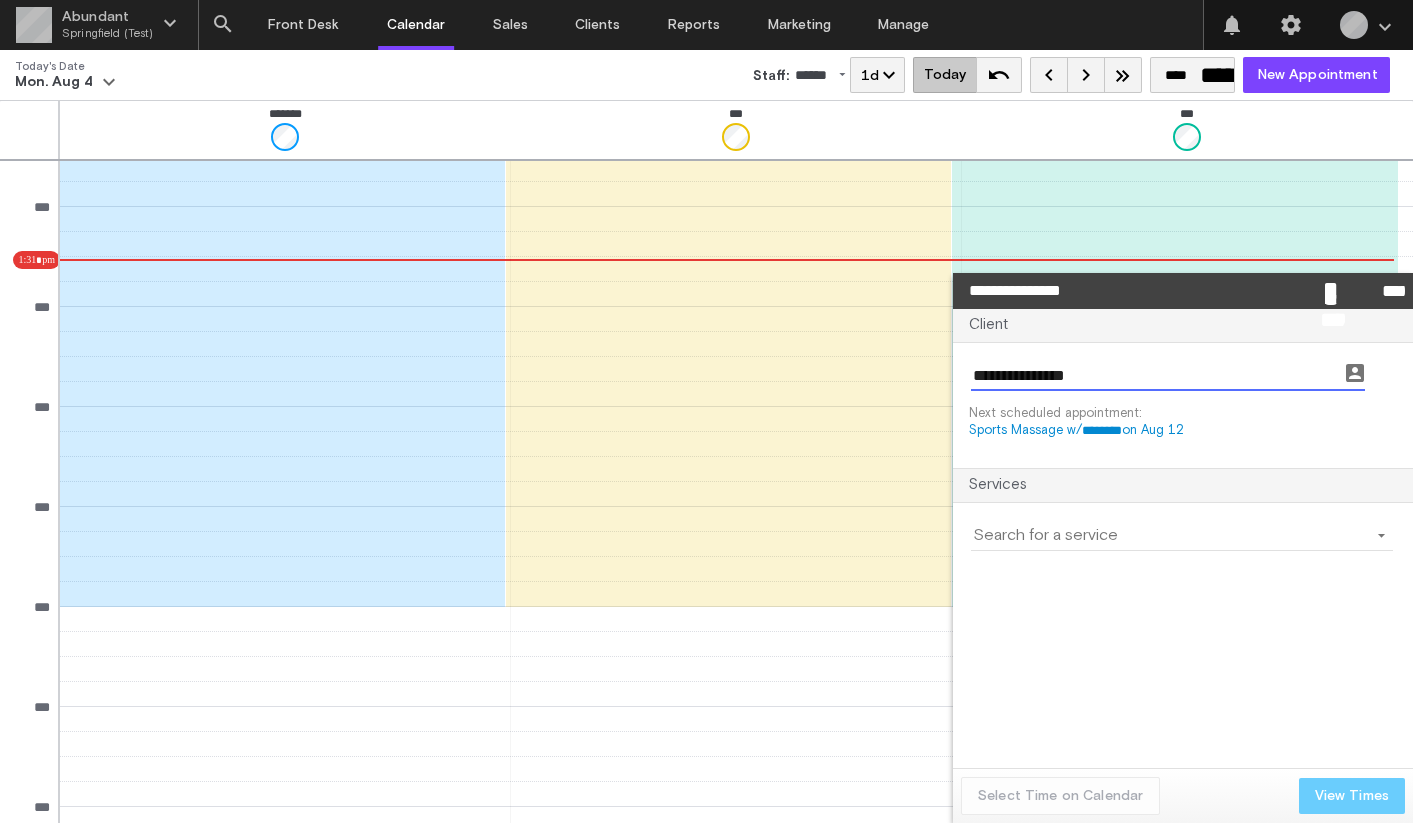 click at bounding box center [1170, 536] 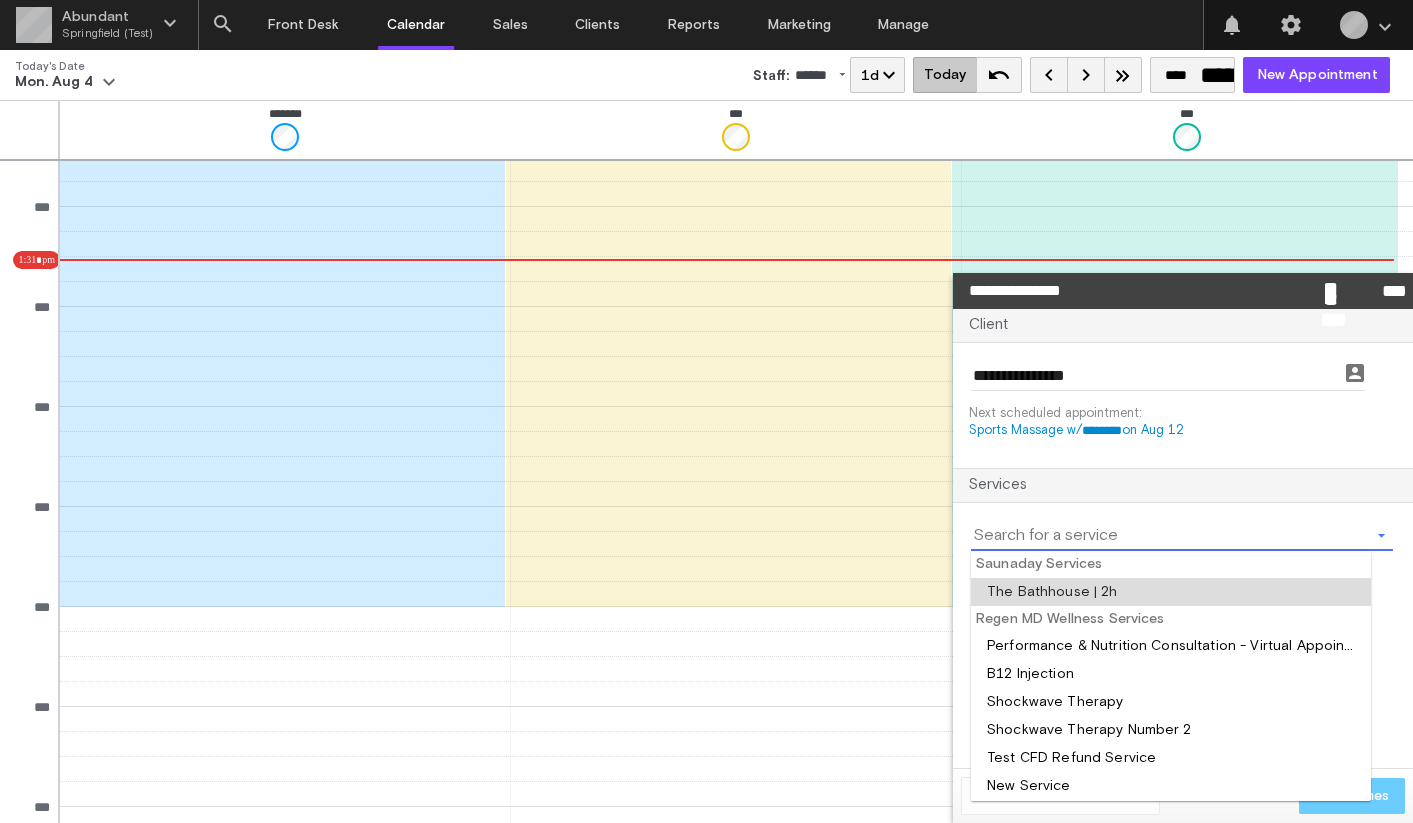 click at bounding box center [1171, 592] 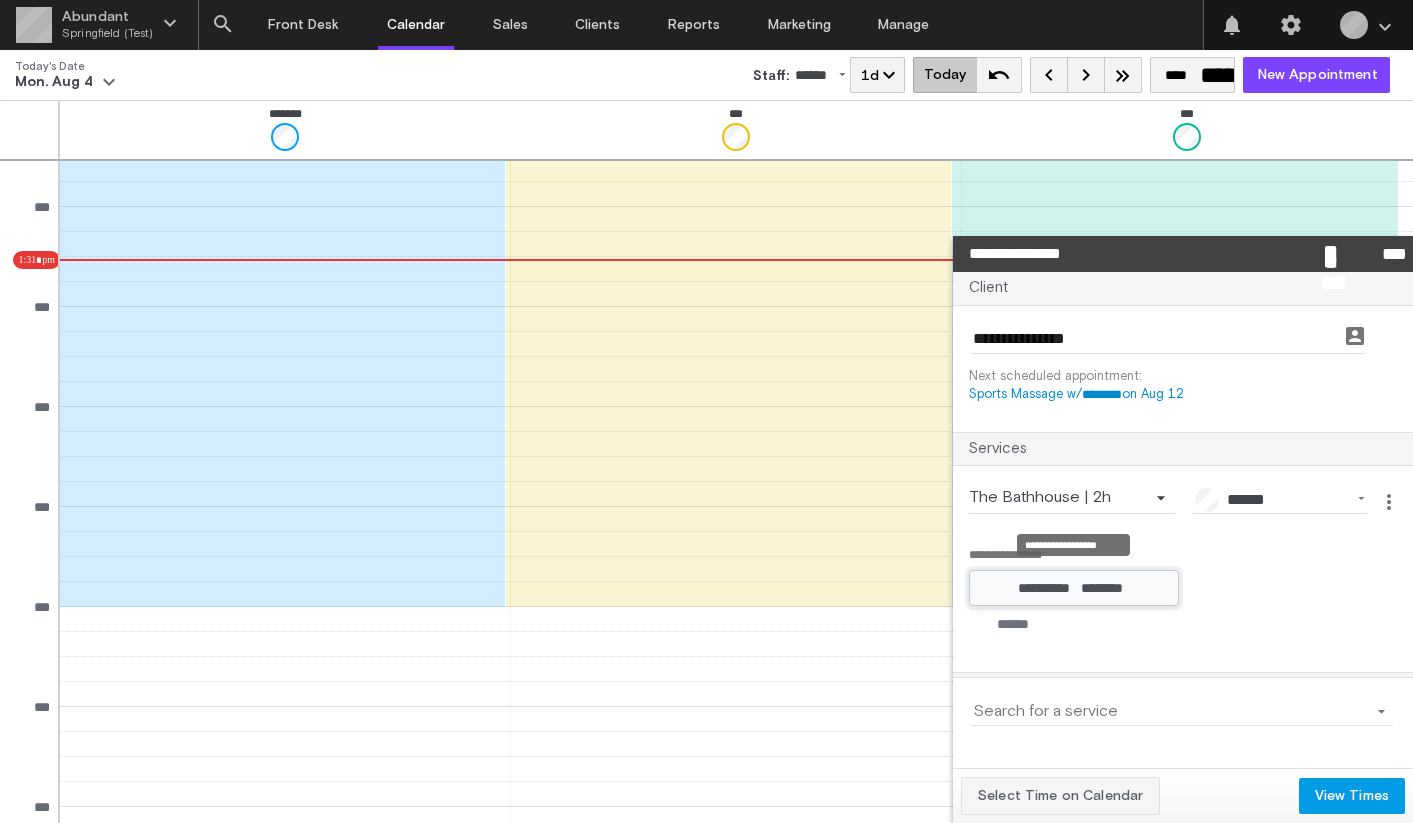 click on "**********" 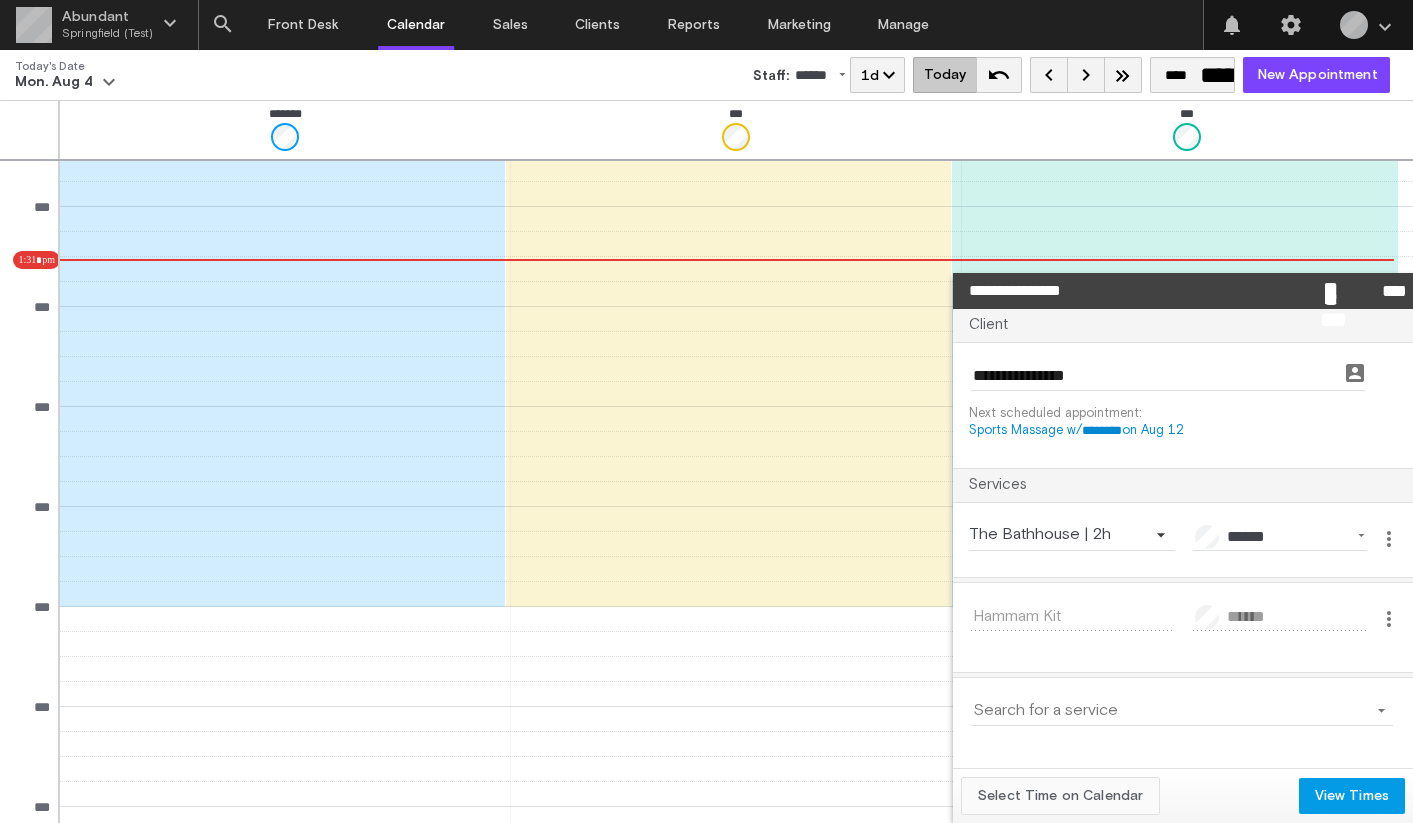 click on "Select Time on Calendar" 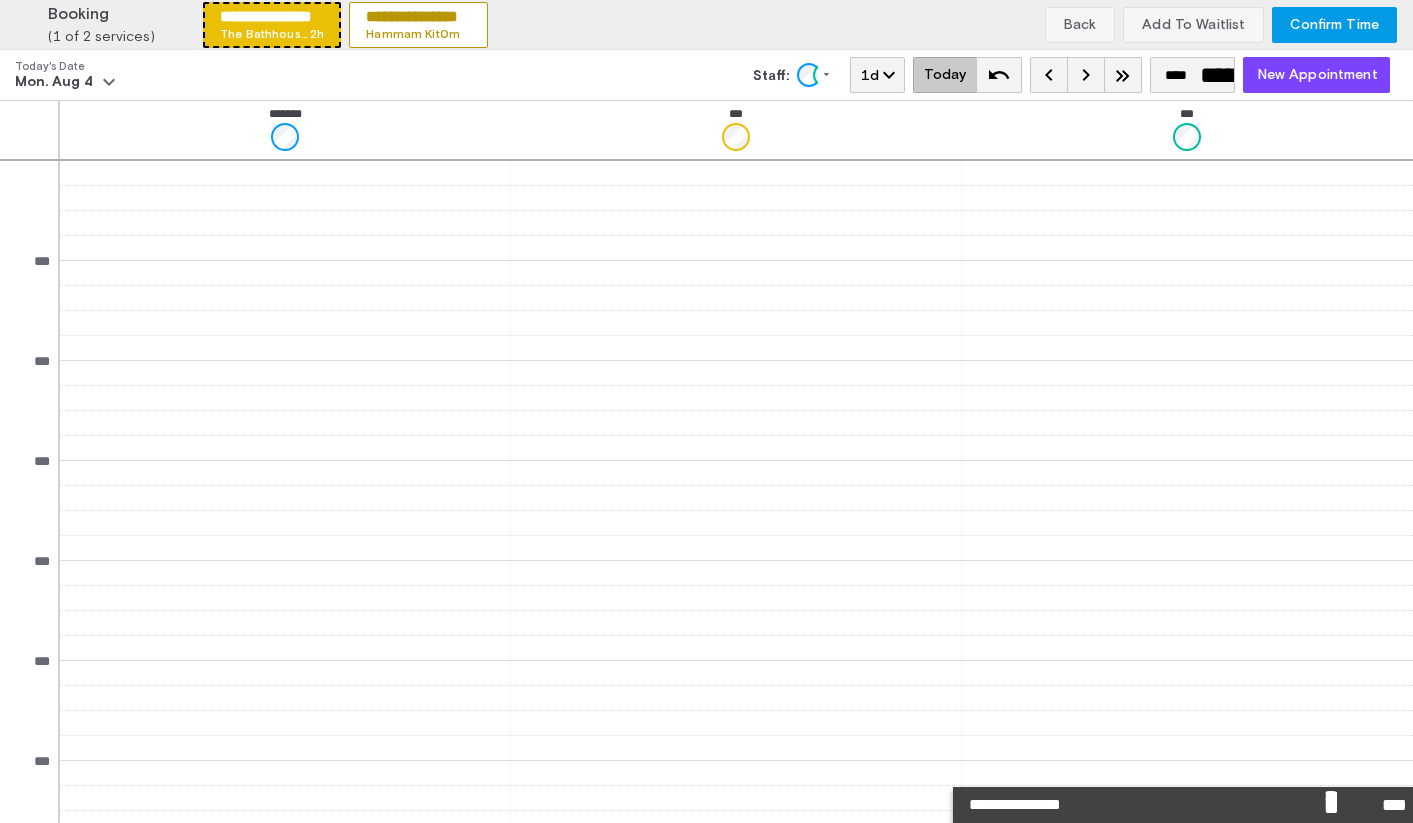 scroll, scrollTop: 1254, scrollLeft: 0, axis: vertical 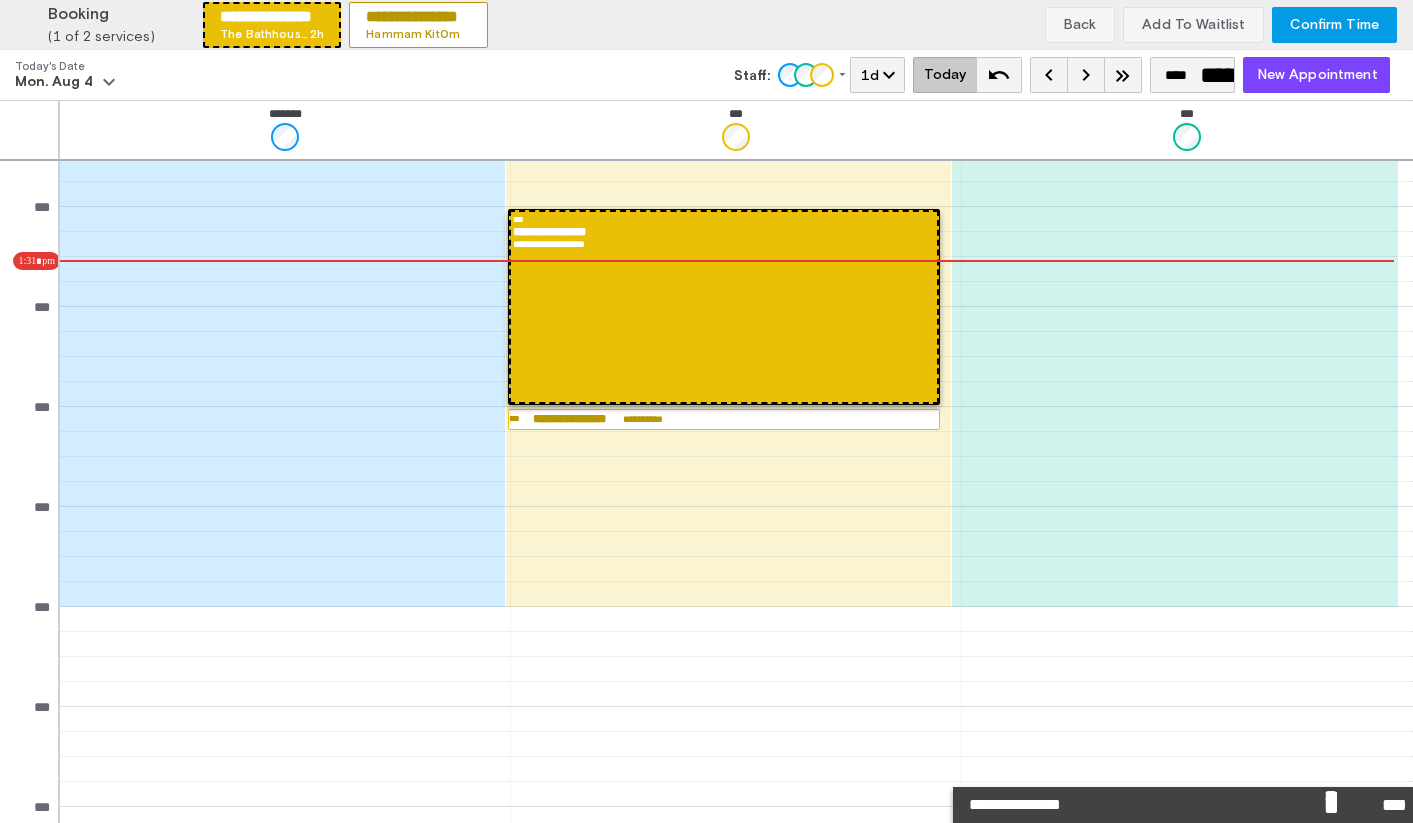 click on "*********" at bounding box center (1331, 805) 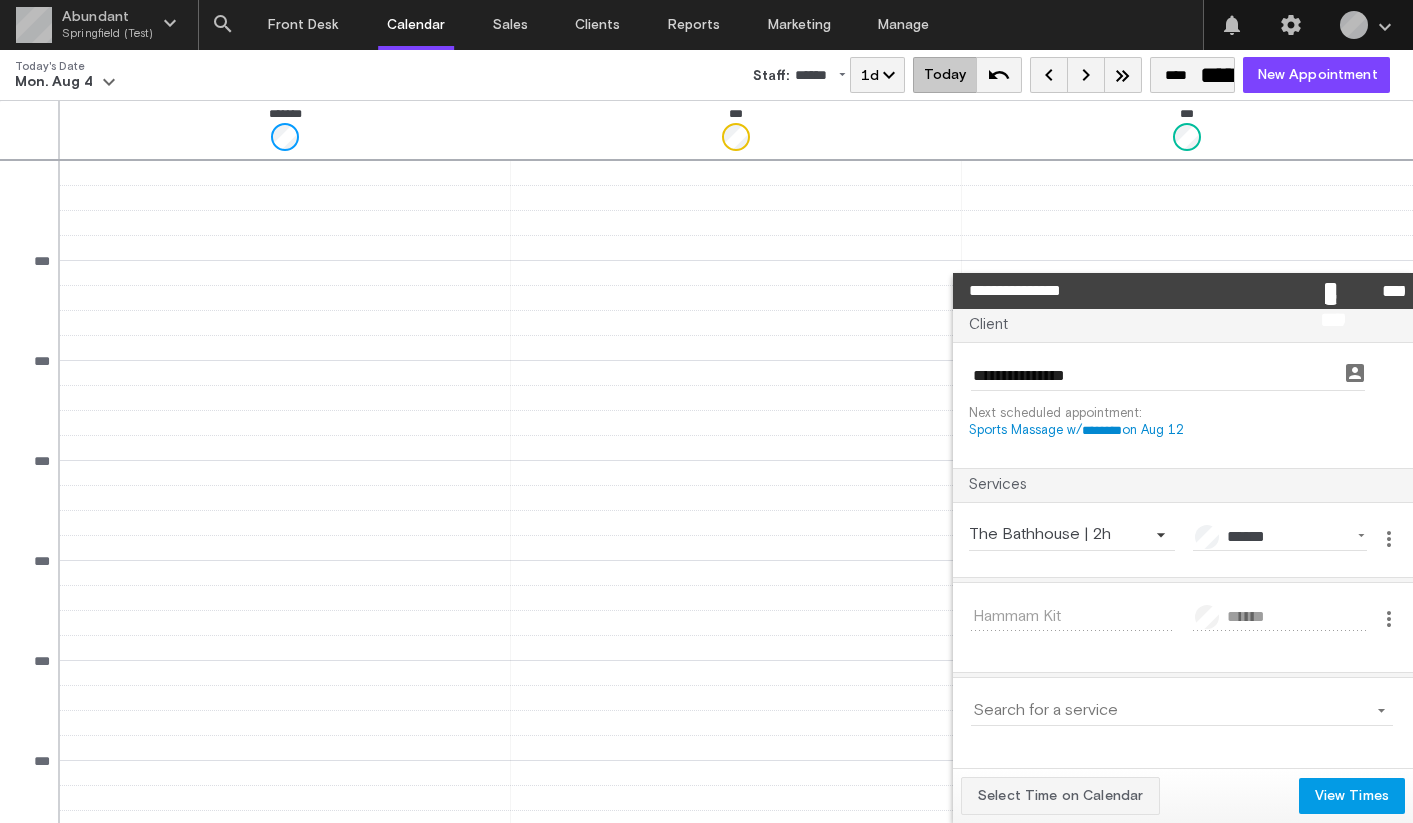 scroll, scrollTop: 1254, scrollLeft: 0, axis: vertical 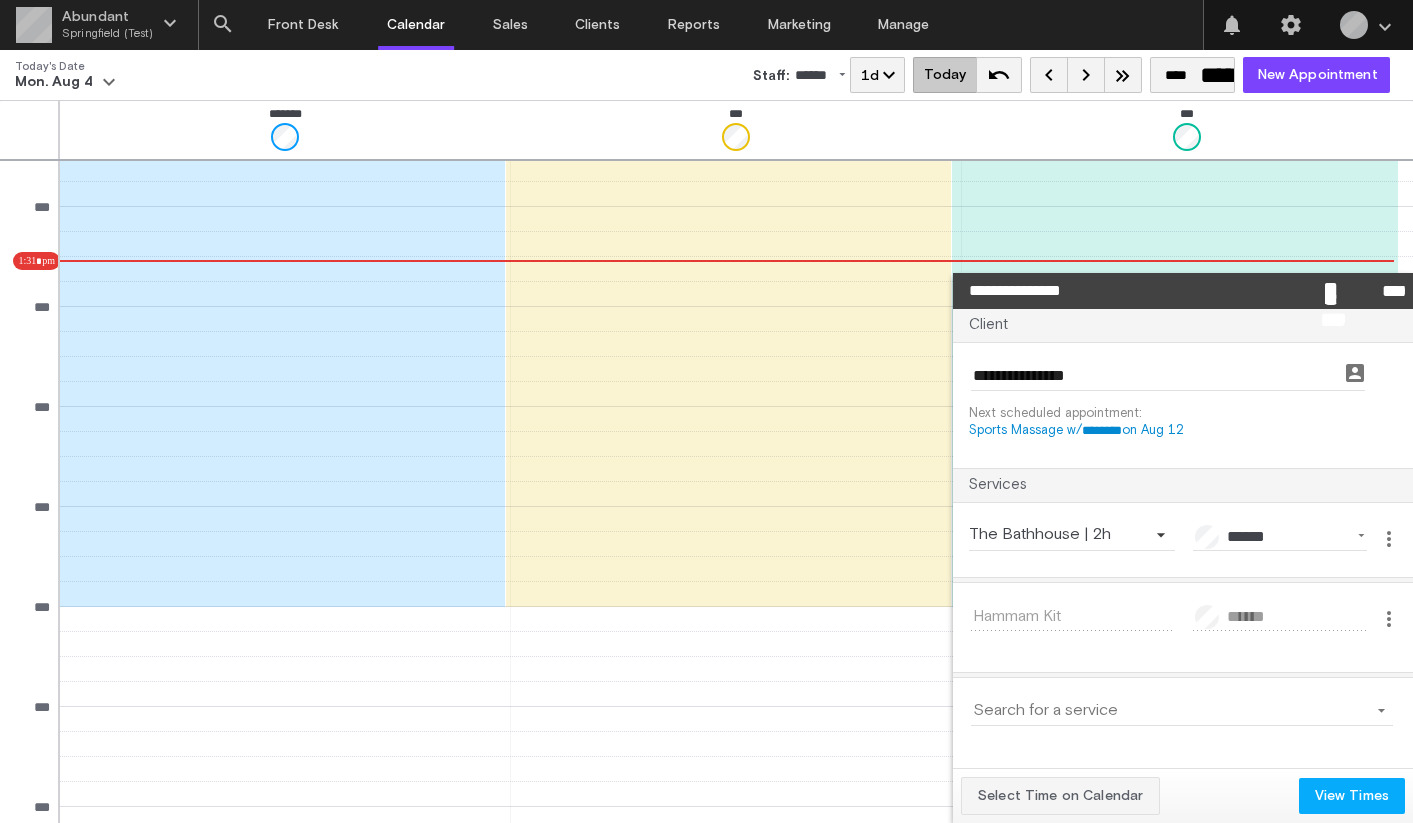 click on "View Times" 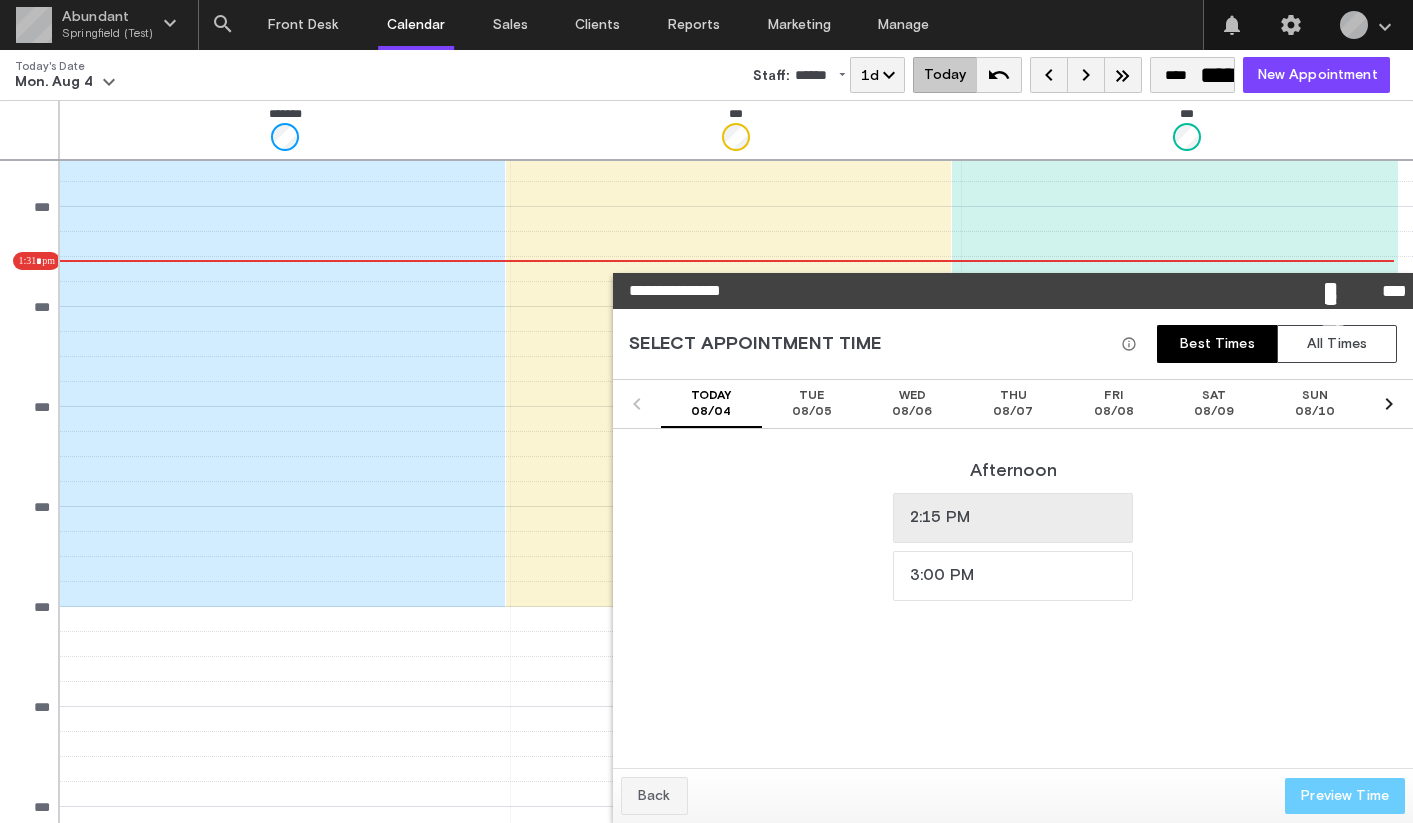 click on "2:15 PM" 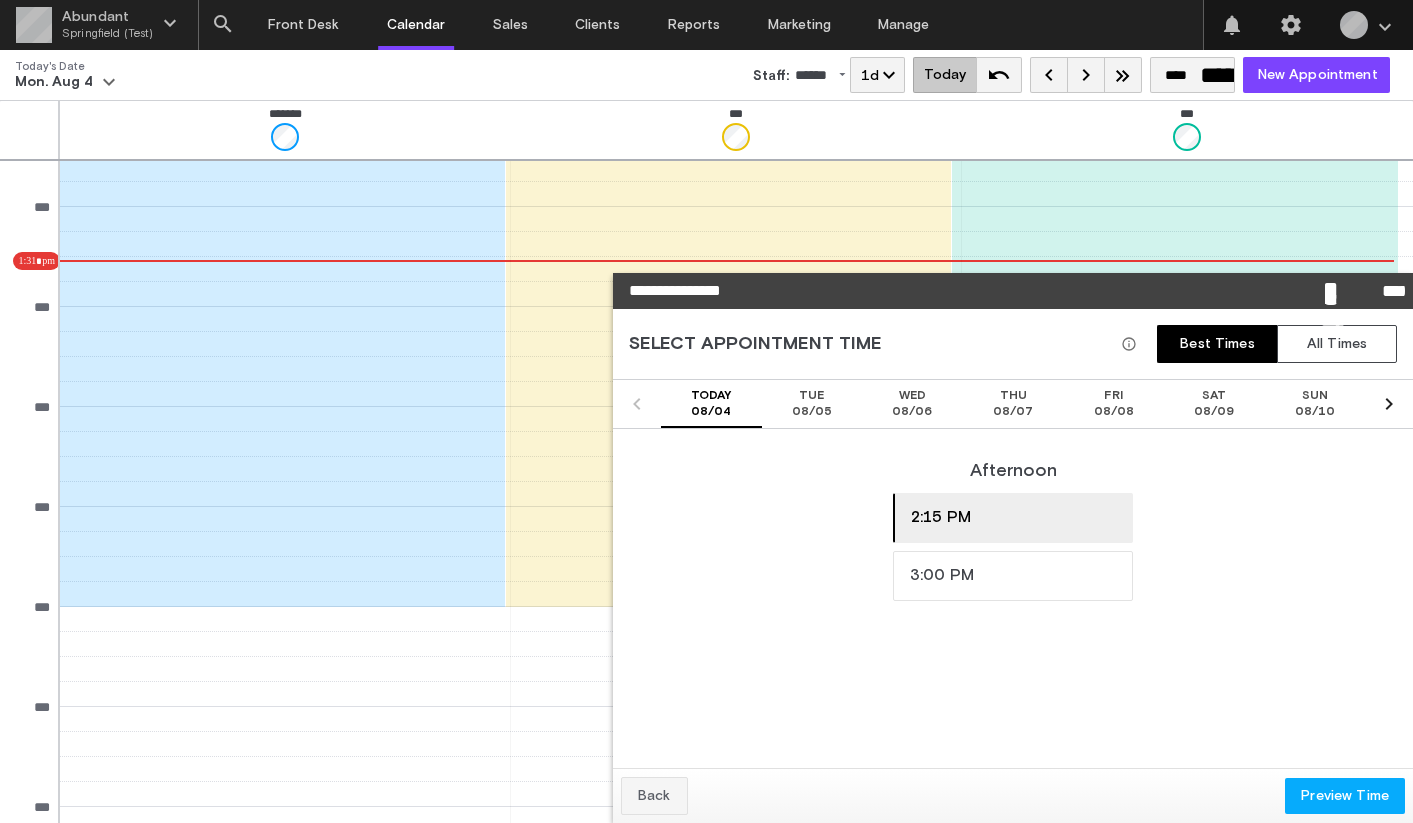 click on "Preview Time" 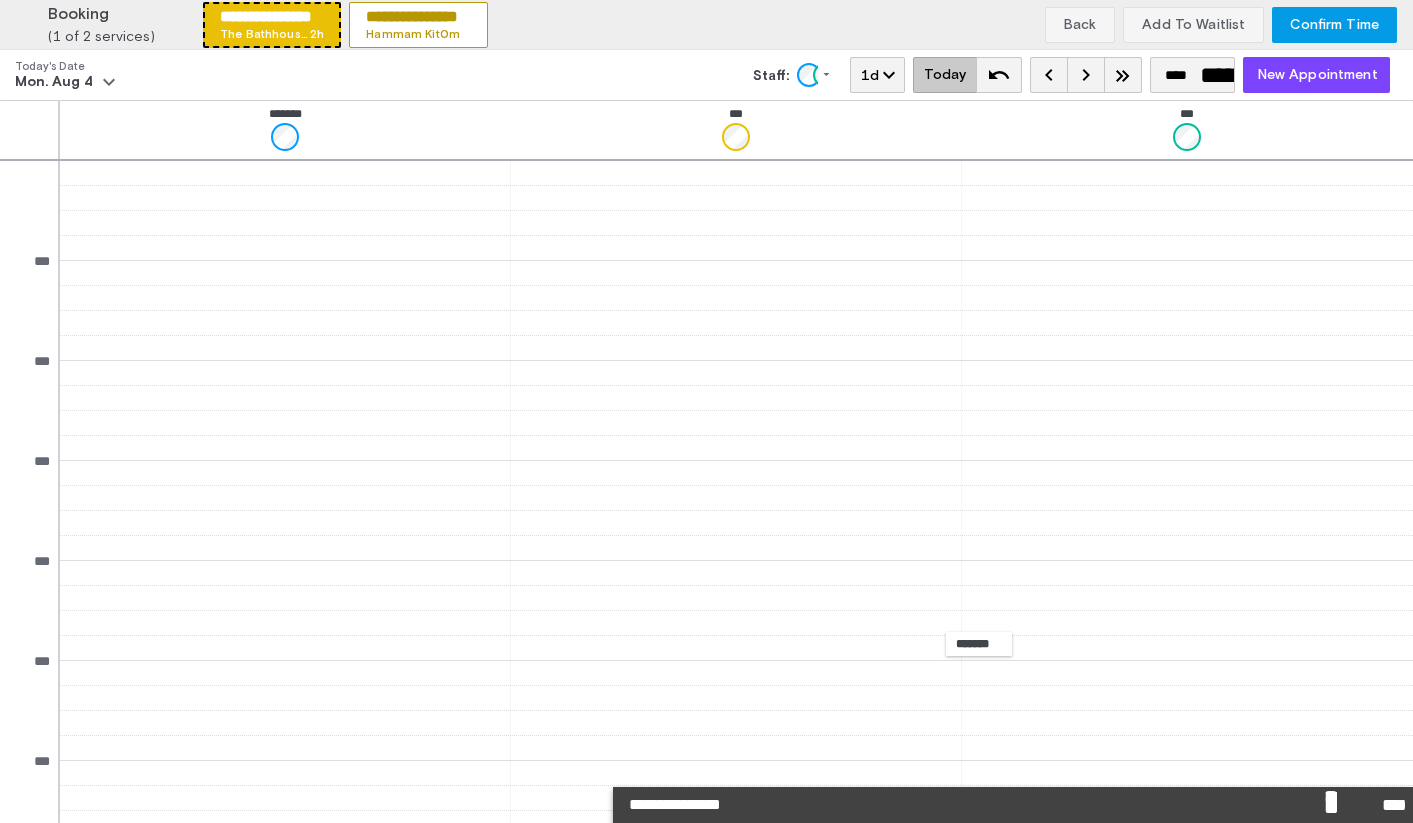 scroll, scrollTop: 1254, scrollLeft: 0, axis: vertical 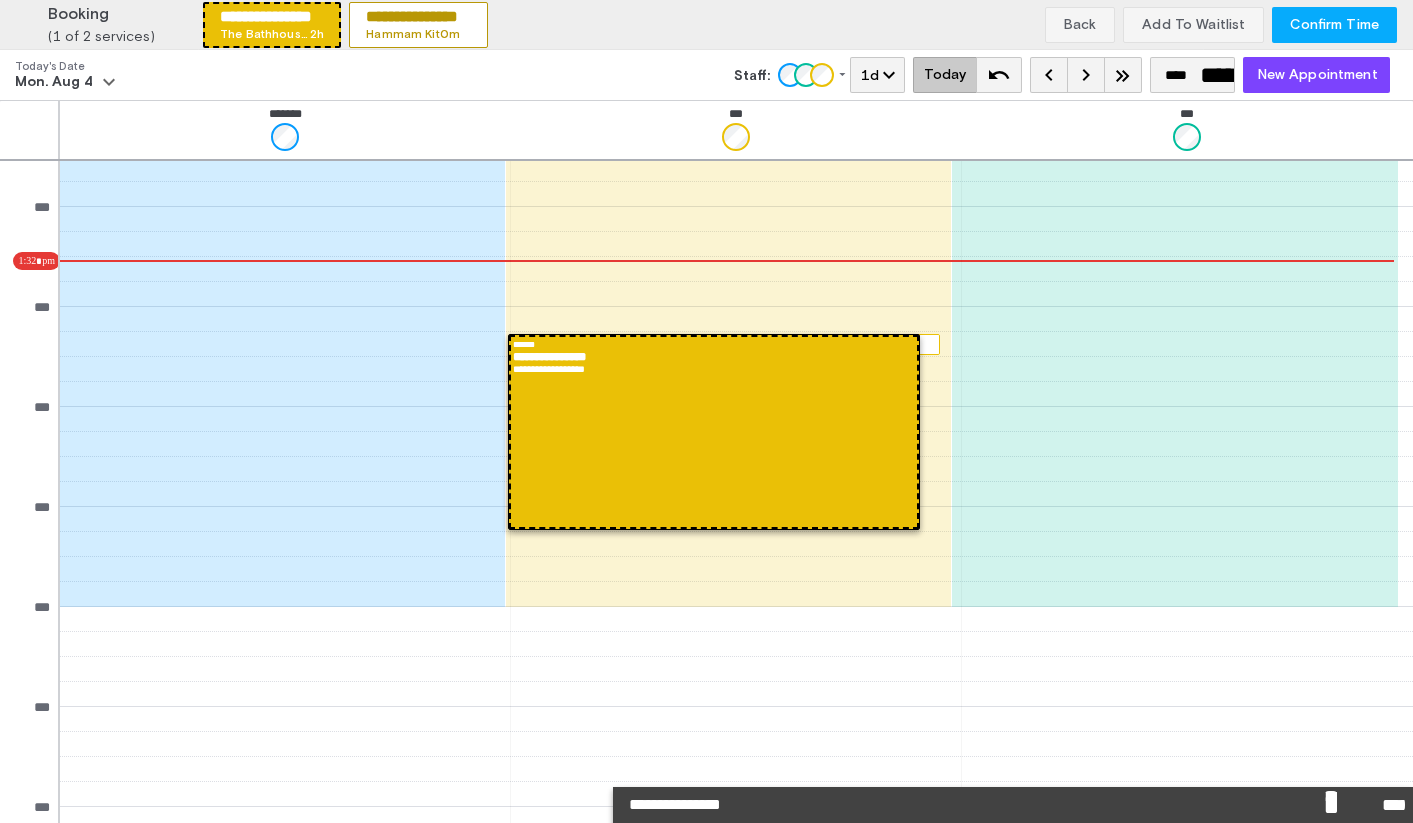 click on "Confirm Time" at bounding box center (1334, 25) 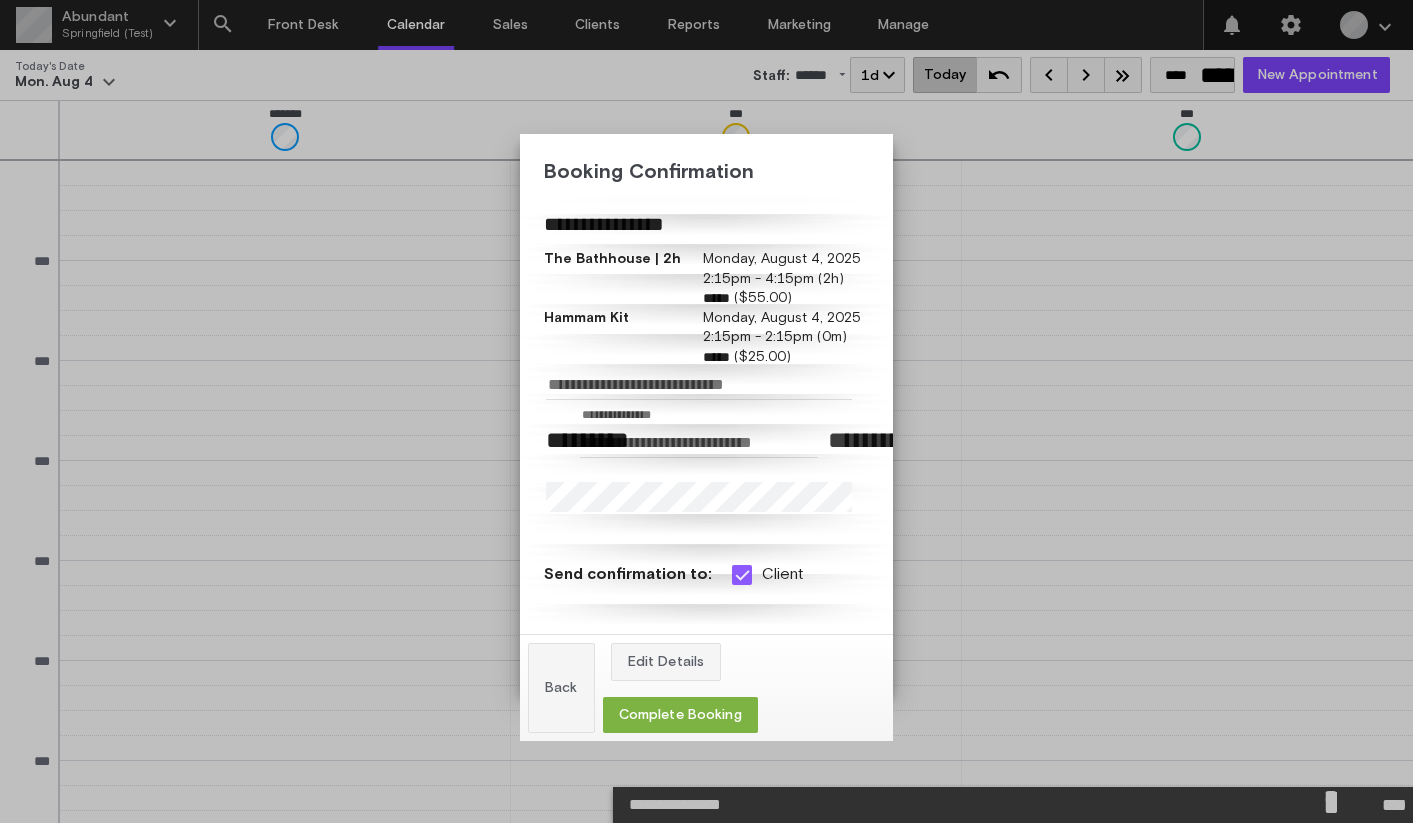 scroll, scrollTop: 1254, scrollLeft: 0, axis: vertical 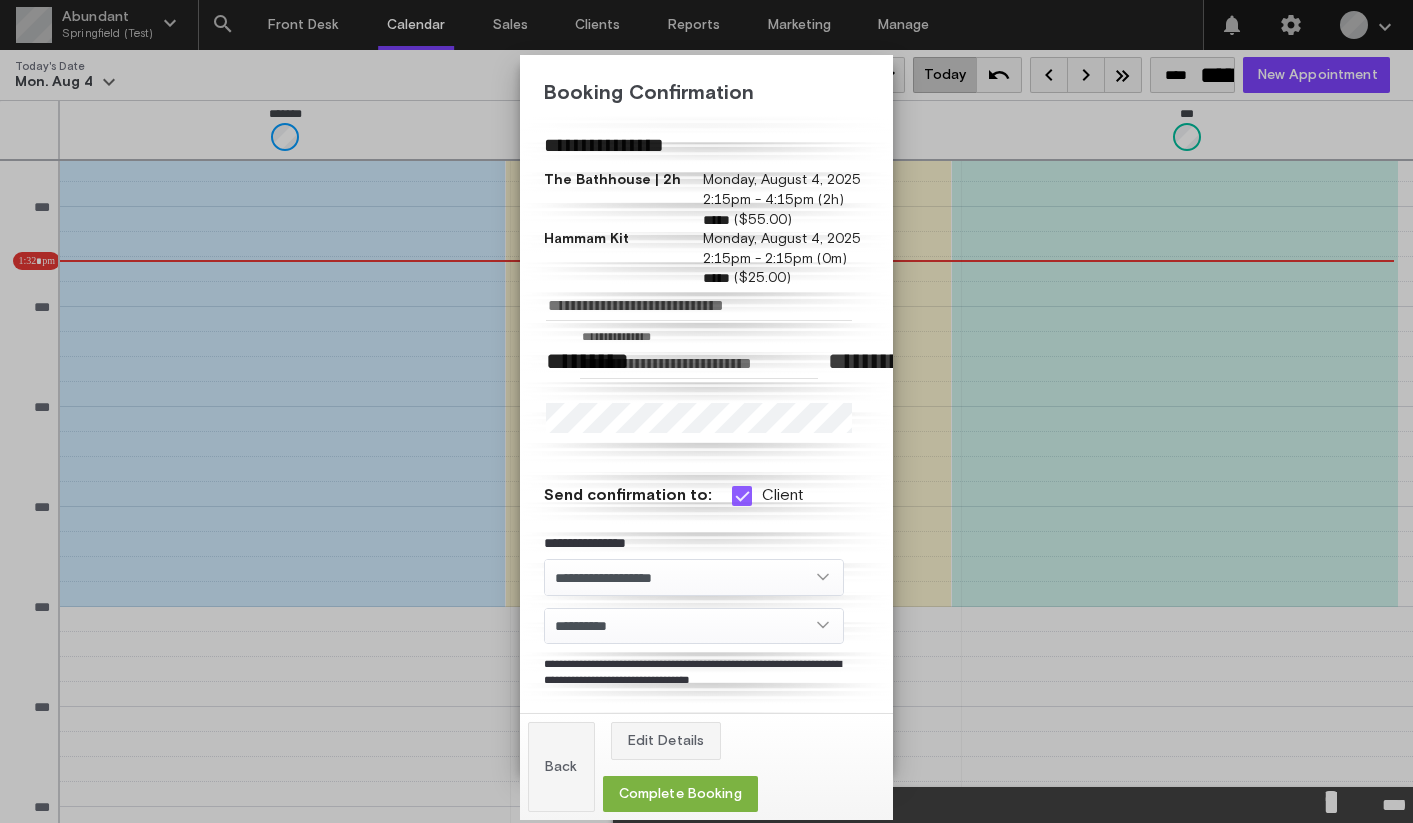 click at bounding box center (742, 496) 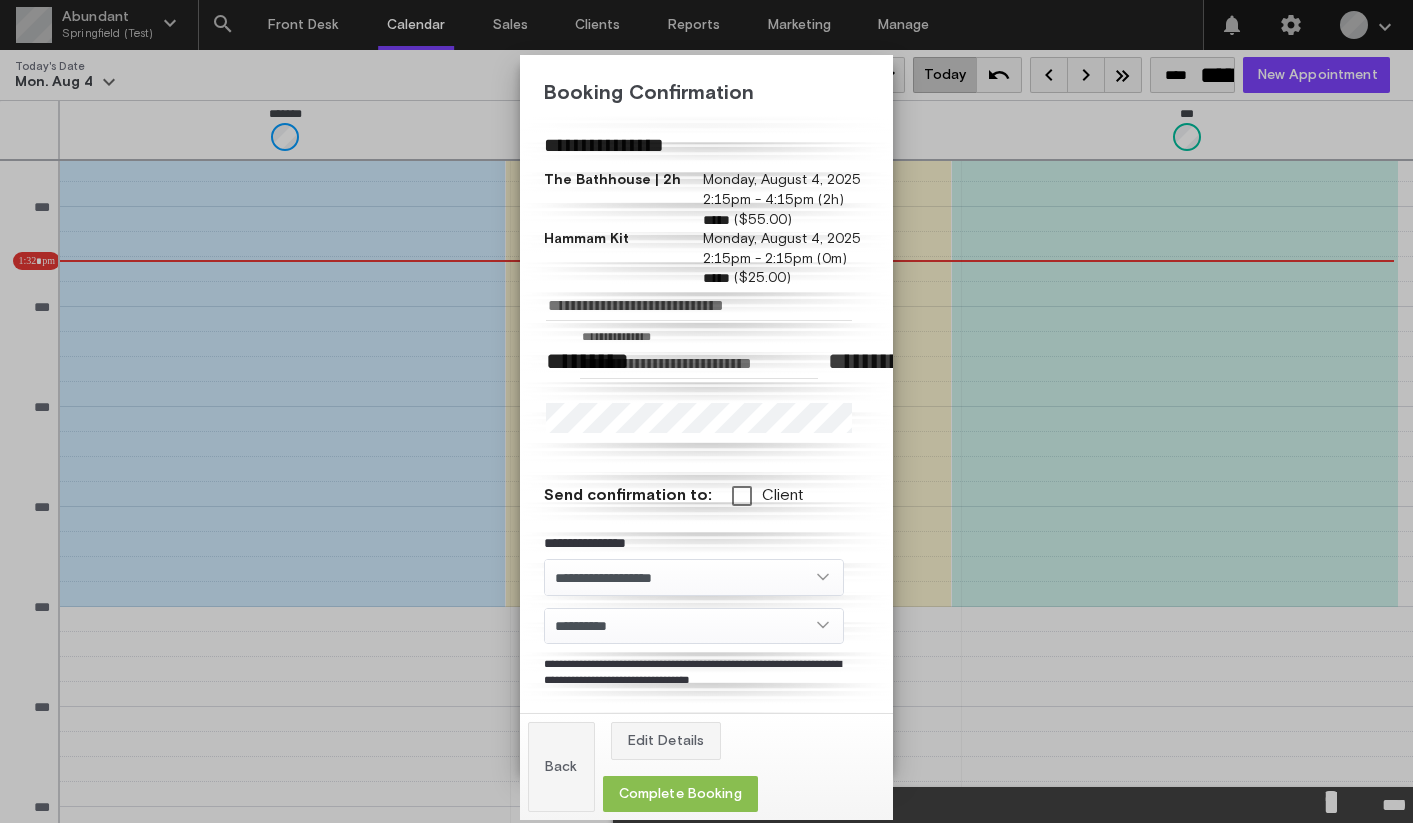 click on "Complete Booking" 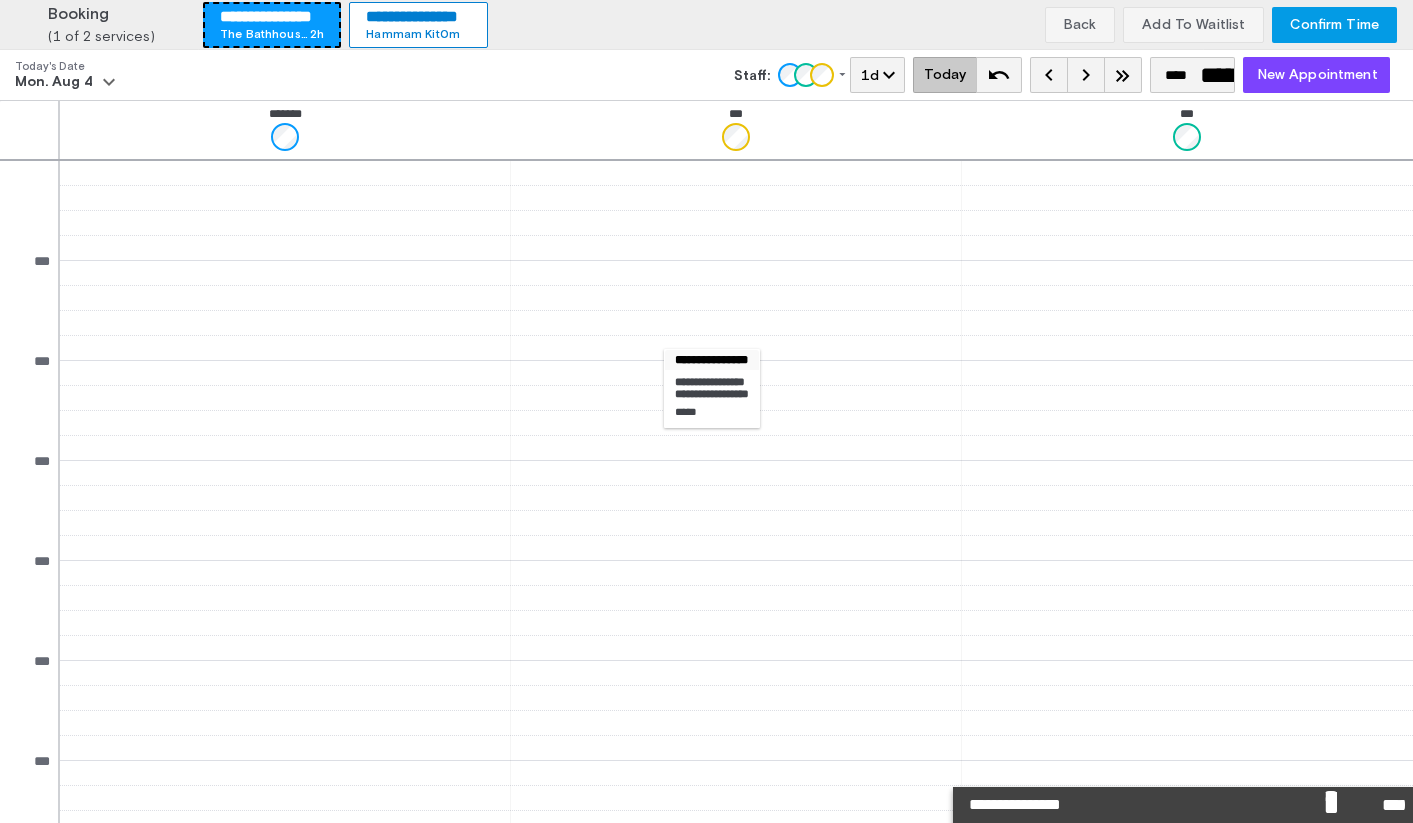 scroll, scrollTop: 0, scrollLeft: 0, axis: both 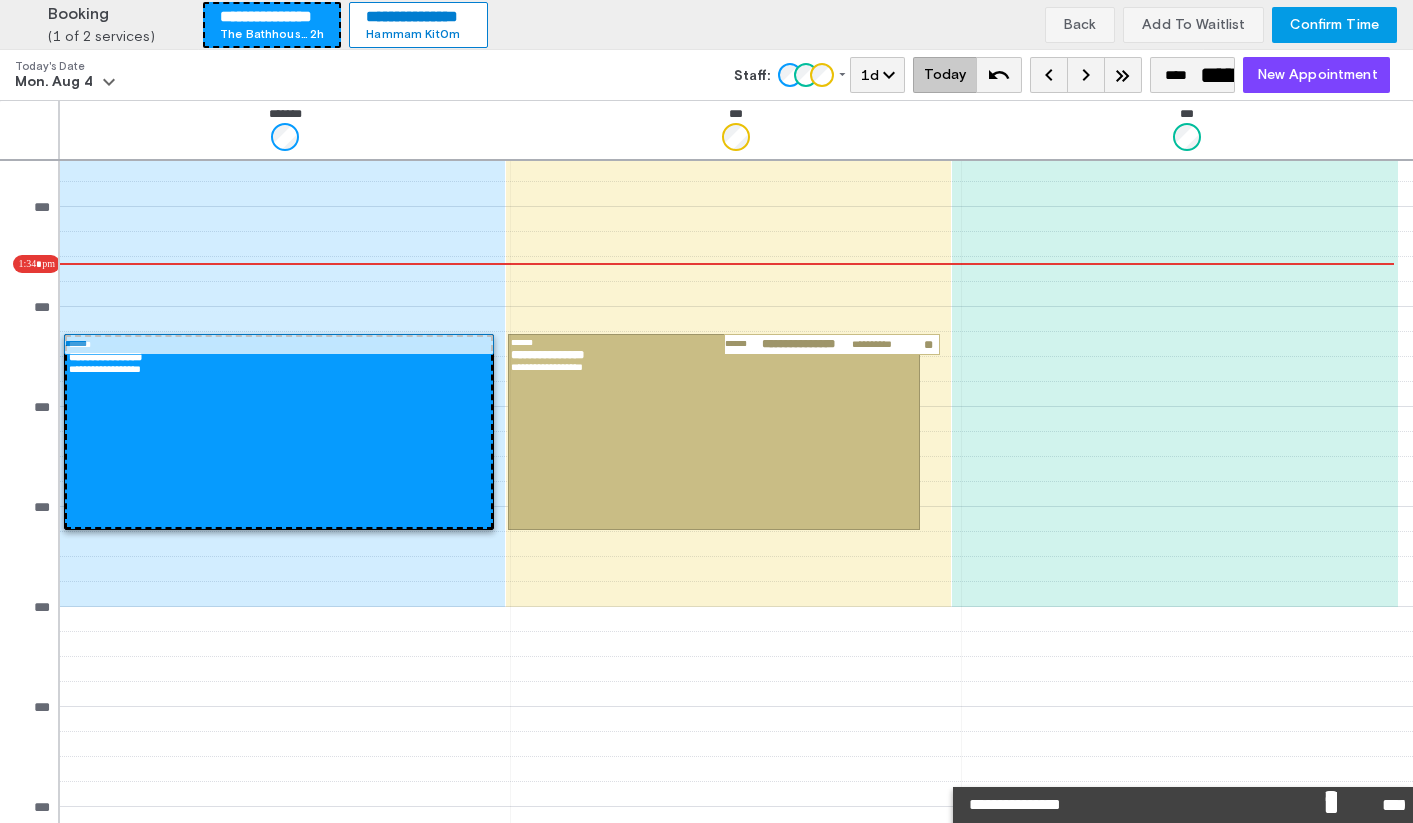 drag, startPoint x: 317, startPoint y: 547, endPoint x: 361, endPoint y: 351, distance: 200.87807 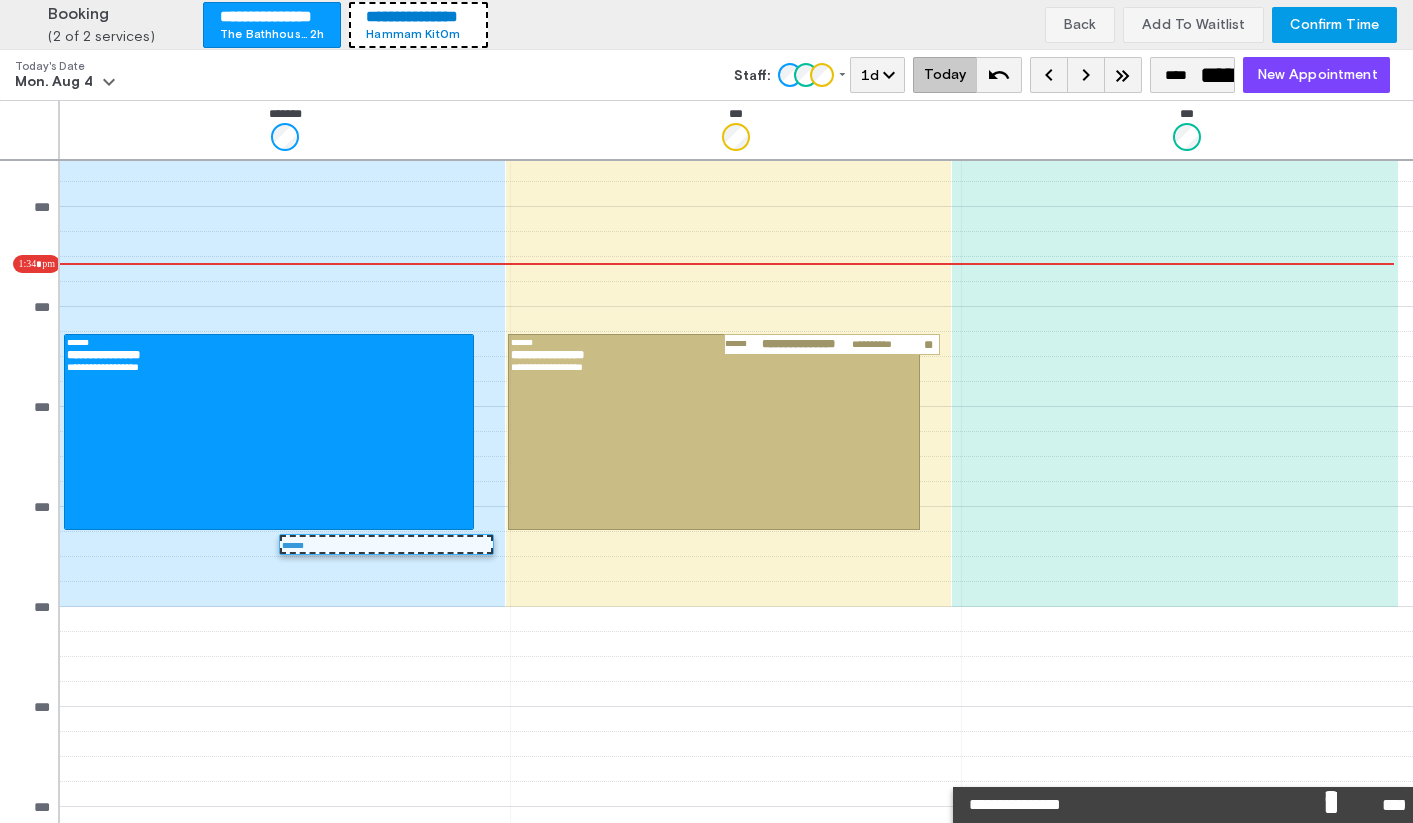 drag, startPoint x: 326, startPoint y: 344, endPoint x: 277, endPoint y: 551, distance: 212.72047 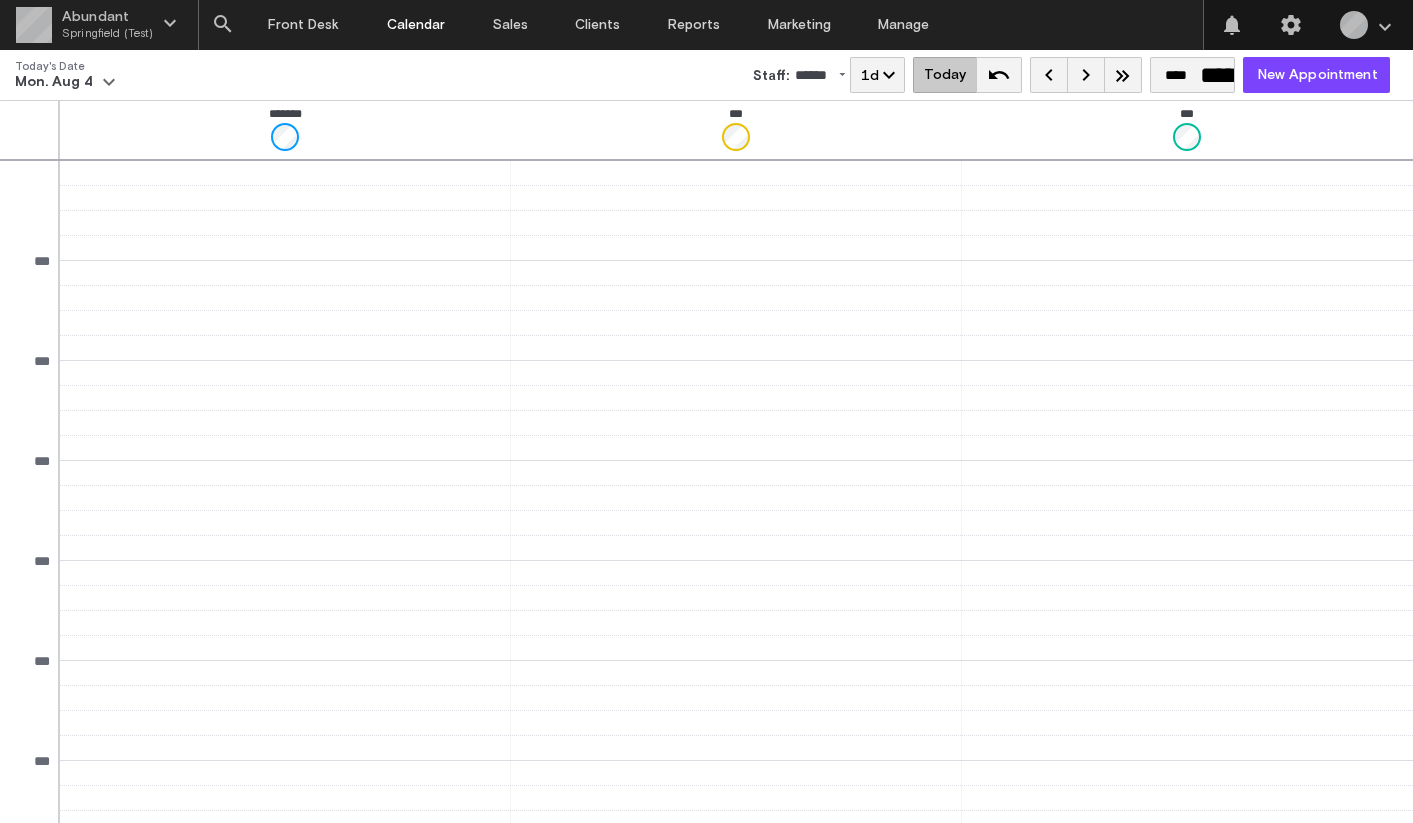 scroll, scrollTop: 1254, scrollLeft: 0, axis: vertical 